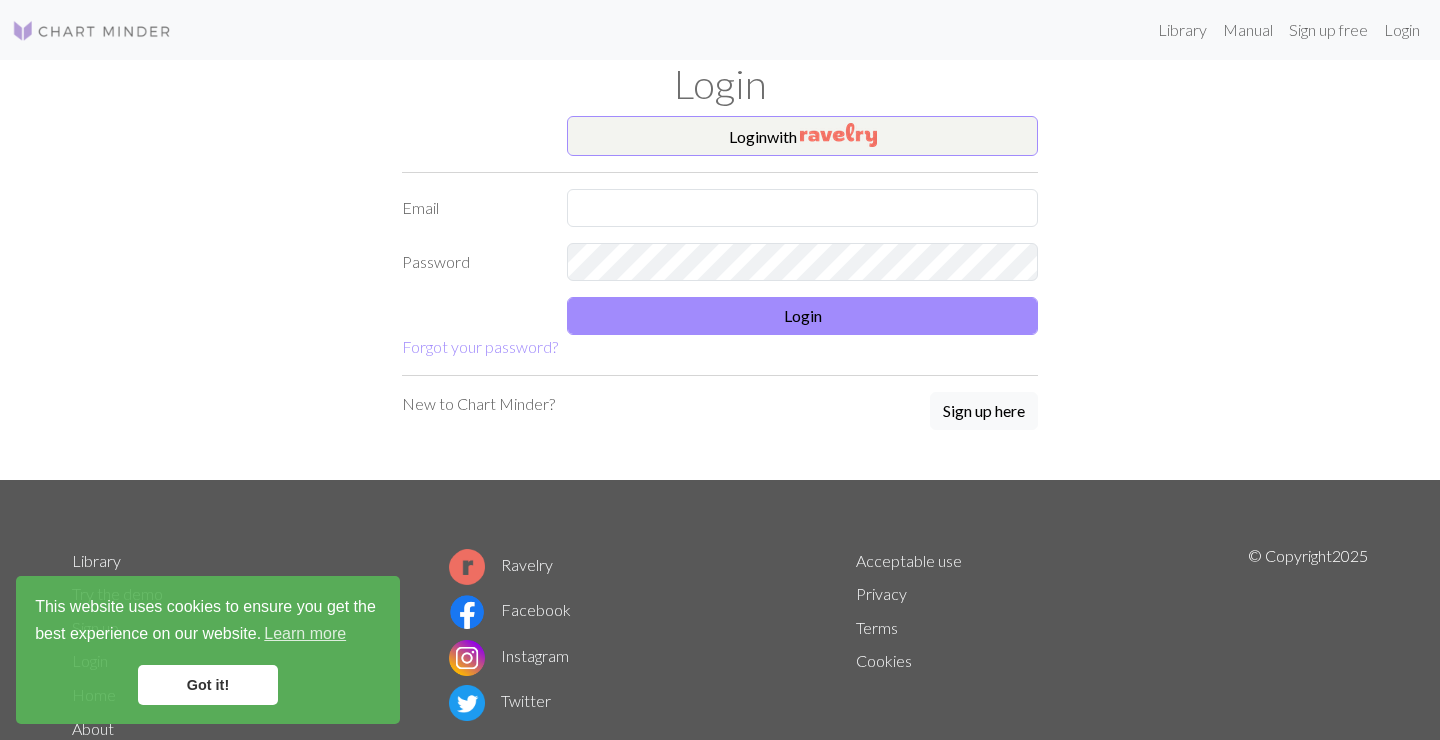 scroll, scrollTop: 0, scrollLeft: 0, axis: both 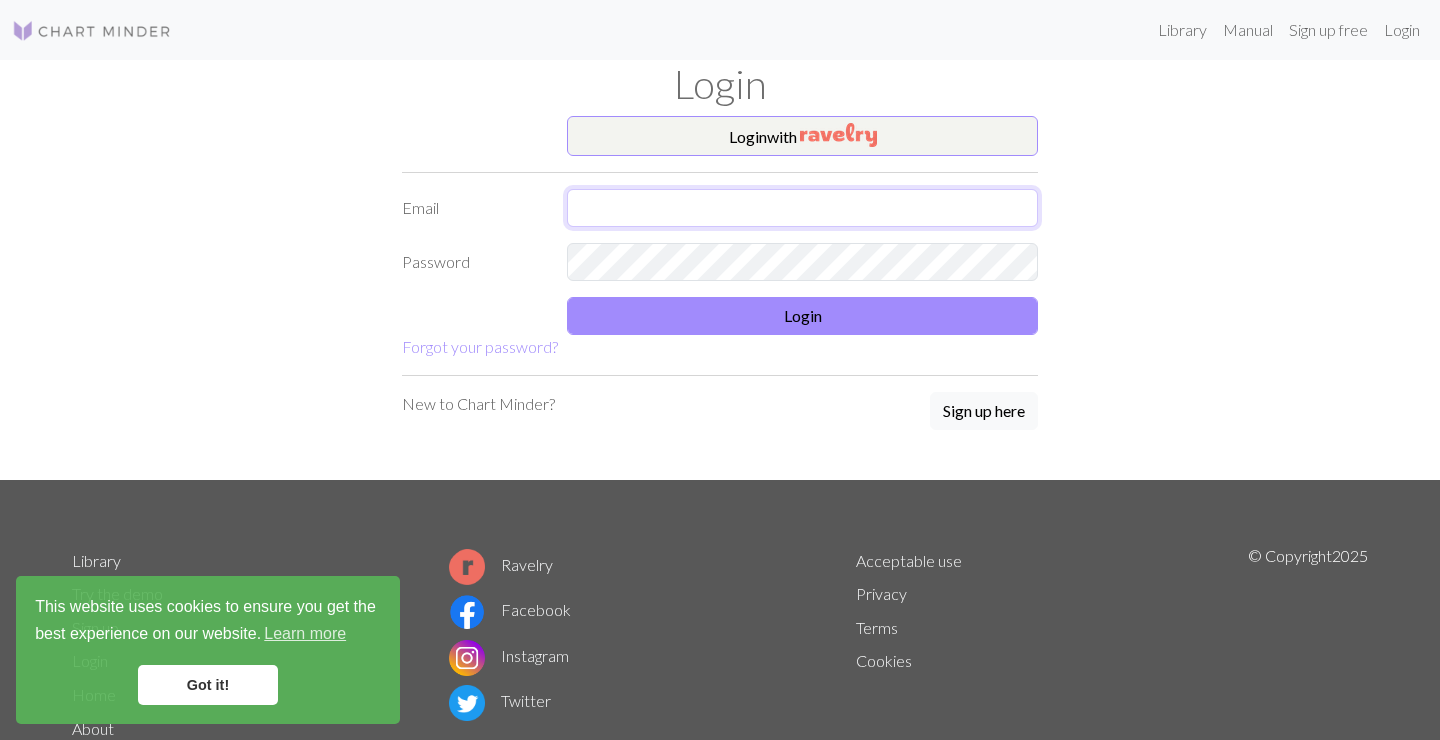 type on "miss_aurelie@icloud.com" 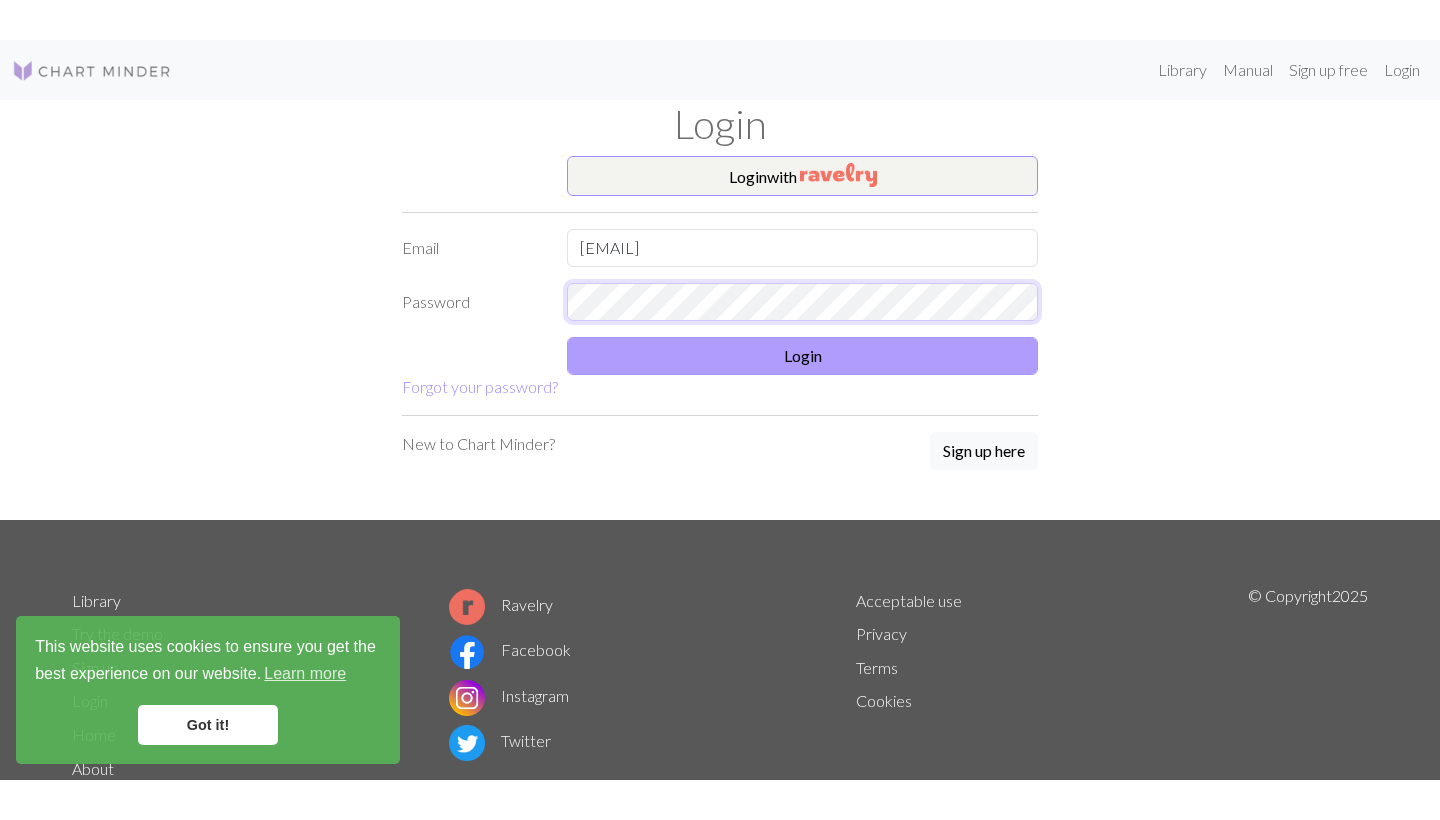 scroll, scrollTop: 0, scrollLeft: 0, axis: both 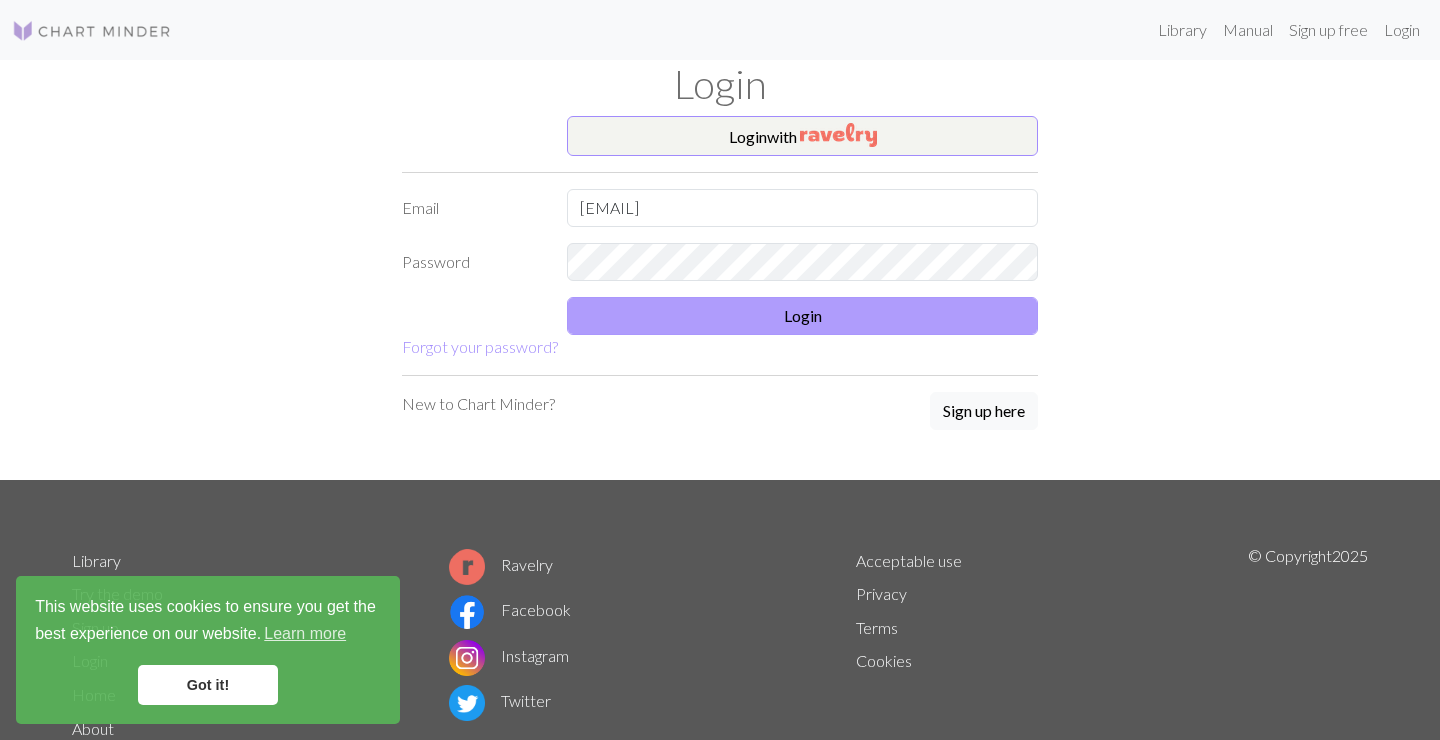 click on "Login" at bounding box center (802, 316) 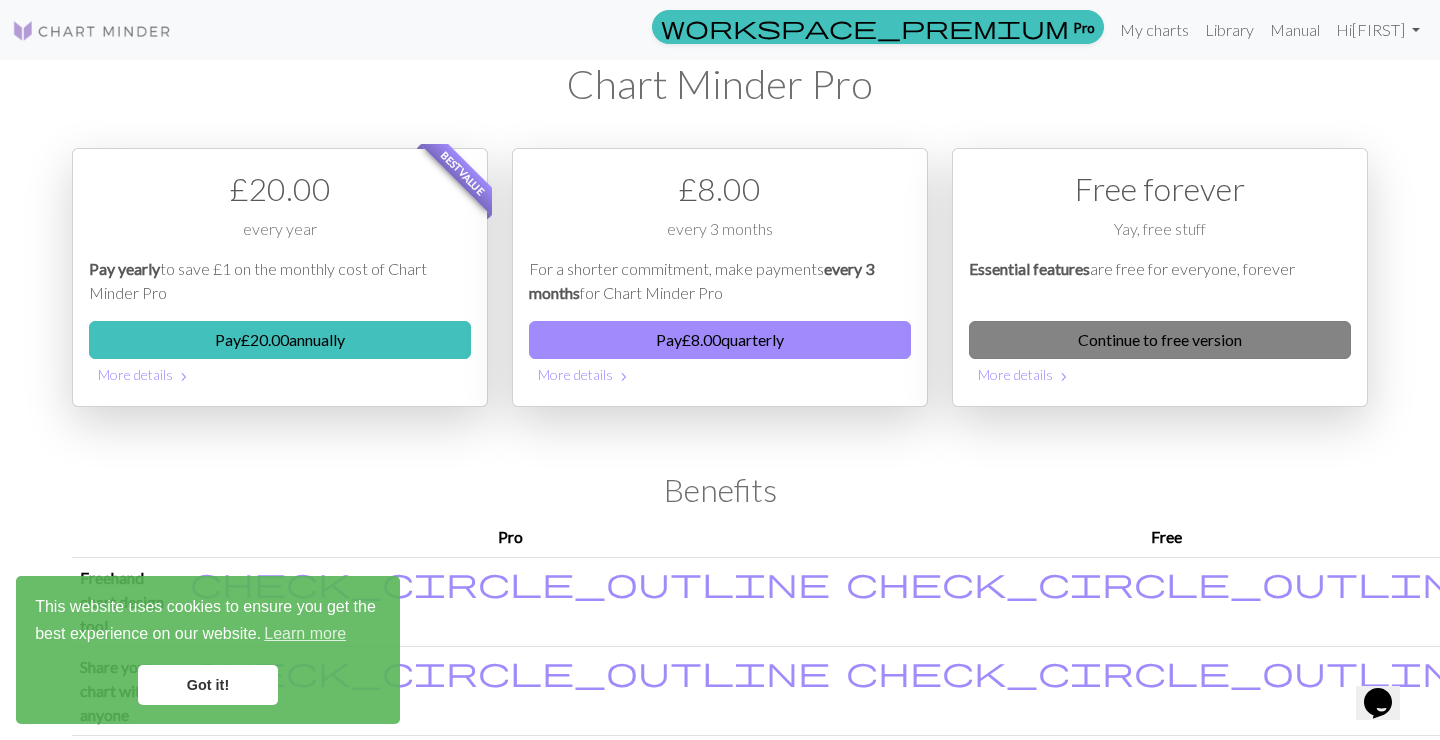 click on "Continue to free version" at bounding box center (1160, 340) 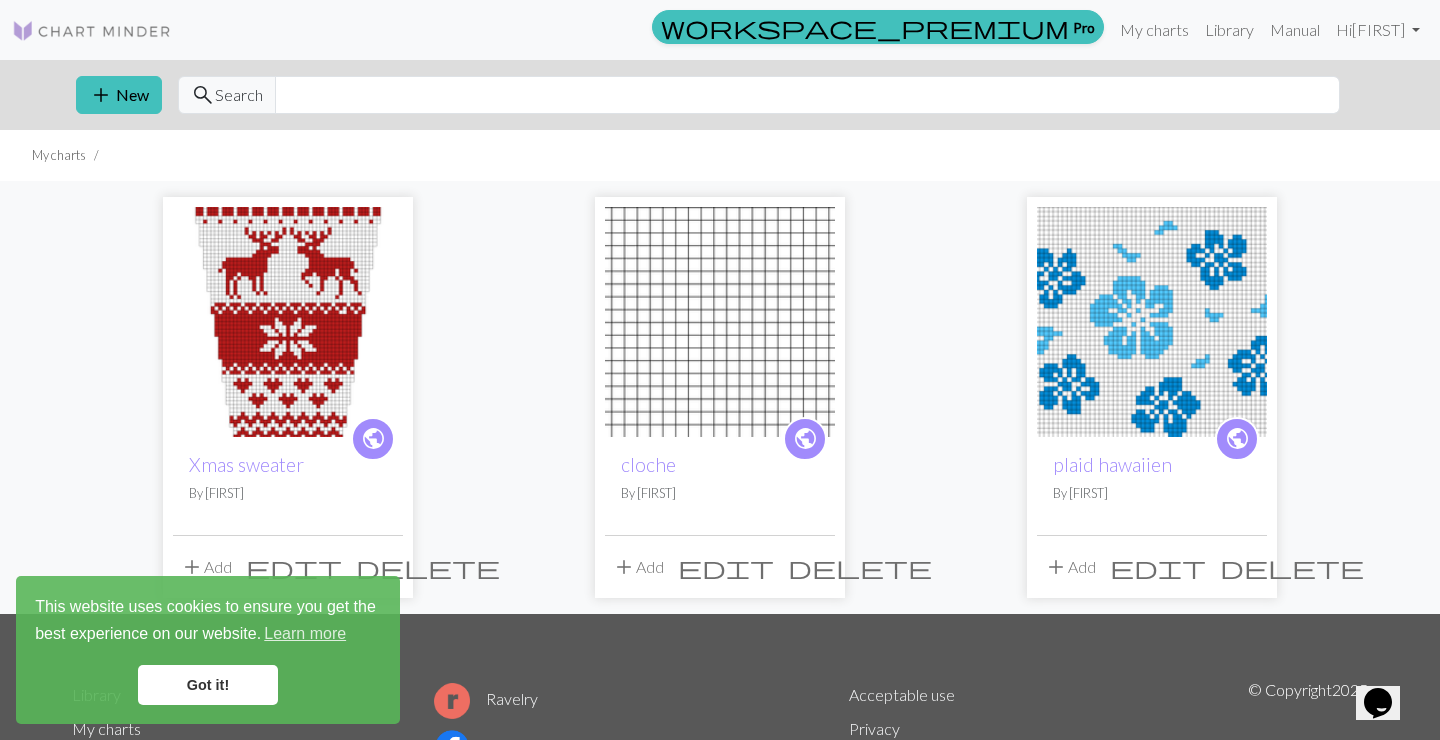 click on "Got it!" at bounding box center (208, 685) 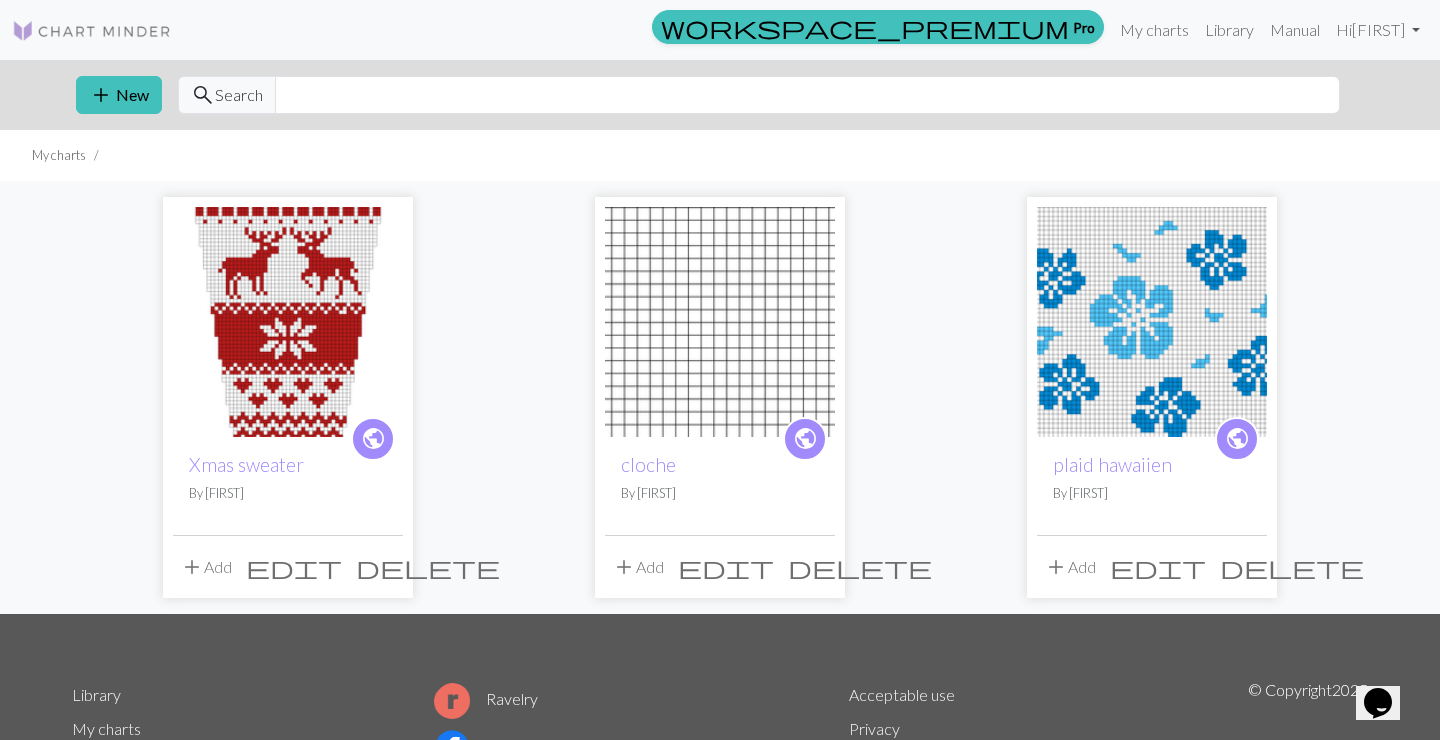 click on "public Xmas sweater By   aurélie add  Add edit delete public cloche By   aurélie add  Add edit delete public plaid hawaiien By   aurélie add  Add edit delete" at bounding box center (720, 397) 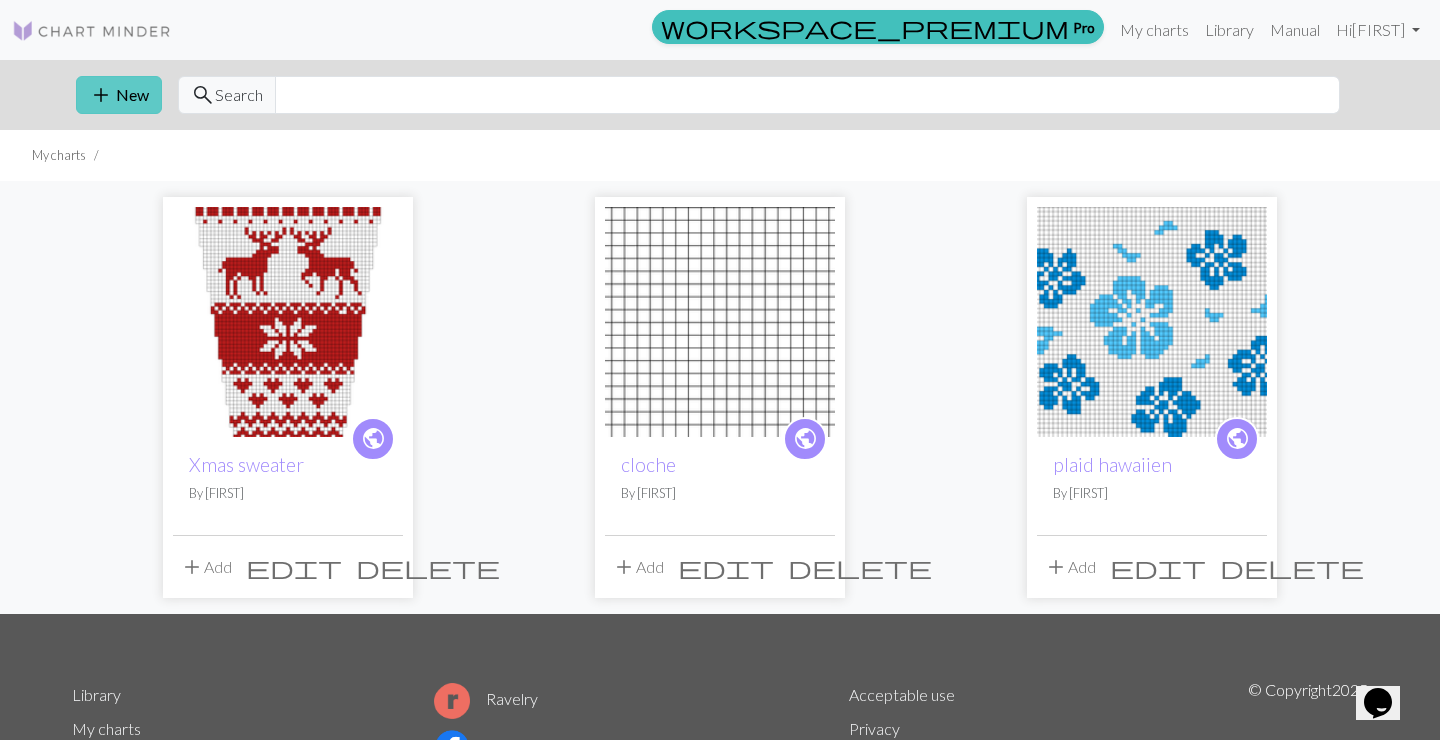click on "add   New" at bounding box center [119, 95] 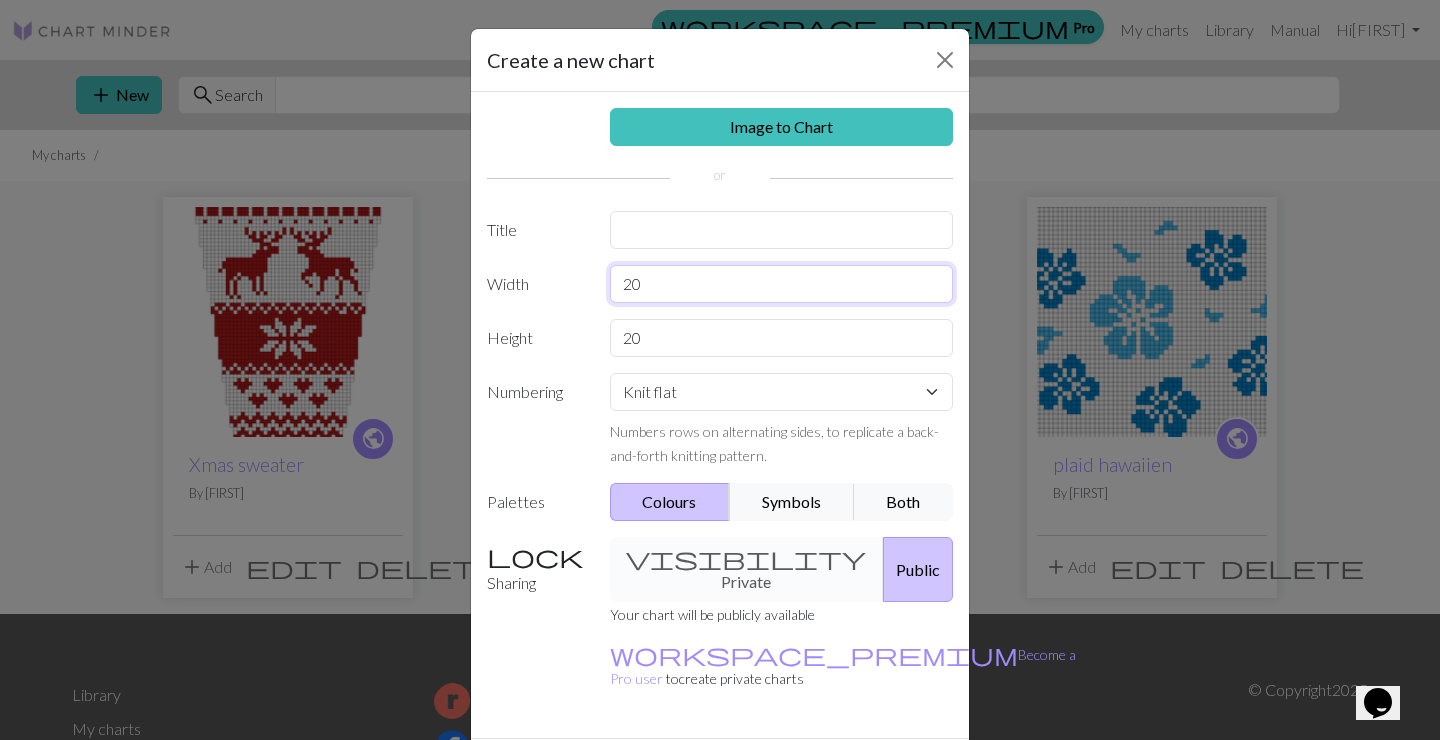 drag, startPoint x: 673, startPoint y: 279, endPoint x: 537, endPoint y: 274, distance: 136.09187 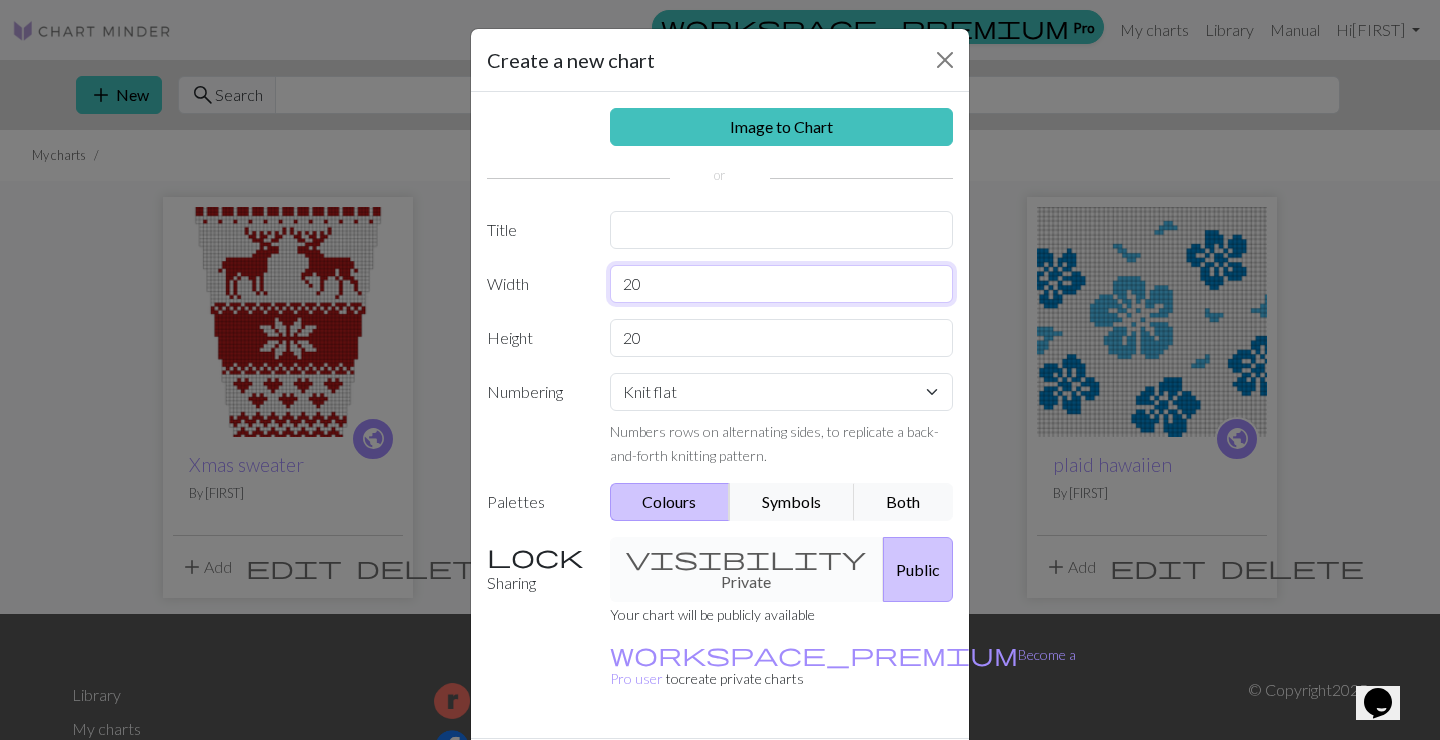 click on "Width 20" at bounding box center (720, 284) 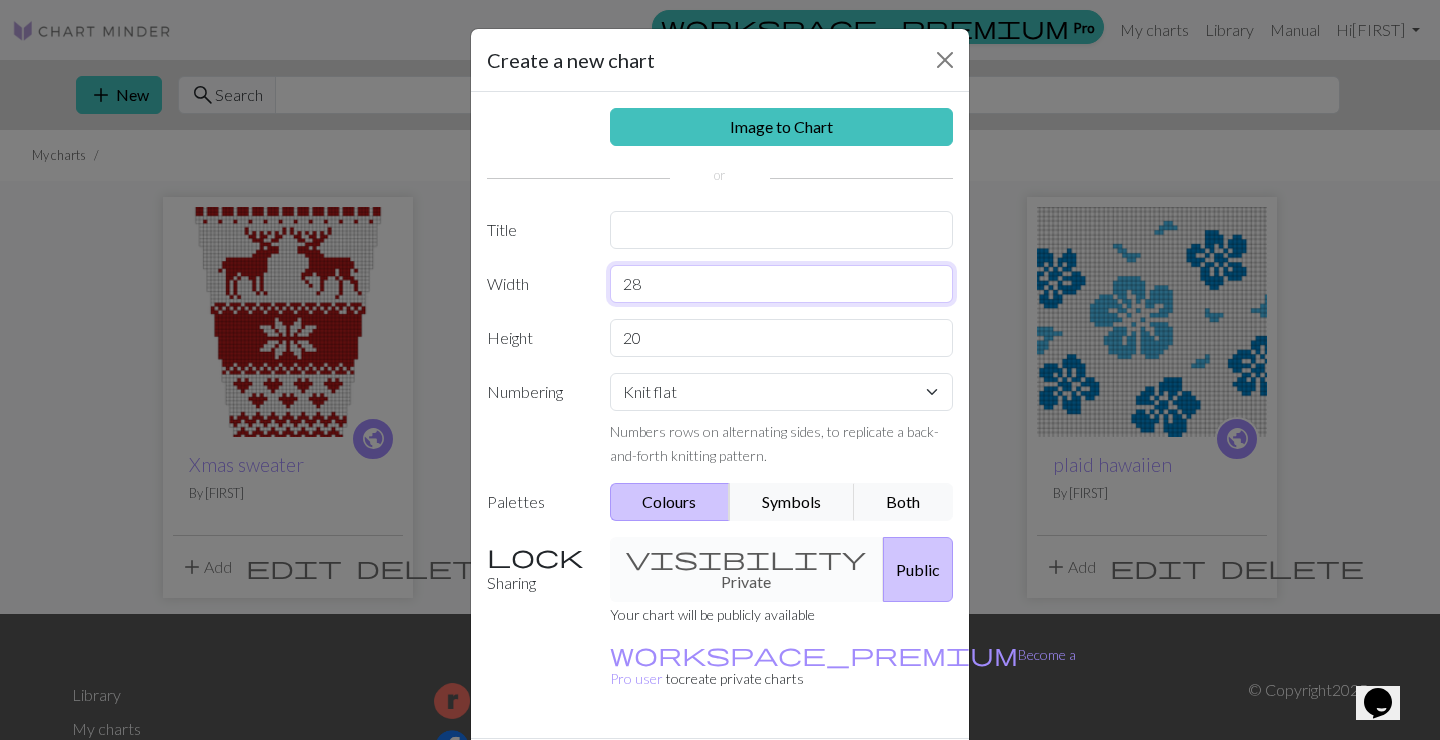 type on "28" 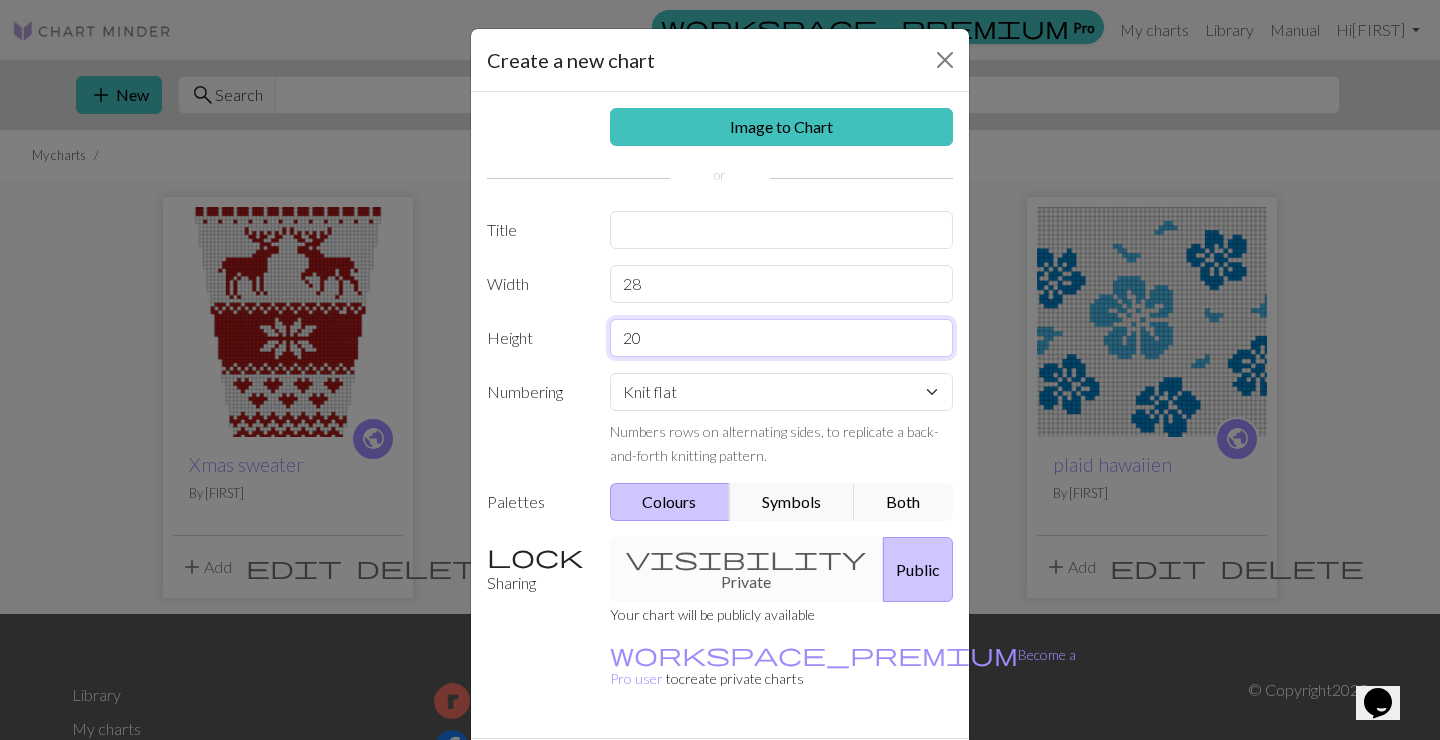 drag, startPoint x: 666, startPoint y: 338, endPoint x: 474, endPoint y: 337, distance: 192.00261 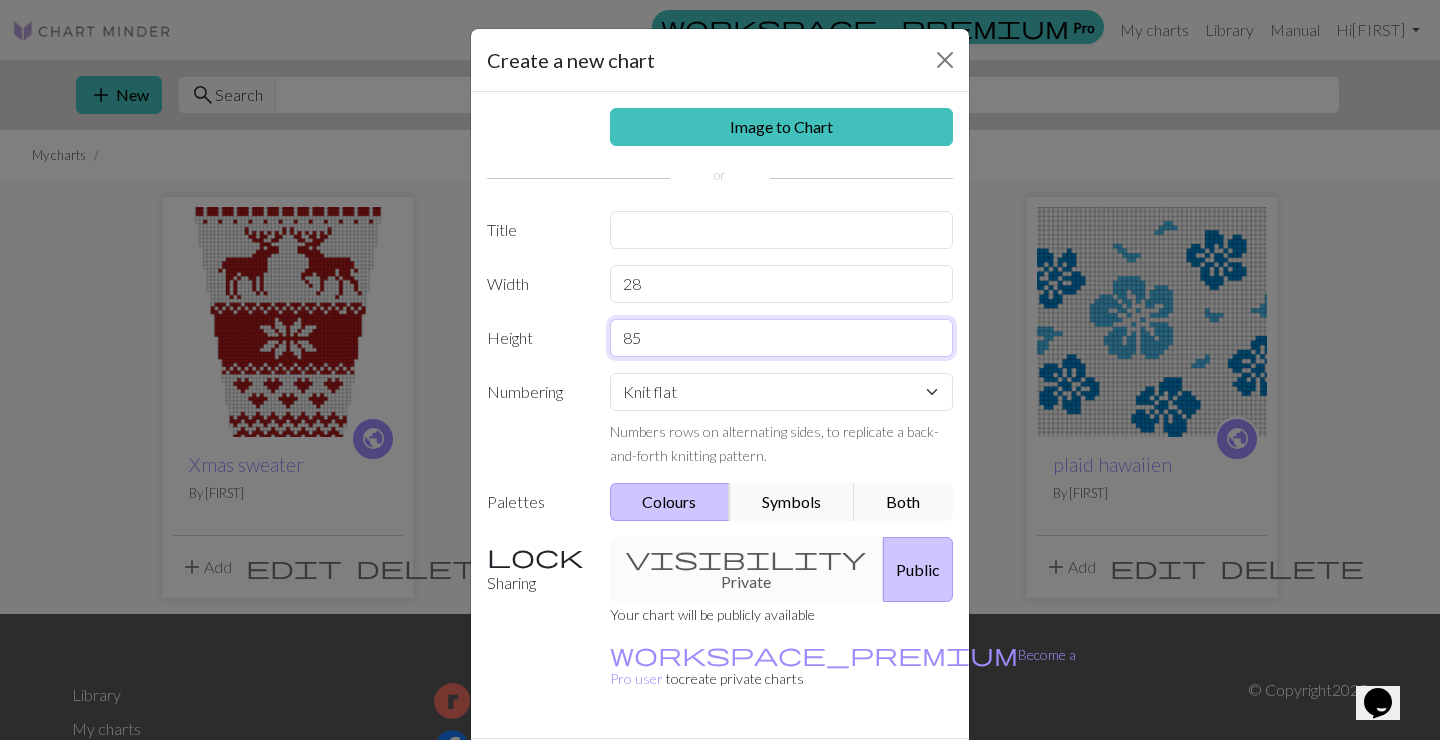 type on "85" 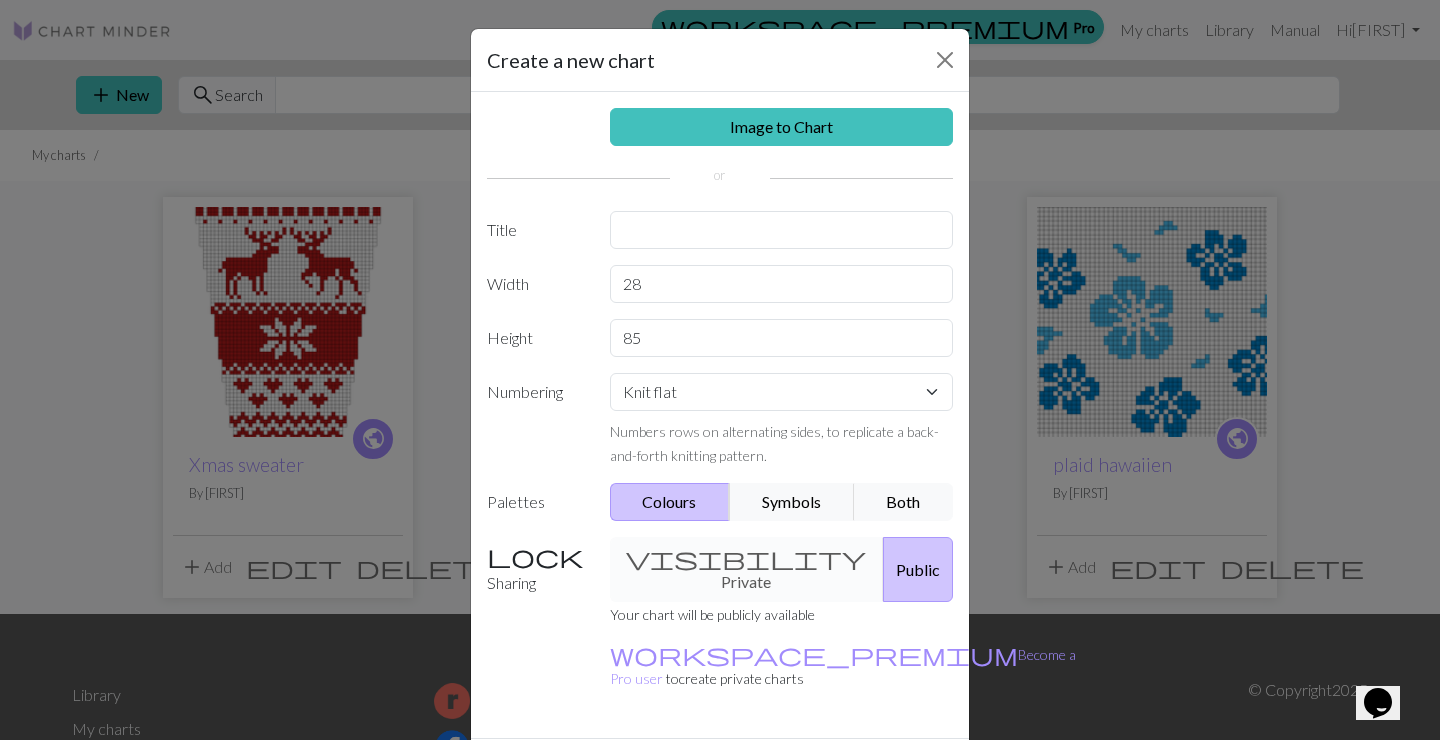 click on "Create" at bounding box center (835, 774) 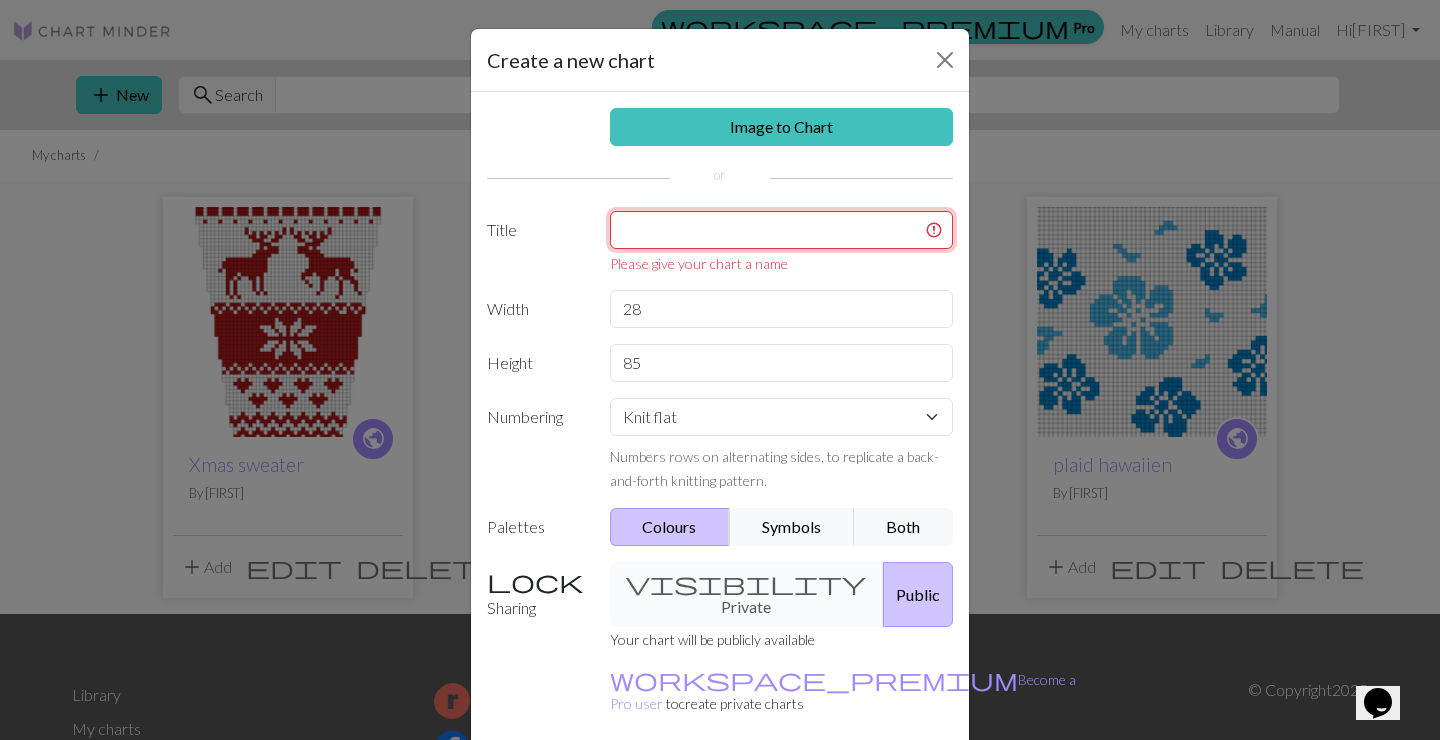click at bounding box center [782, 230] 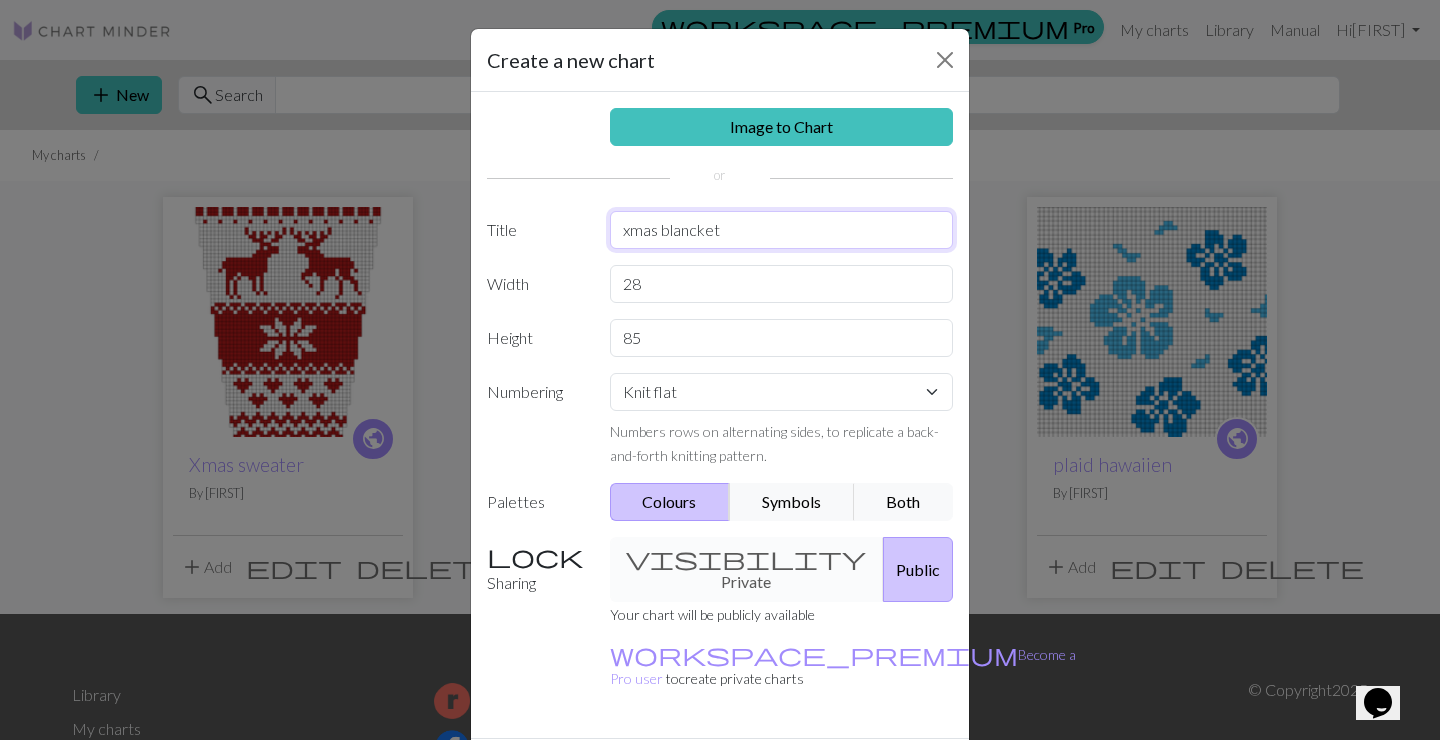 type on "xmas blancket" 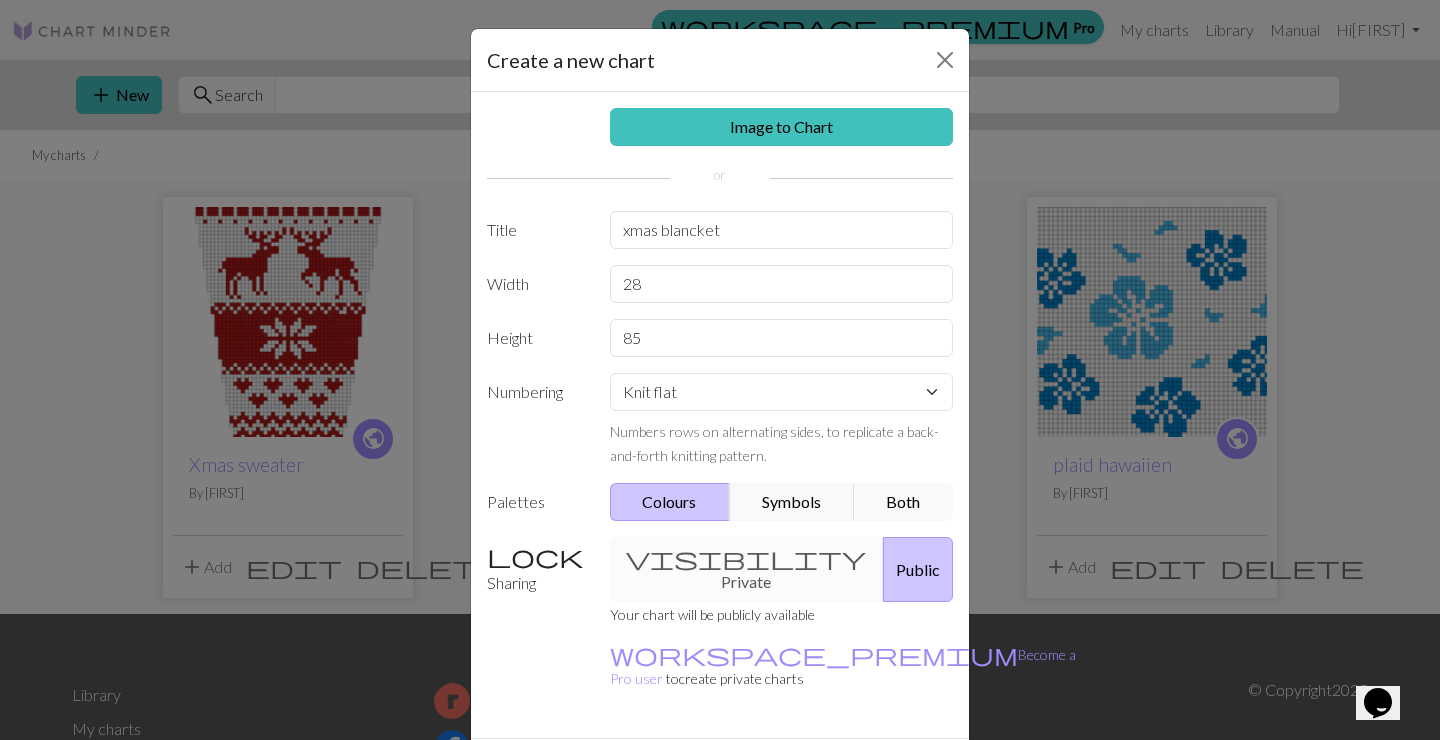 click on "Create" at bounding box center [835, 774] 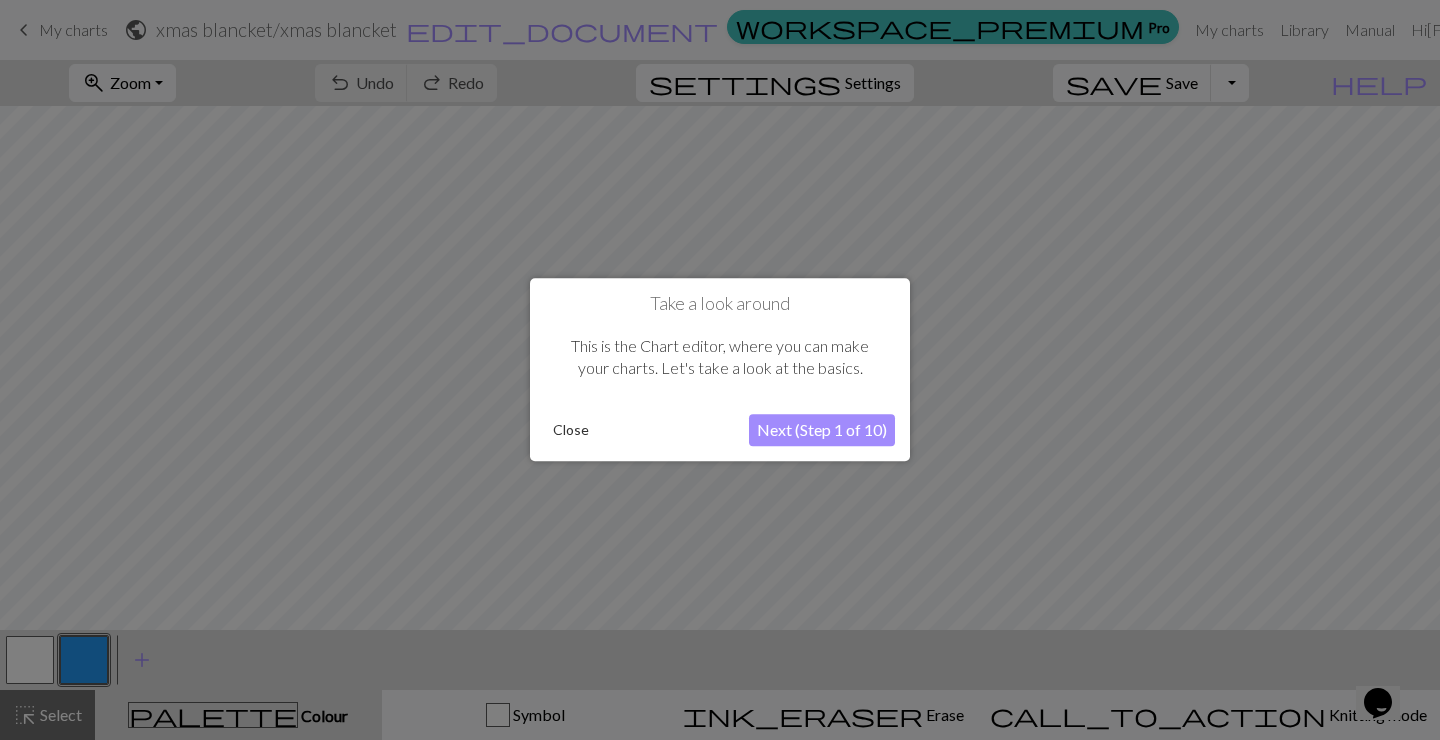 click on "Close" at bounding box center (571, 431) 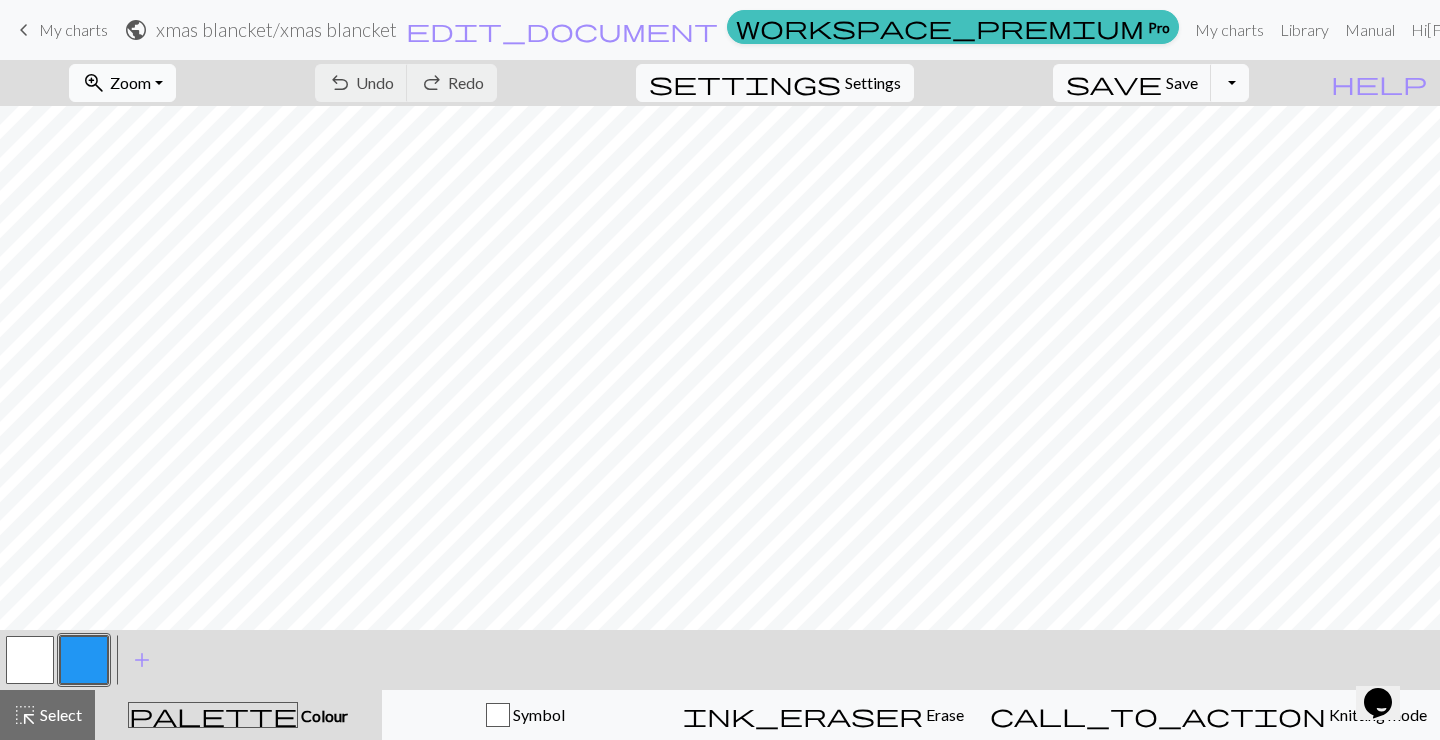 click on "zoom_in Zoom Zoom" at bounding box center (122, 83) 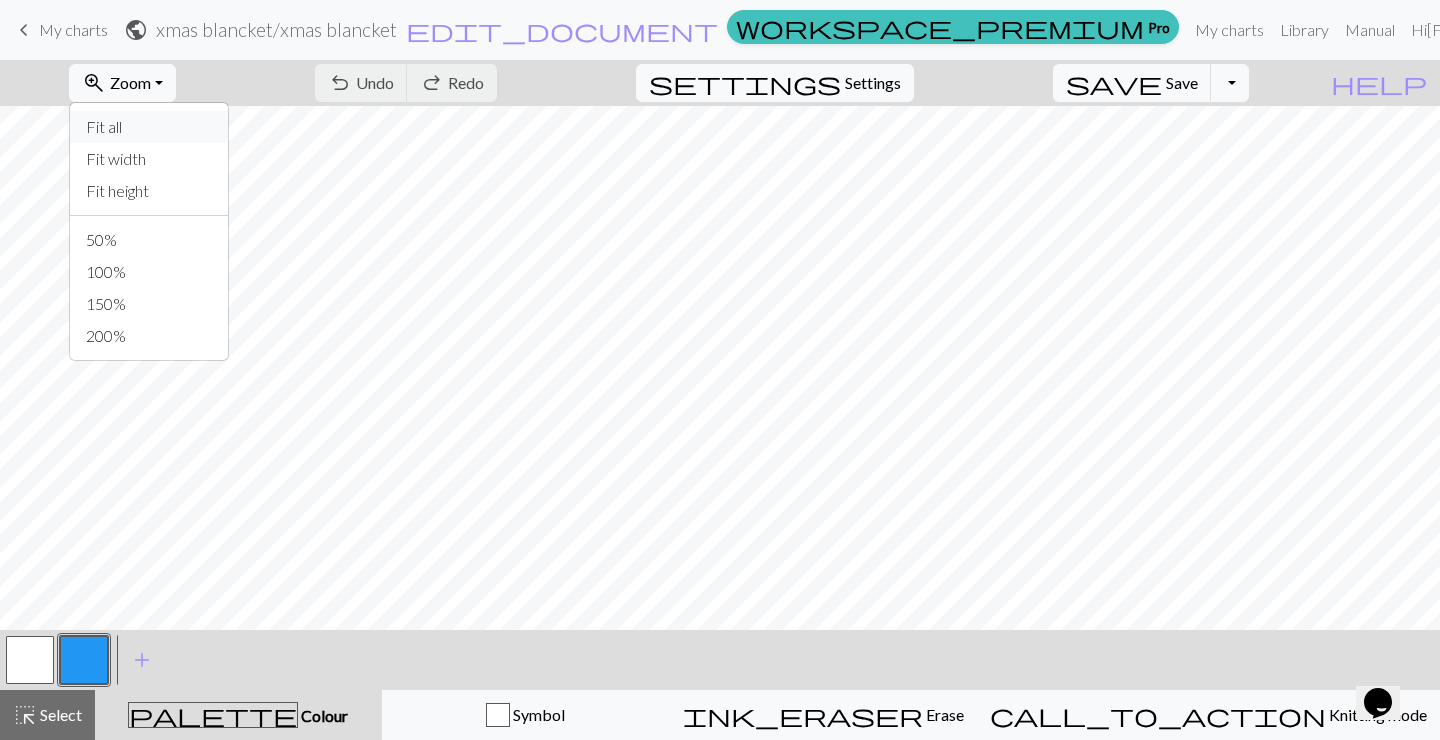 click on "Fit all" at bounding box center (149, 127) 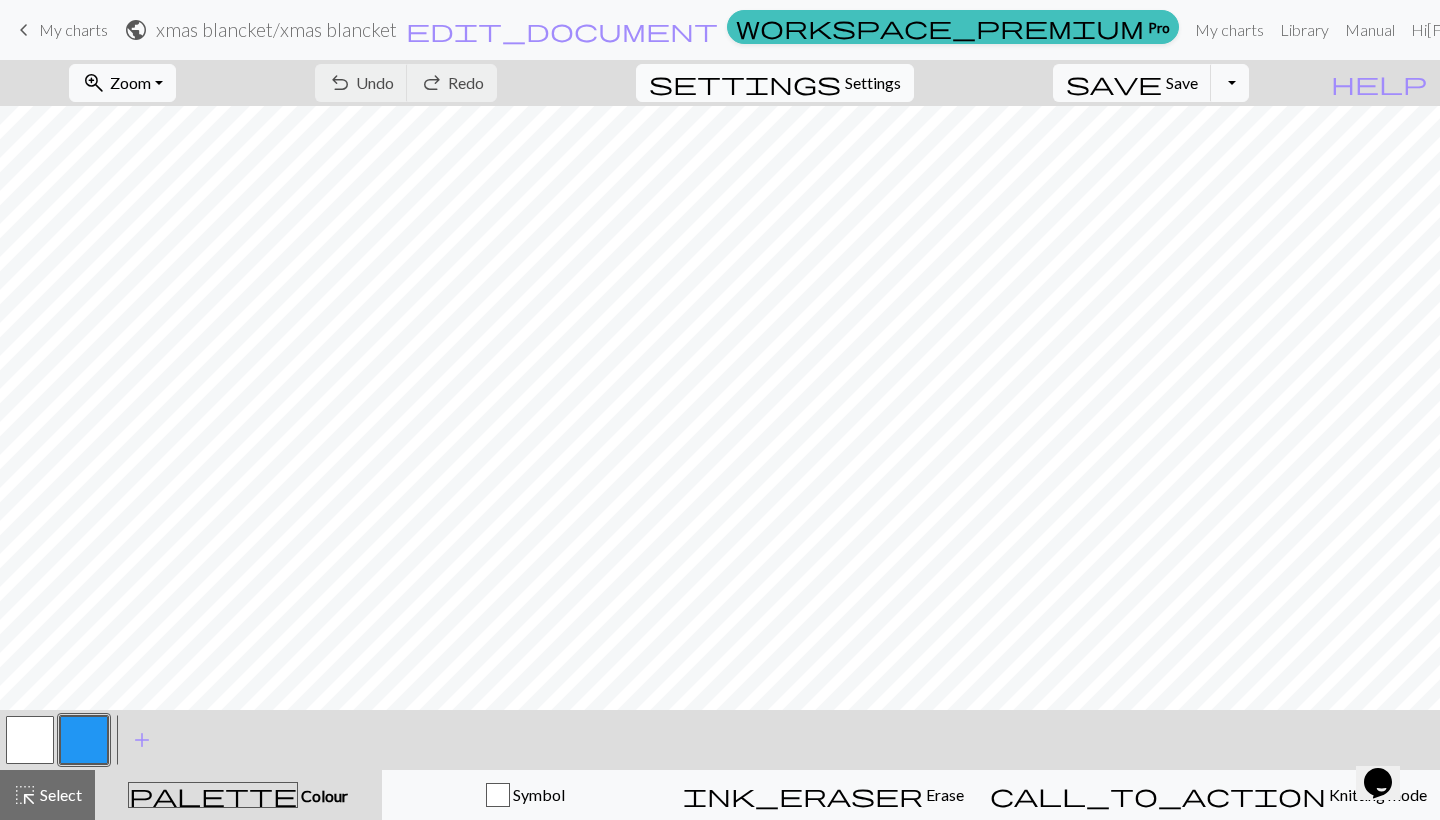 click on "Settings" at bounding box center (873, 83) 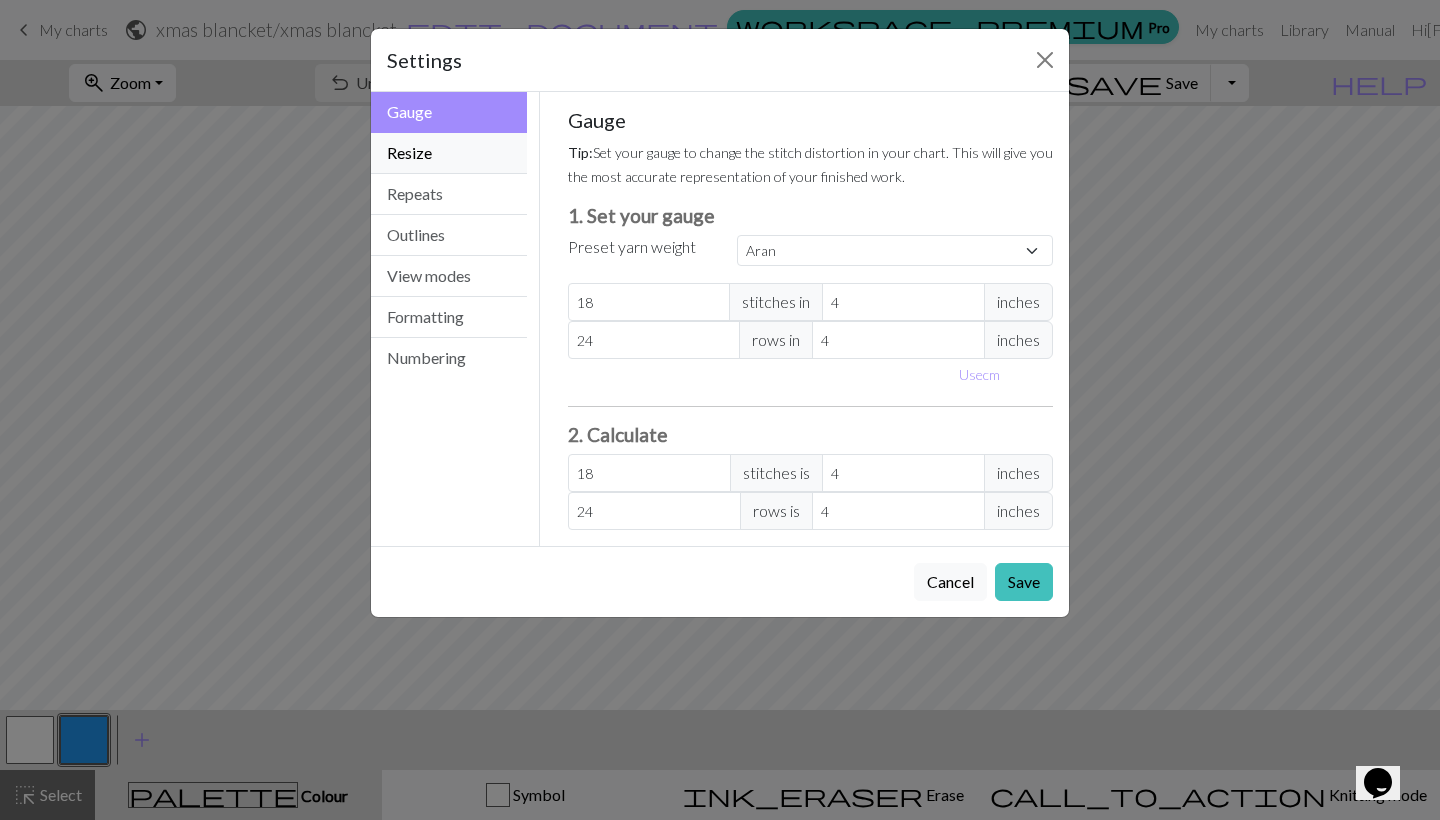 click on "Resize" at bounding box center (449, 153) 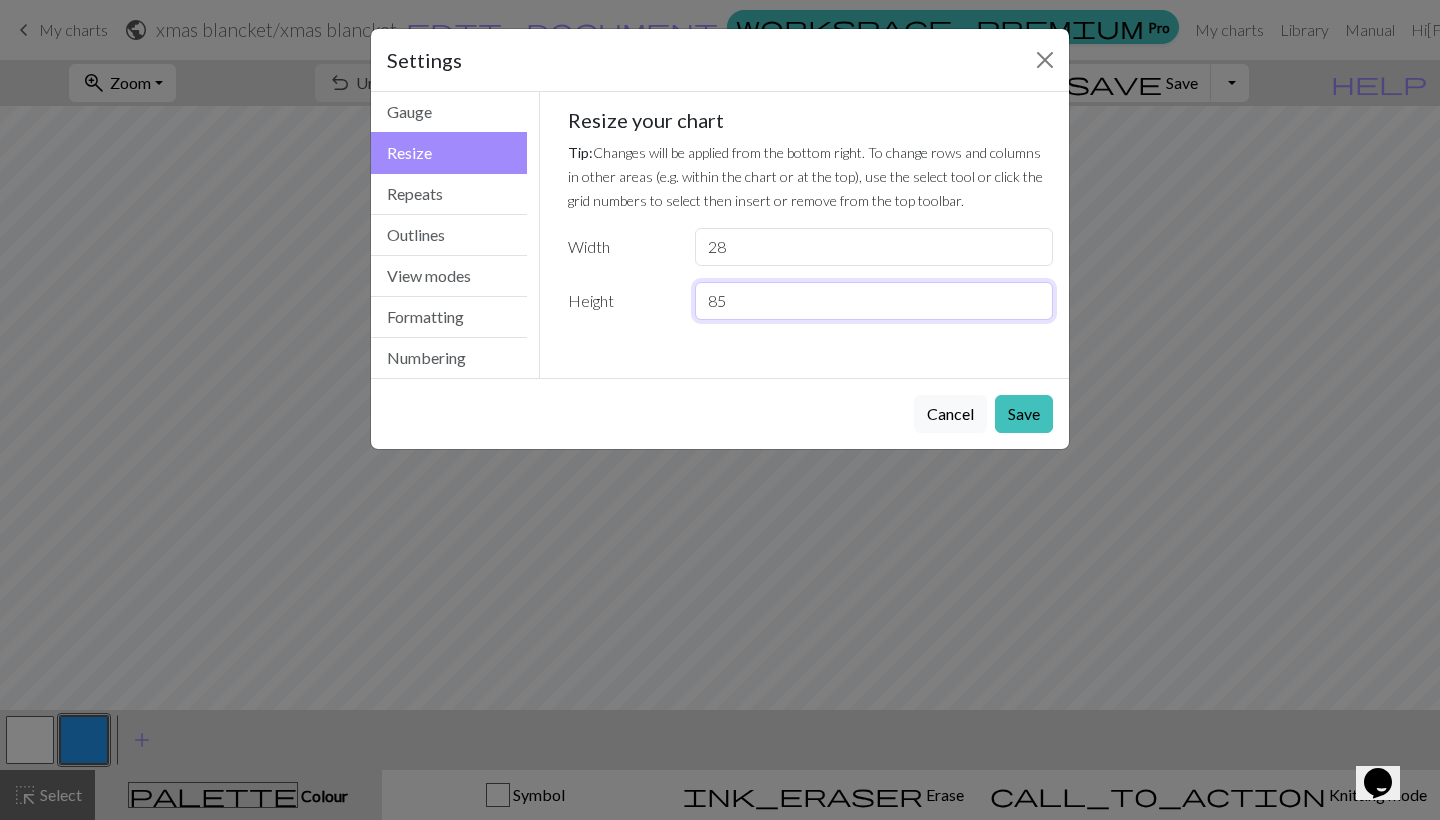 drag, startPoint x: 739, startPoint y: 299, endPoint x: 596, endPoint y: 296, distance: 143.03146 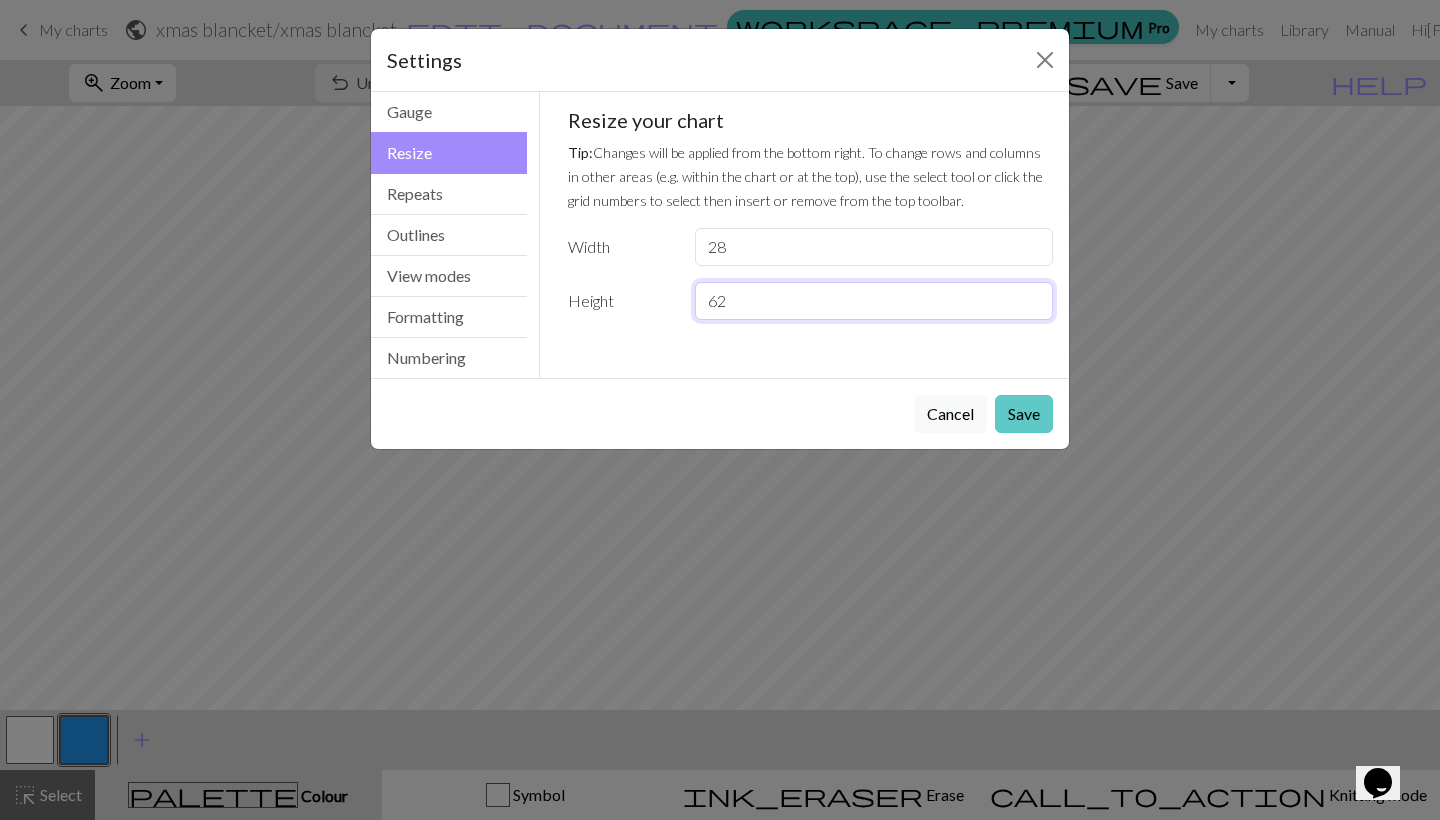 type on "62" 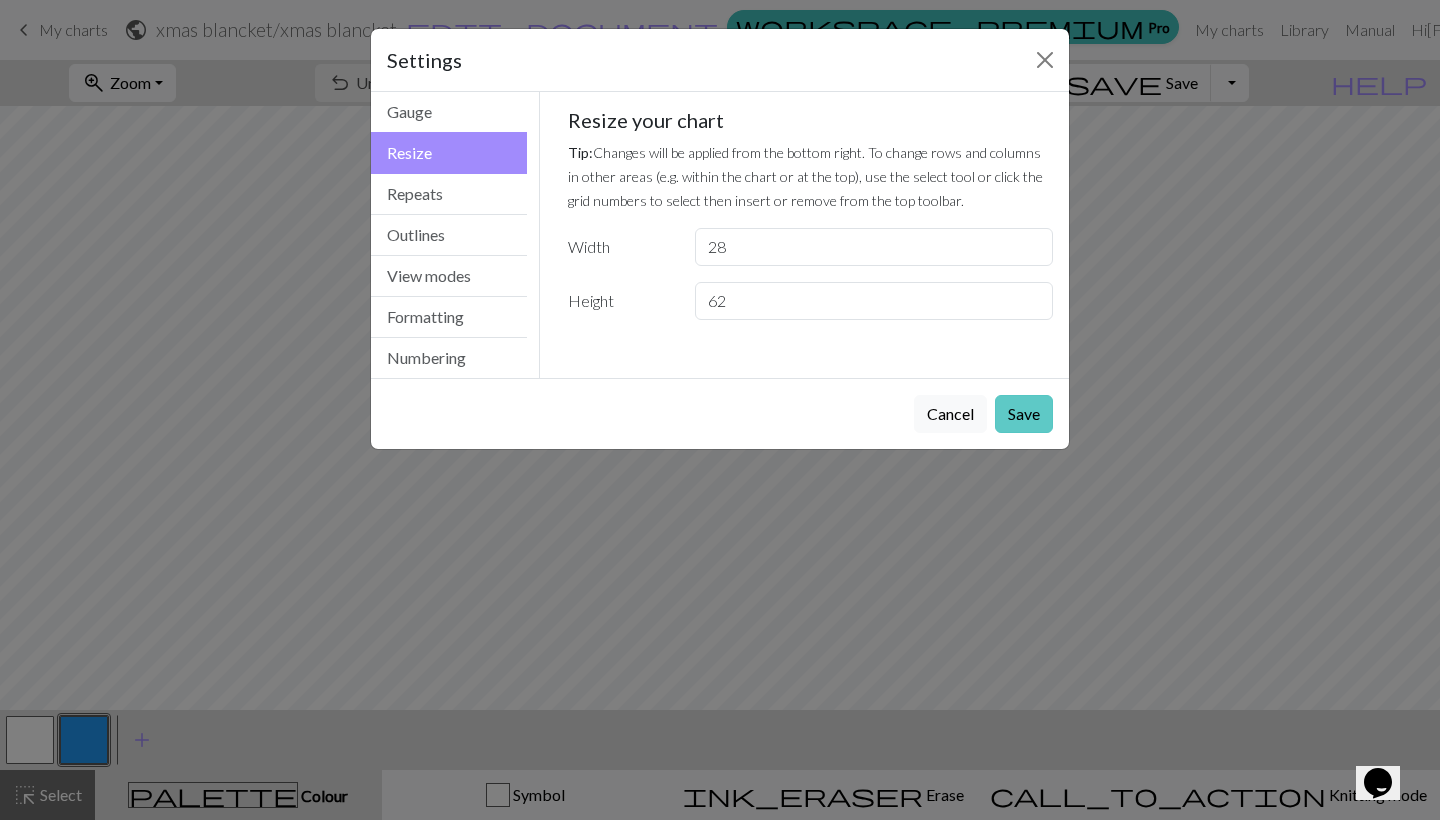click on "Save" at bounding box center [1024, 414] 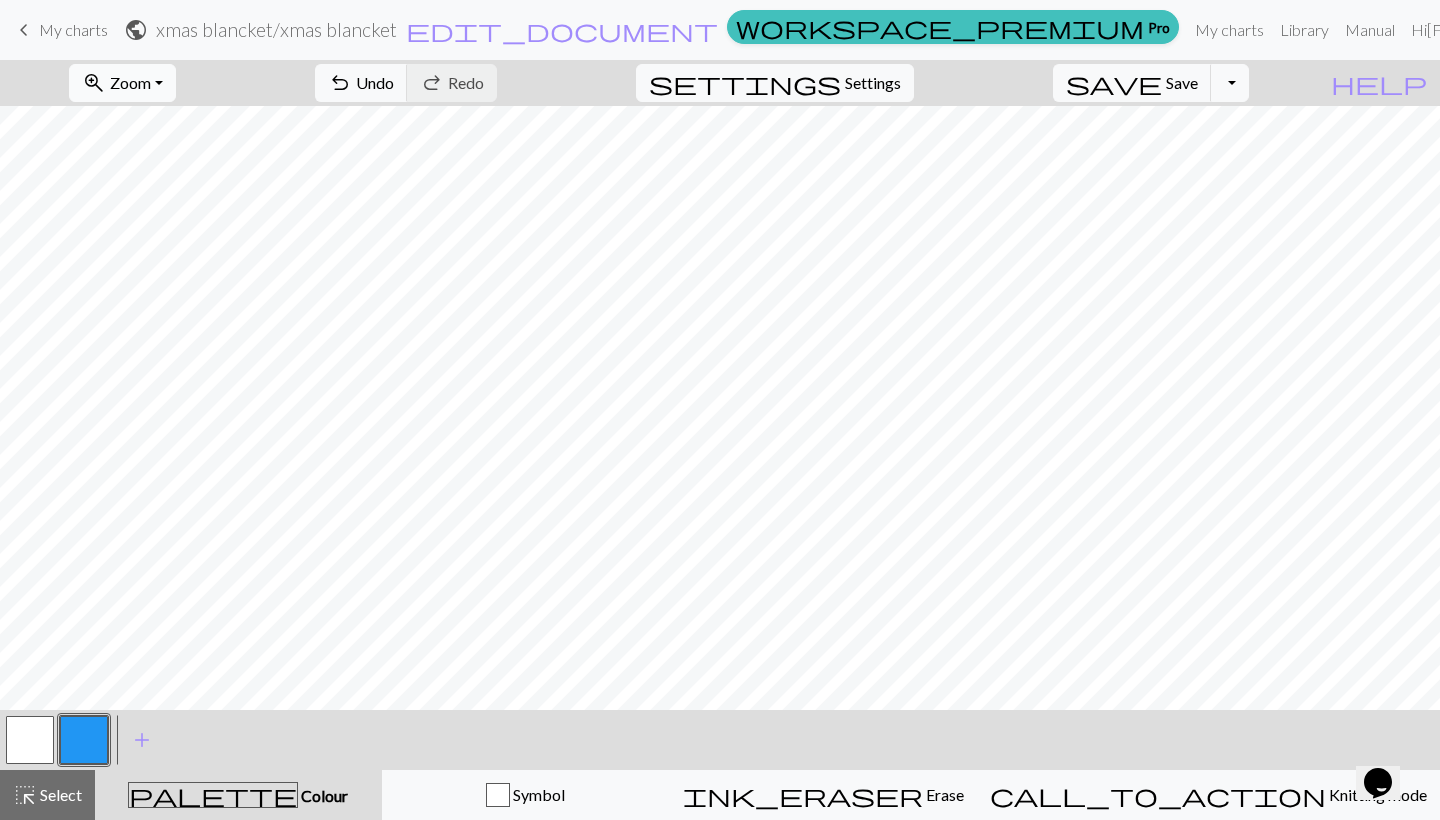 click on "zoom_in Zoom Zoom" at bounding box center [122, 83] 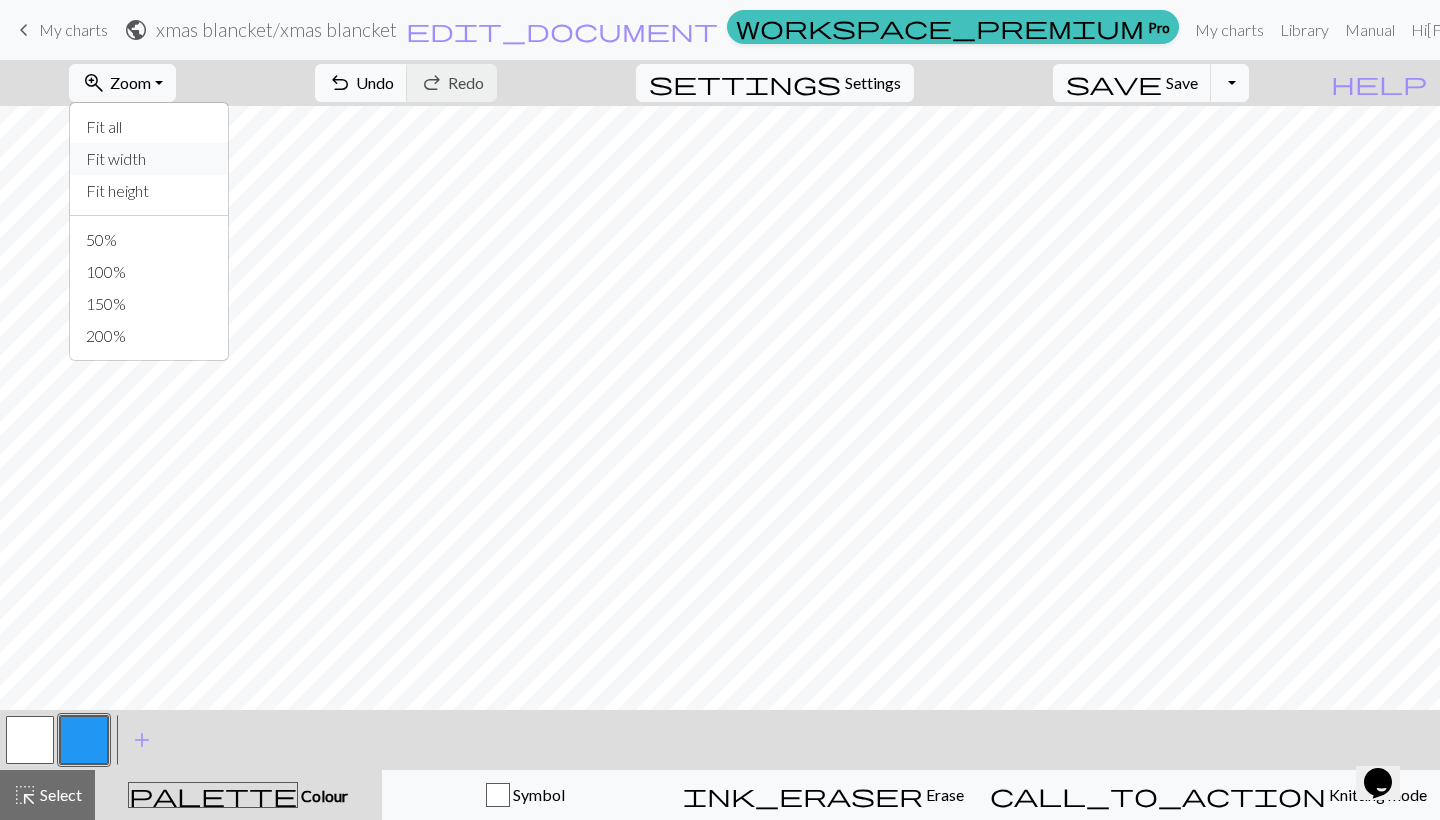 click on "Fit width" at bounding box center (149, 159) 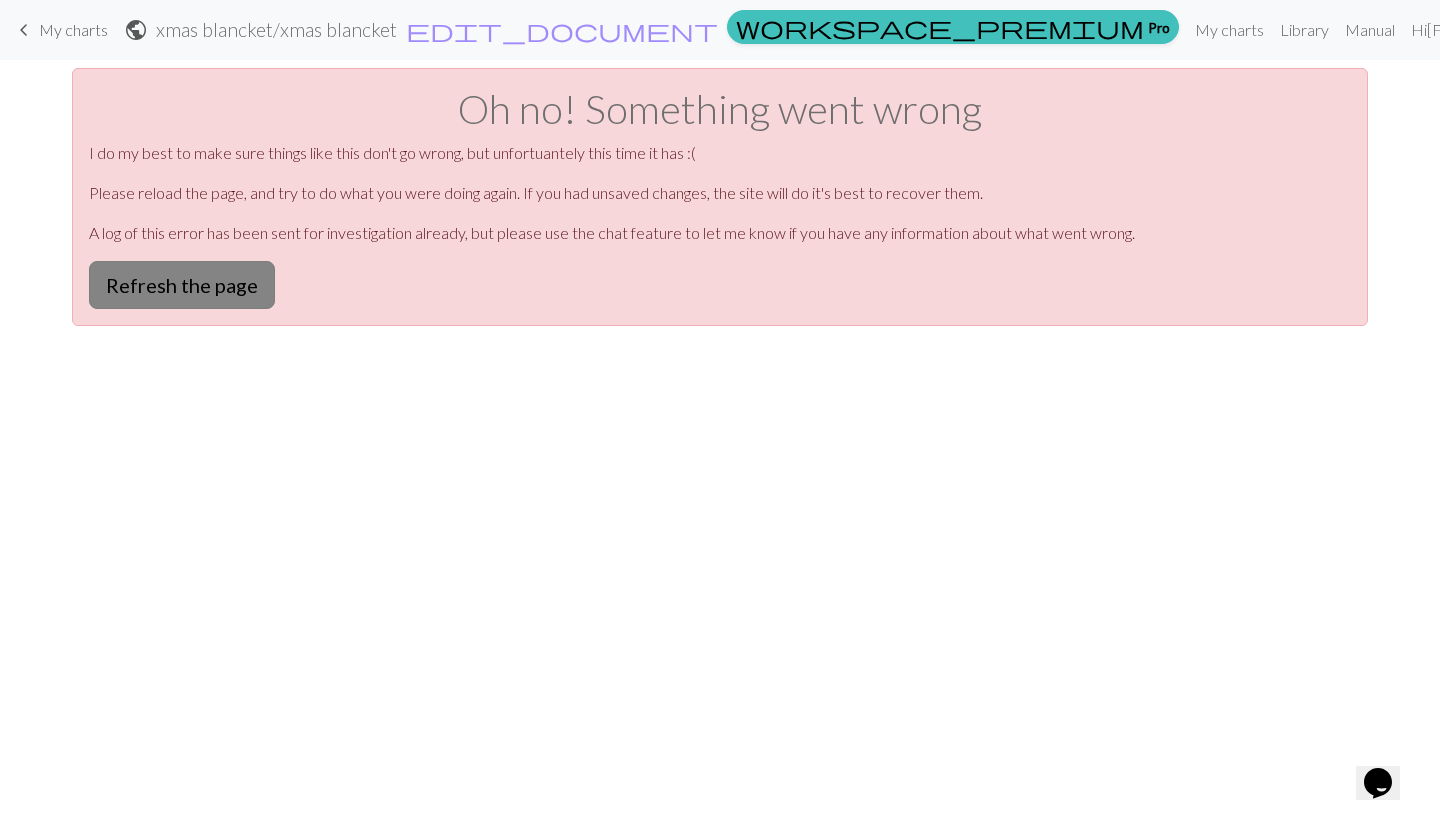 click on "Refresh the page" at bounding box center [182, 285] 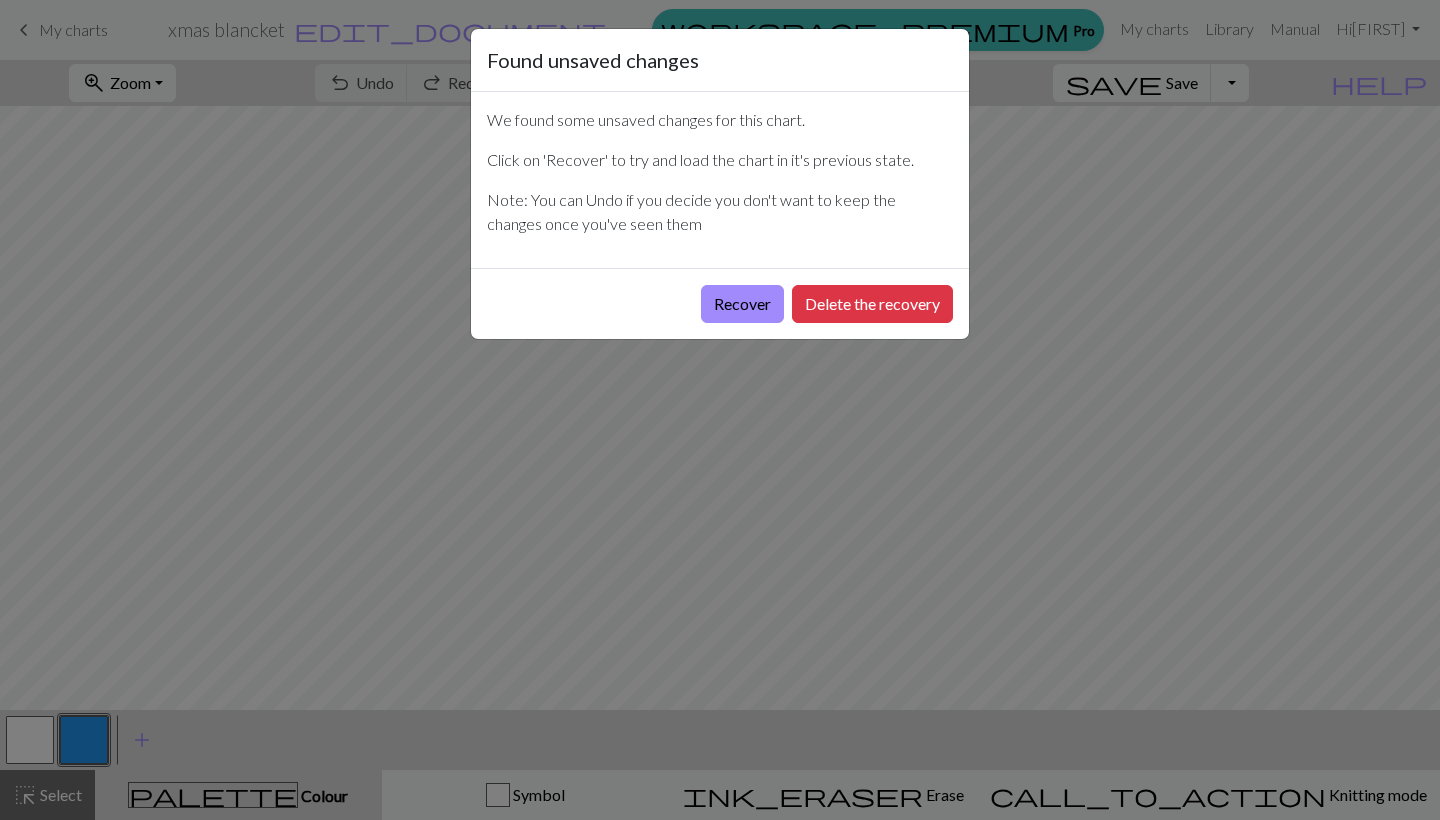 scroll, scrollTop: 0, scrollLeft: 0, axis: both 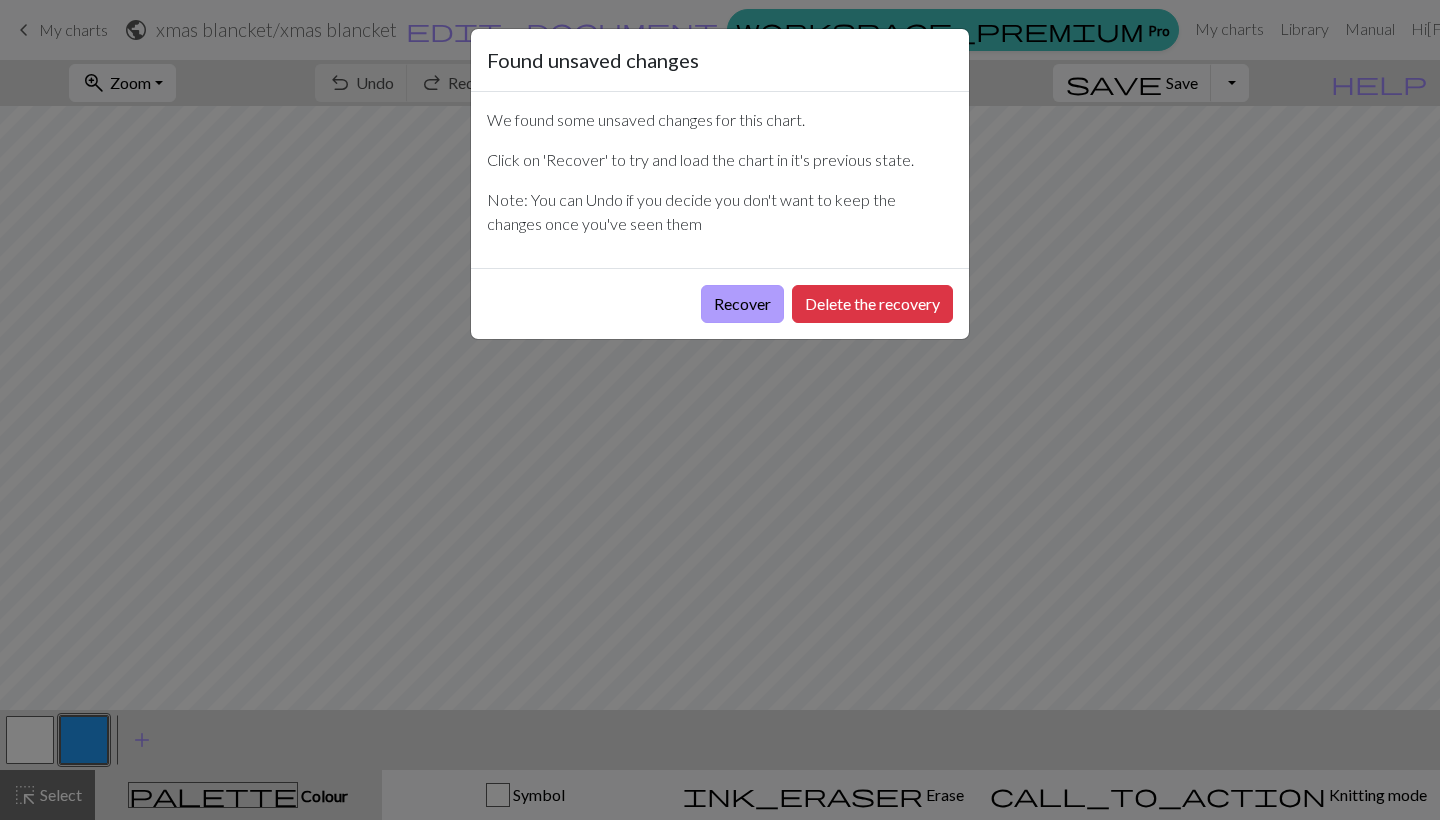 click on "Recover" at bounding box center [742, 304] 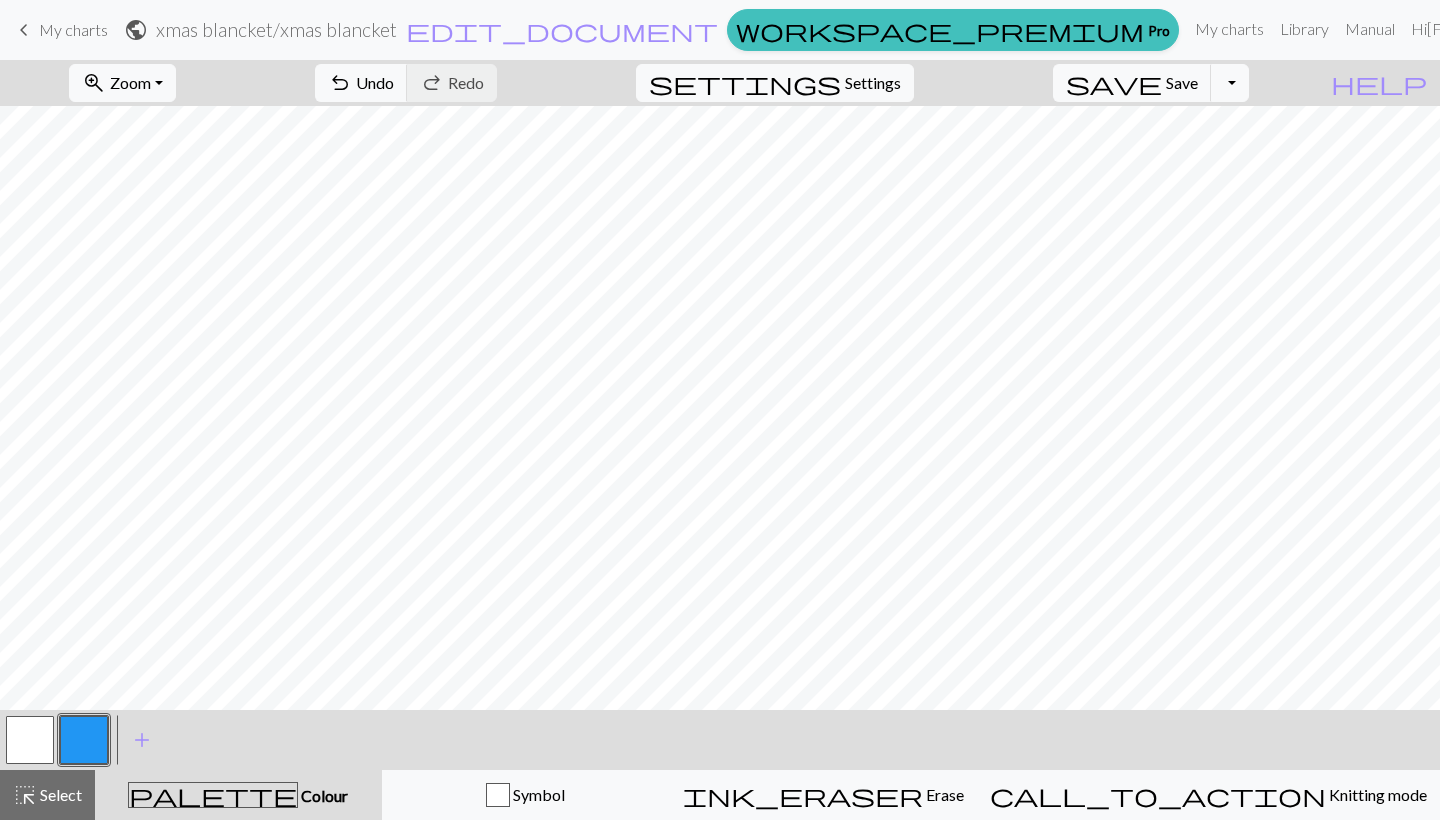 click at bounding box center (84, 740) 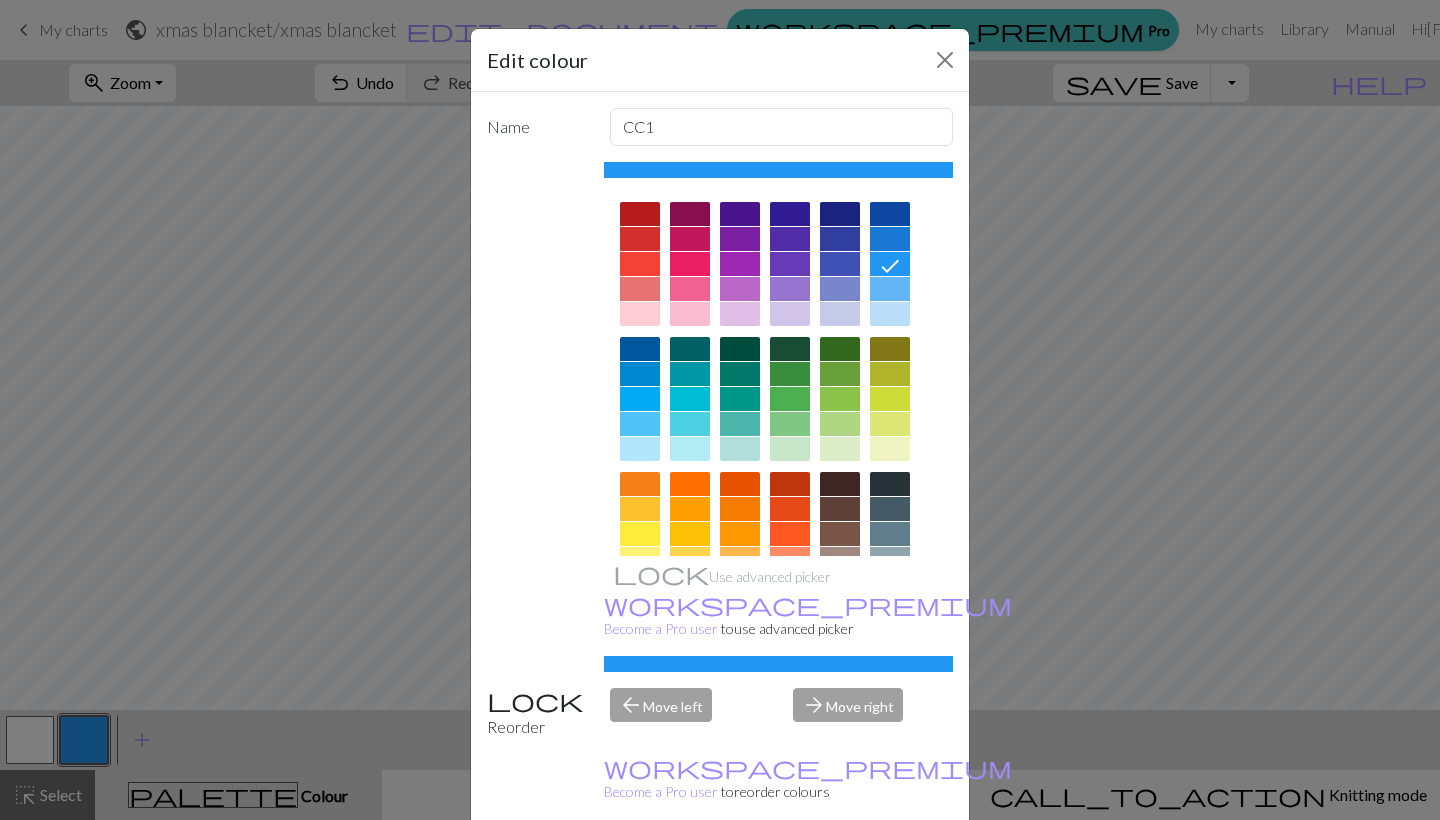 click at bounding box center [779, 467] 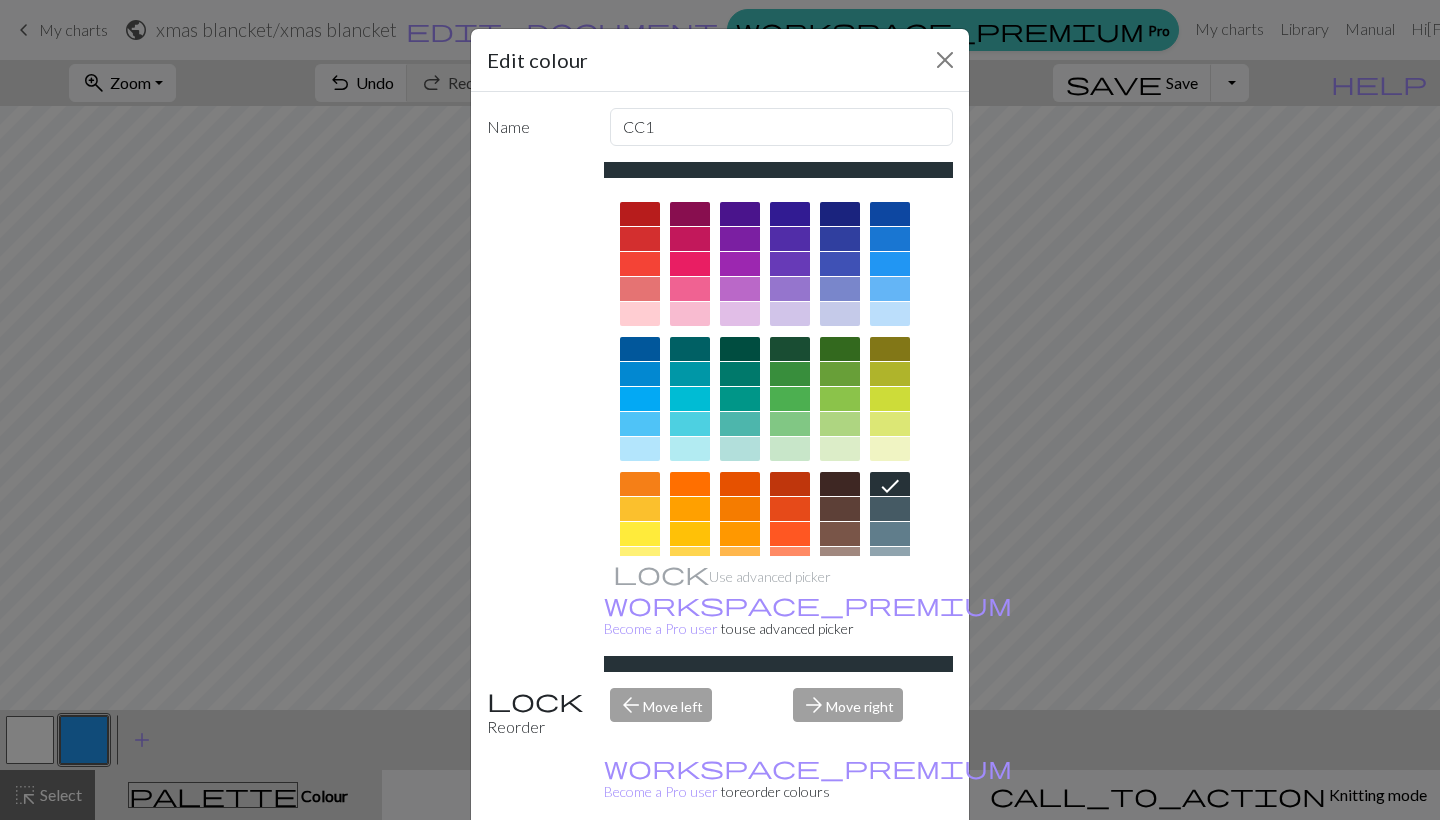 click on "Done" at bounding box center (840, 871) 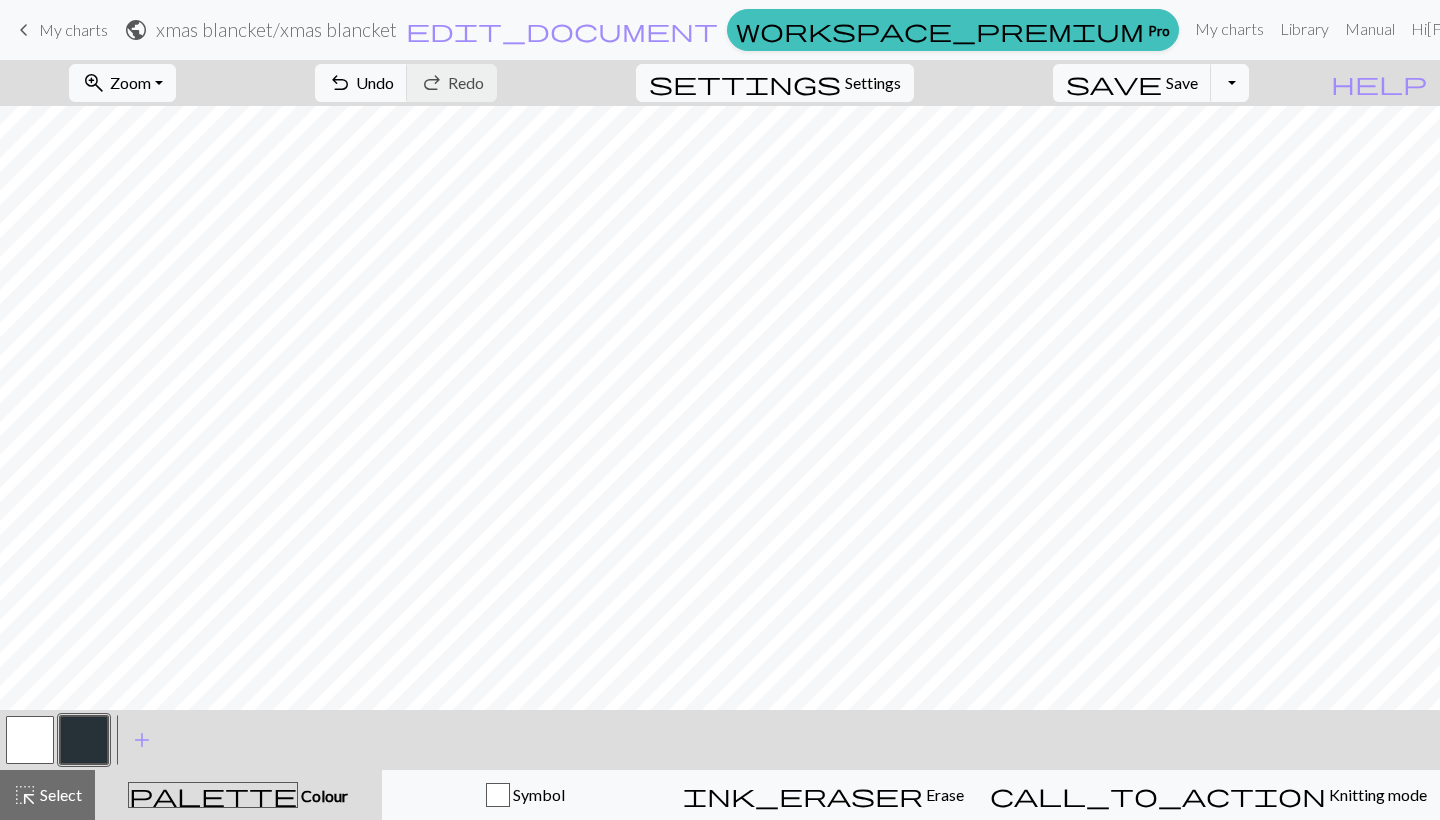 click on "zoom_in Zoom Zoom Fit all Fit width Fit height 50% 100% 150% 200% undo Undo Undo redo Redo Redo settings  Settings save Save Save Toggle Dropdown file_copy  Save a copy save_alt  Download help Show me around < > add Add a  colour highlight_alt   Select   Select palette   Colour   Colour   Symbol ink_eraser   Erase   Erase call_to_action   Knitting mode   Knitting mode" at bounding box center [720, 440] 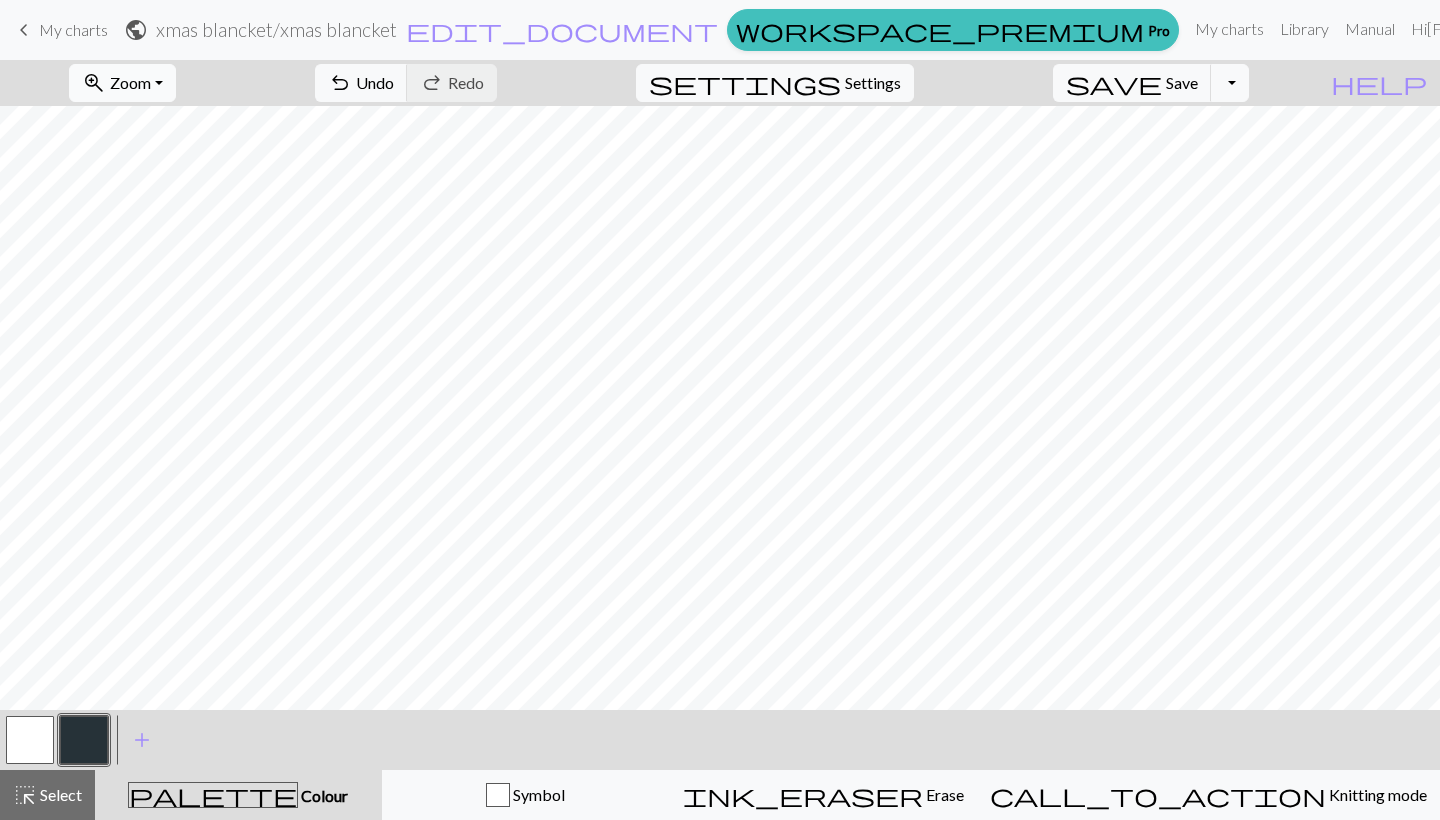 click on "zoom_in Zoom Zoom" at bounding box center [122, 83] 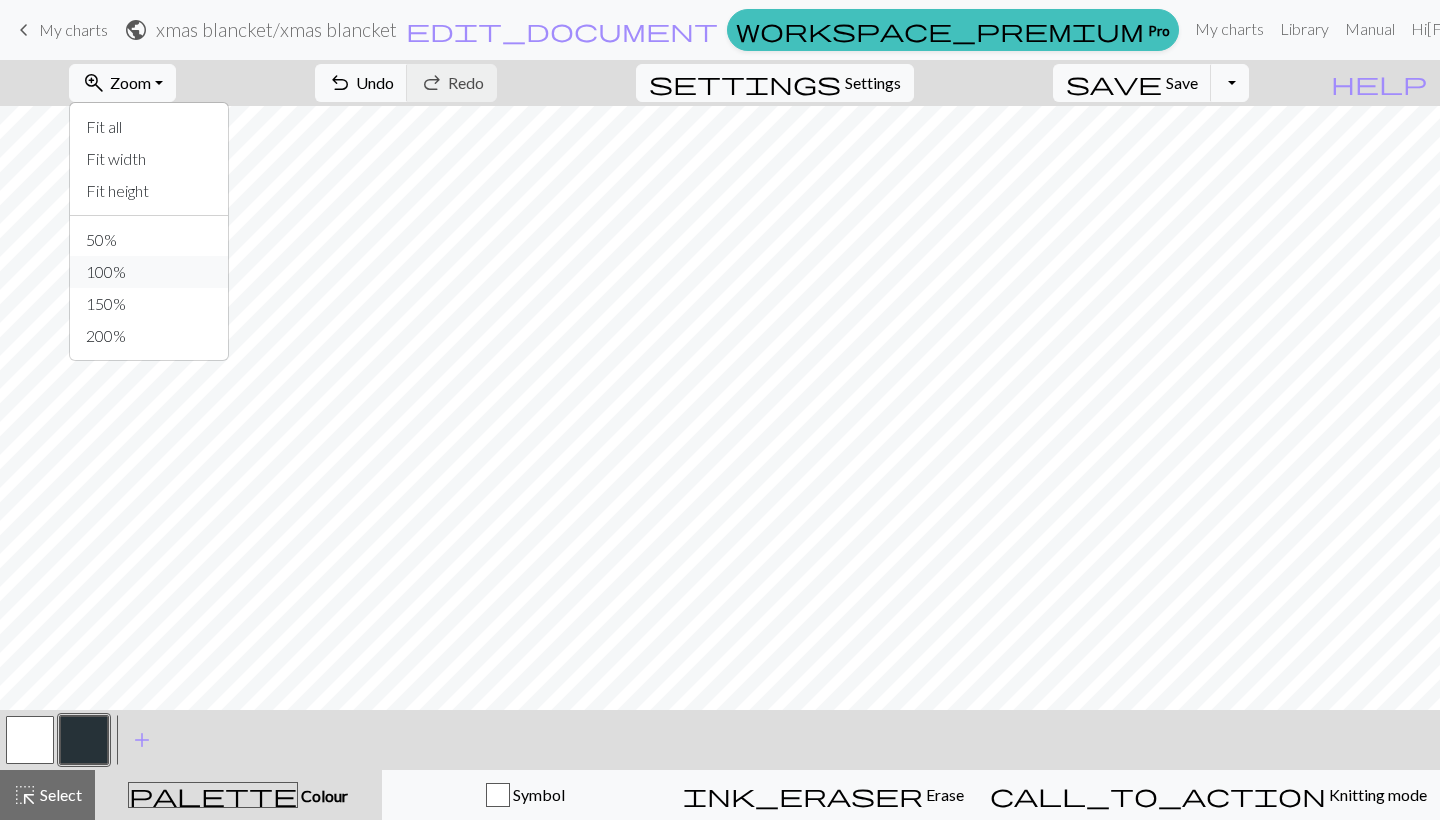 click on "100%" at bounding box center (149, 272) 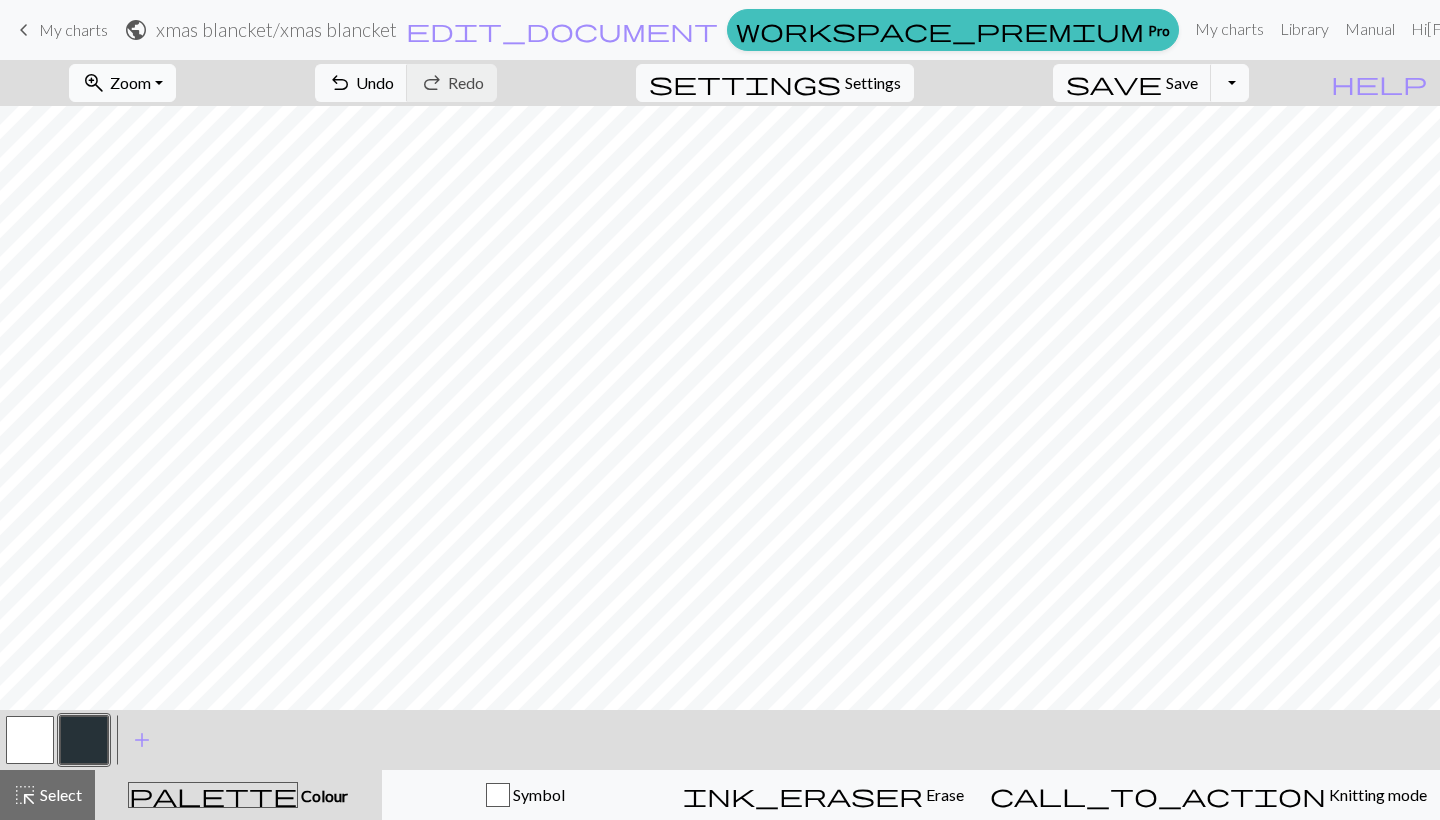click on "Zoom" at bounding box center (130, 82) 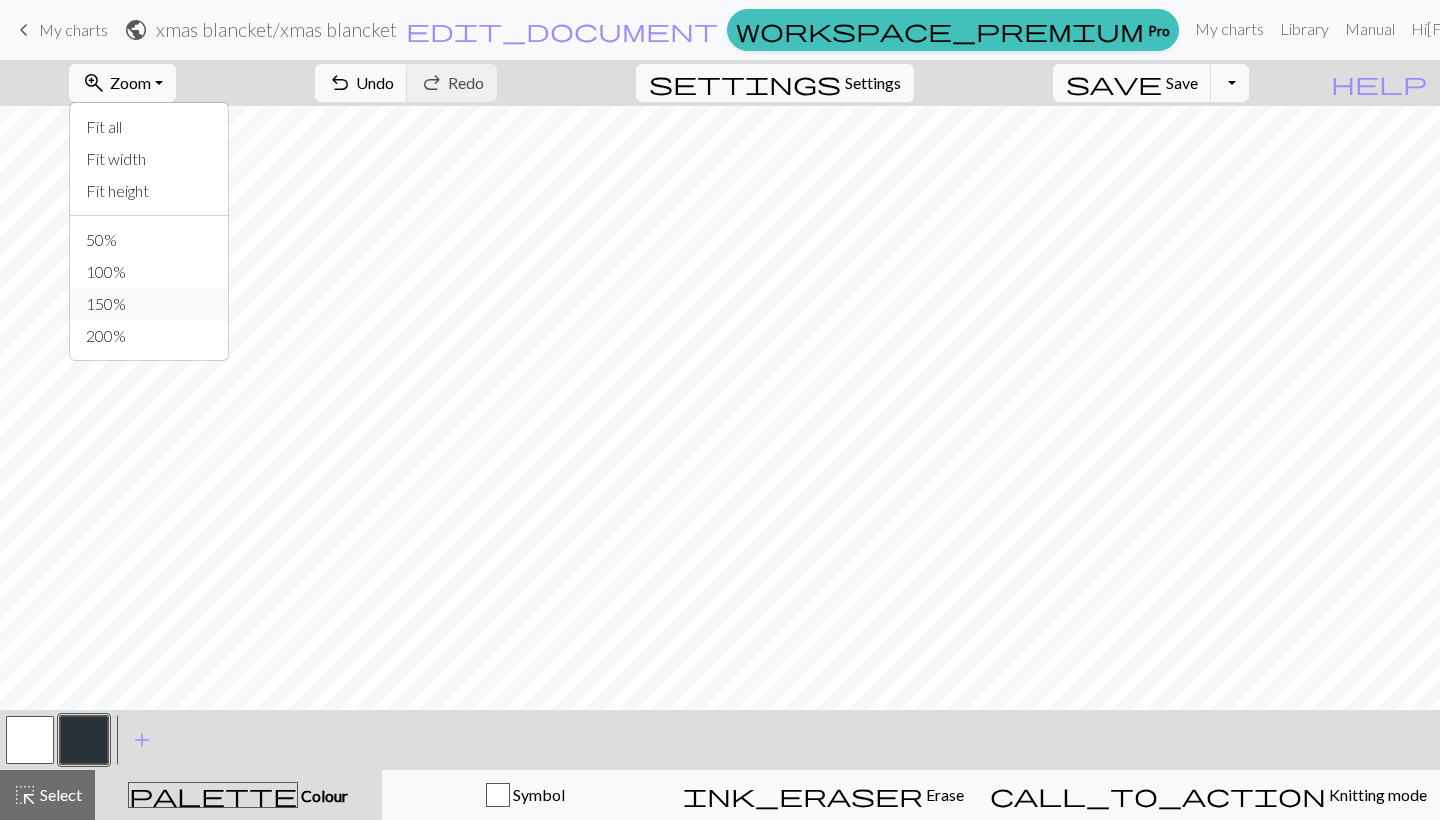 click on "150%" at bounding box center [149, 304] 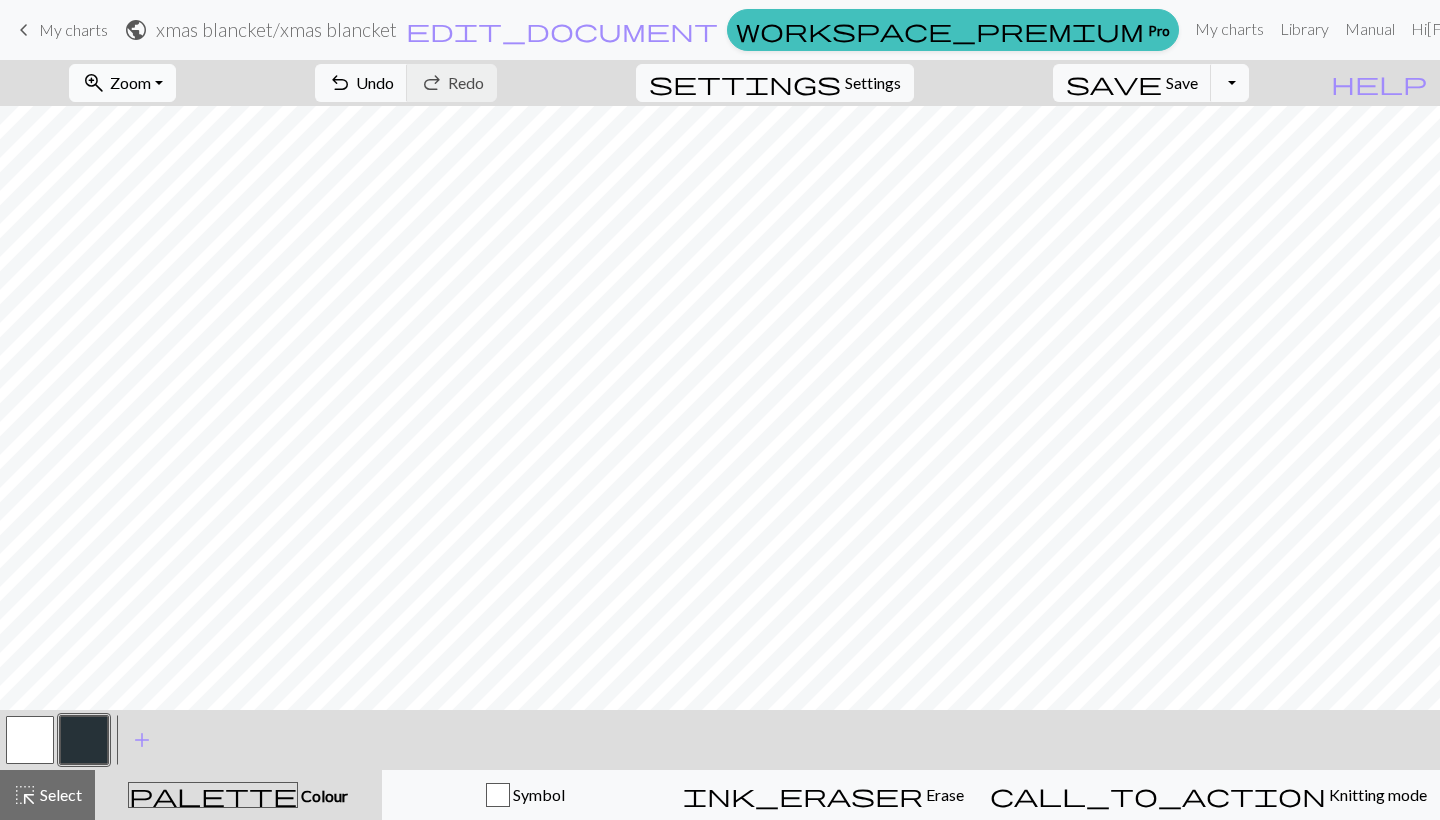 click on "zoom_in Zoom Zoom" at bounding box center (122, 83) 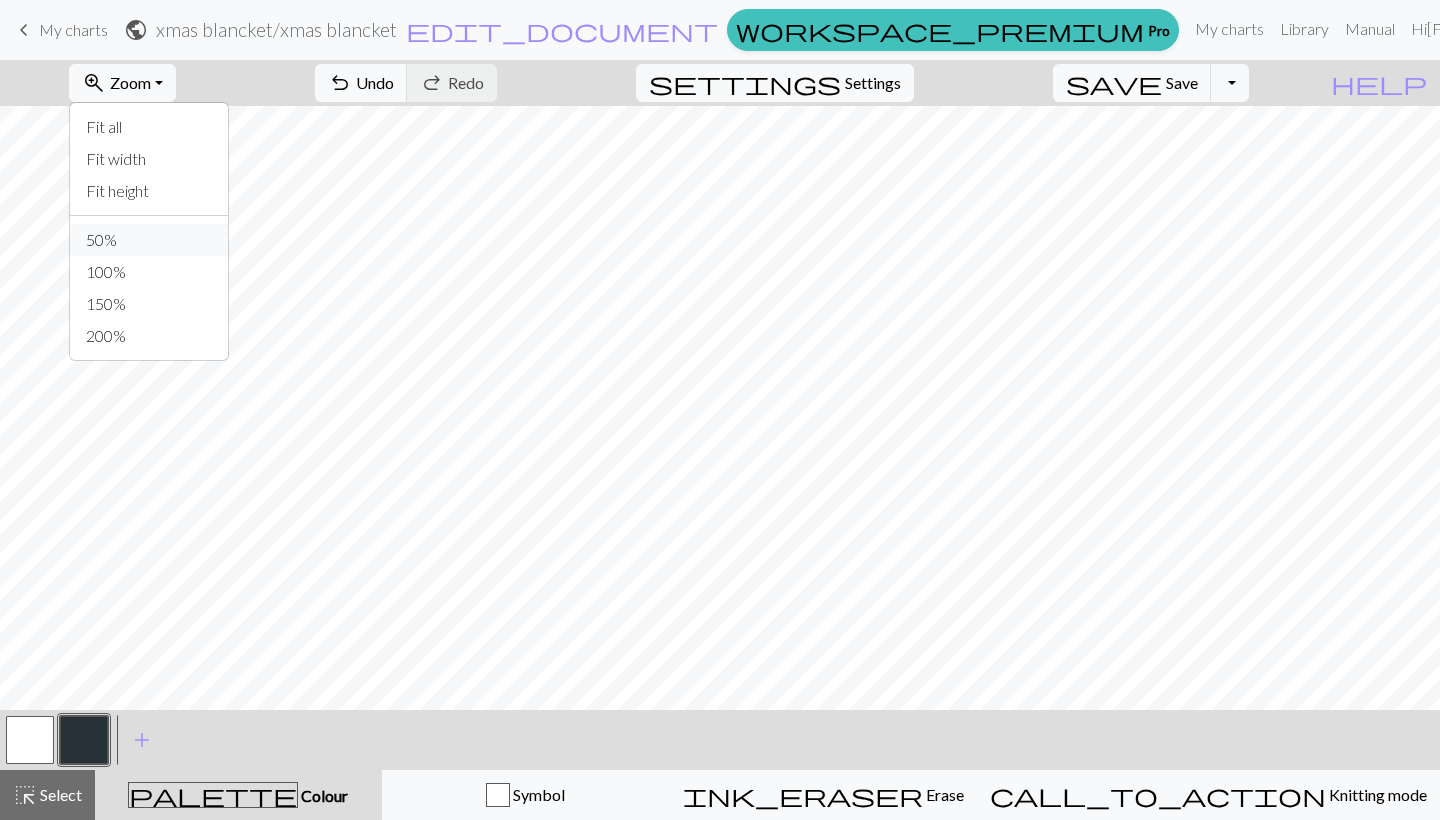 click on "50%" at bounding box center [149, 240] 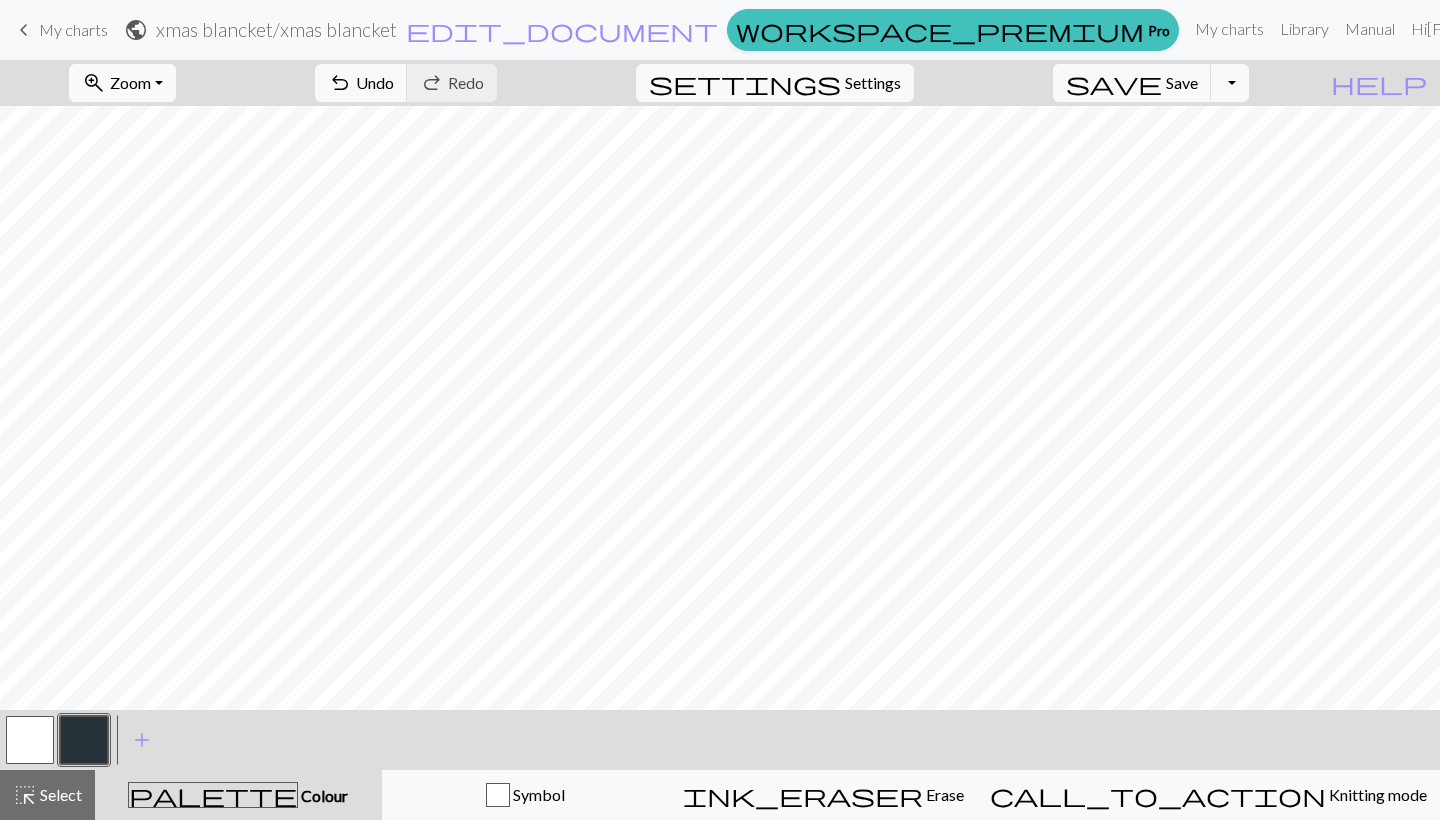 click on "zoom_in Zoom Zoom" at bounding box center (122, 83) 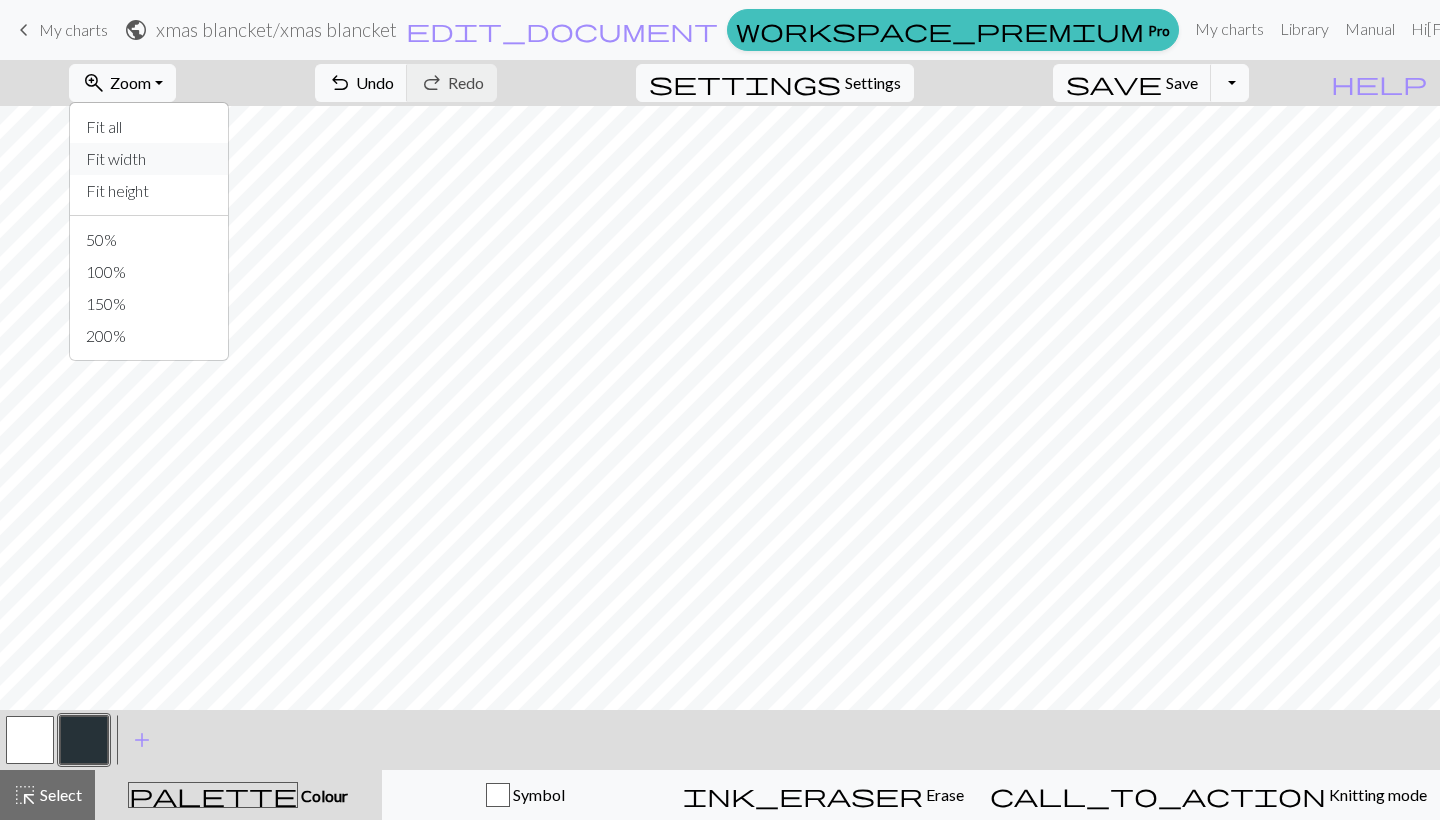 click on "Fit width" at bounding box center (149, 159) 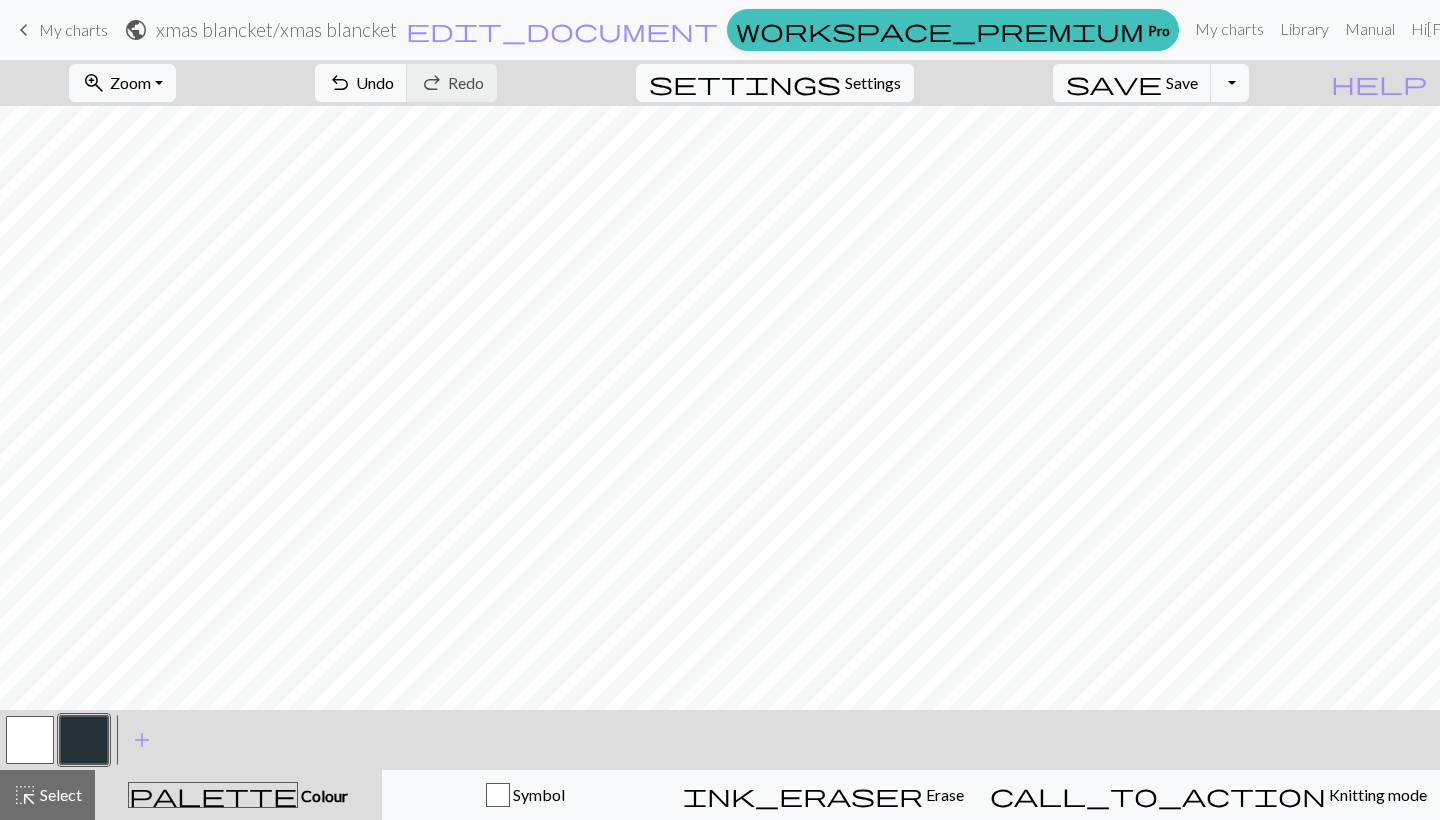click on "zoom_in Zoom Zoom Fit all Fit width Fit height 50% 100% 150% 200% undo Undo Undo redo Redo Redo settings  Settings save Save Save Toggle Dropdown file_copy  Save a copy save_alt  Download help Show me around < > add Add a  colour highlight_alt   Select   Select palette   Colour   Colour   Symbol ink_eraser   Erase   Erase call_to_action   Knitting mode   Knitting mode" at bounding box center (720, 440) 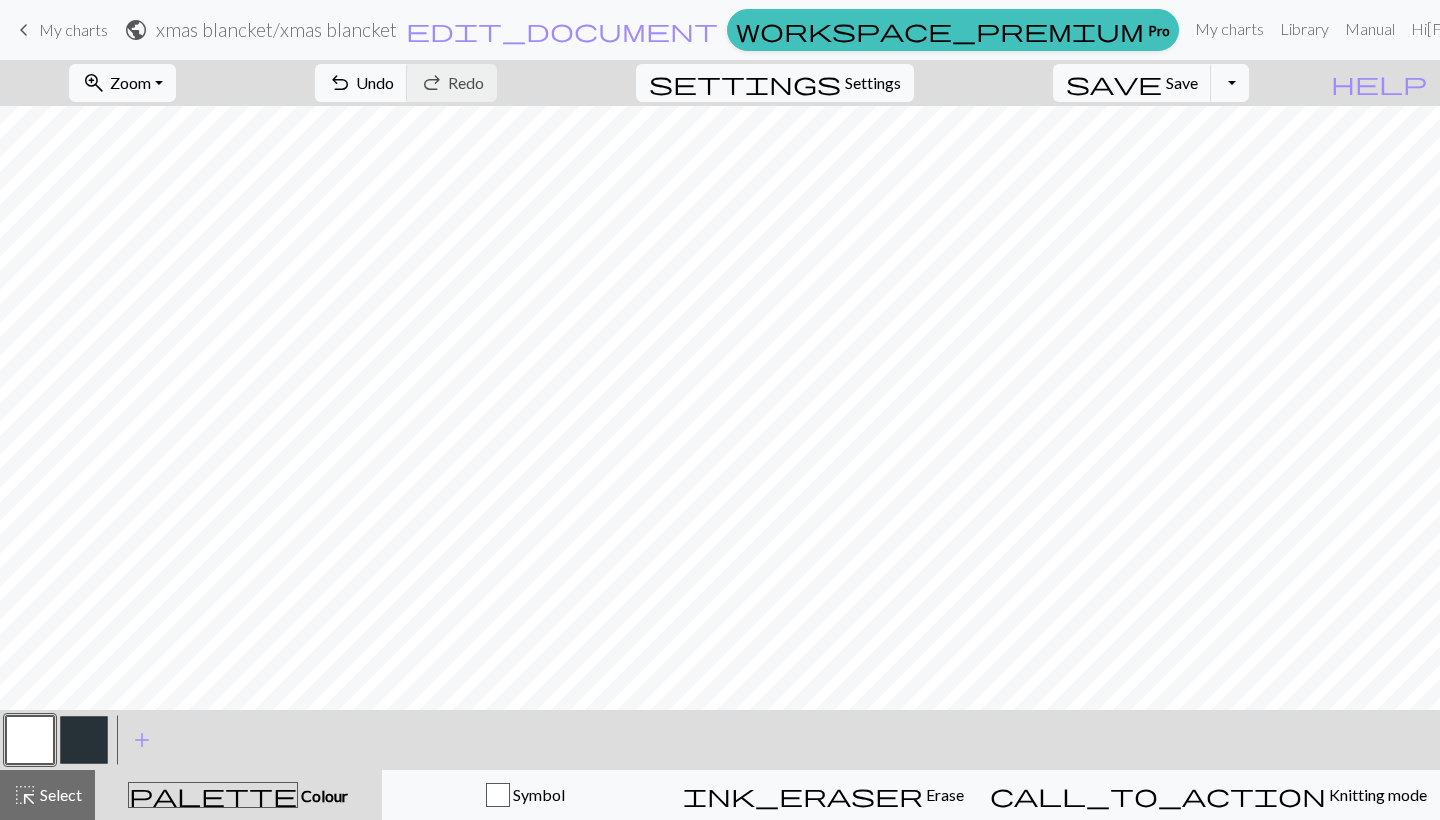 click on "zoom_in Zoom Zoom Fit all Fit width Fit height 50% 100% 150% 200% undo Undo Undo redo Redo Redo settings  Settings save Save Save Toggle Dropdown file_copy  Save a copy save_alt  Download help Show me around < > add Add a  colour highlight_alt   Select   Select palette   Colour   Colour   Symbol ink_eraser   Erase   Erase call_to_action   Knitting mode   Knitting mode" at bounding box center (720, 440) 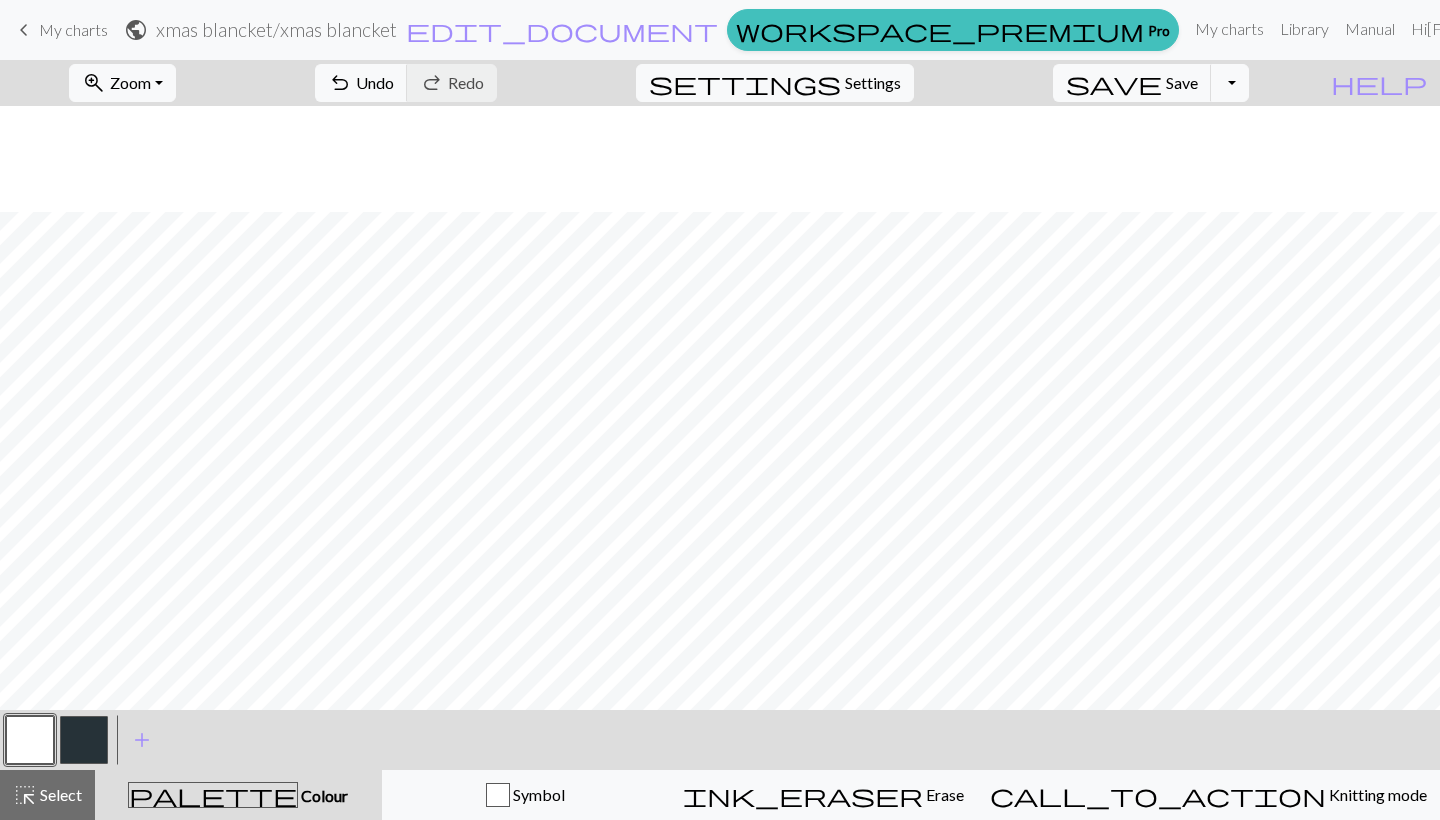 scroll, scrollTop: 0, scrollLeft: 0, axis: both 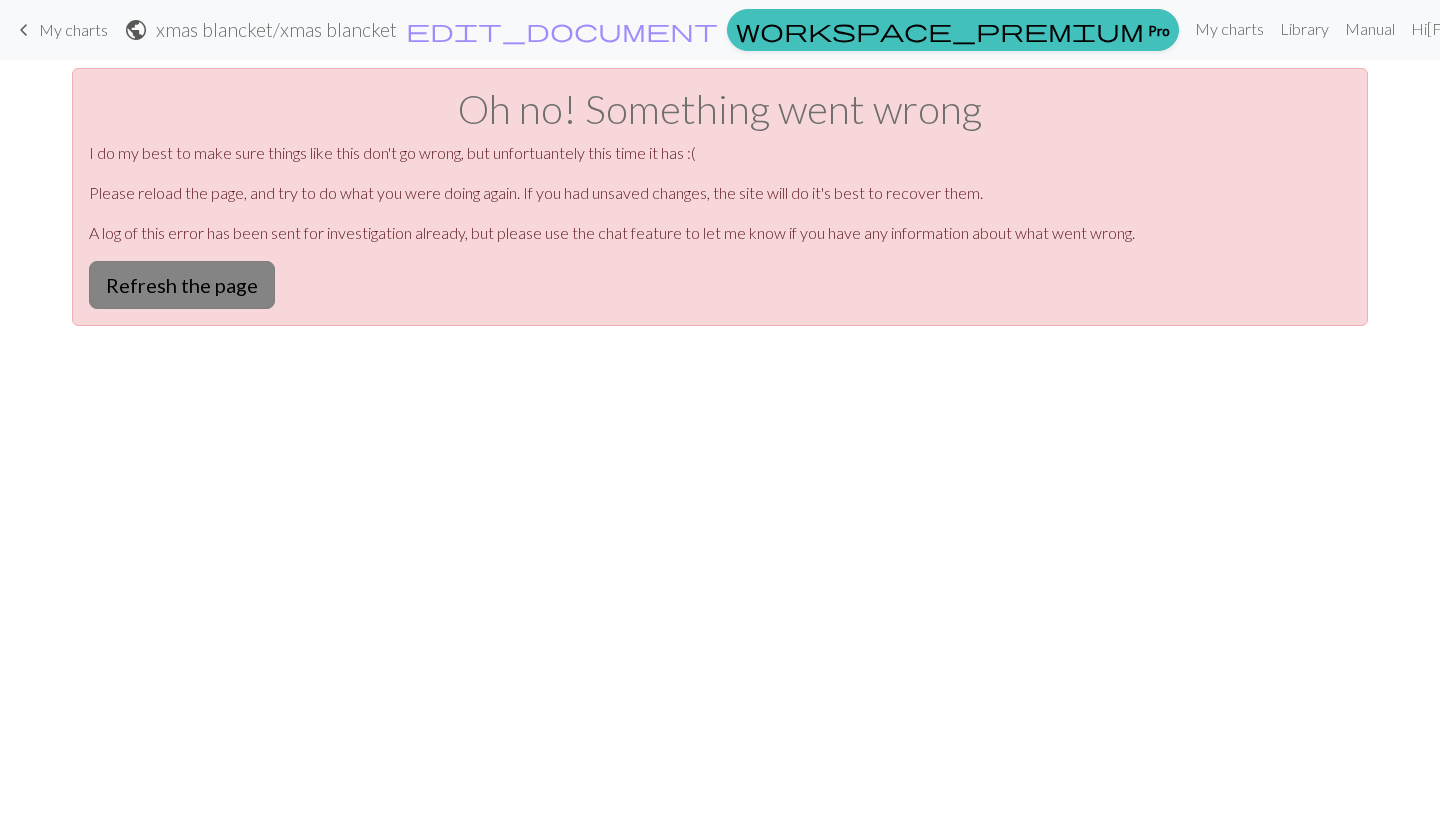 click on "Refresh the page" at bounding box center [182, 285] 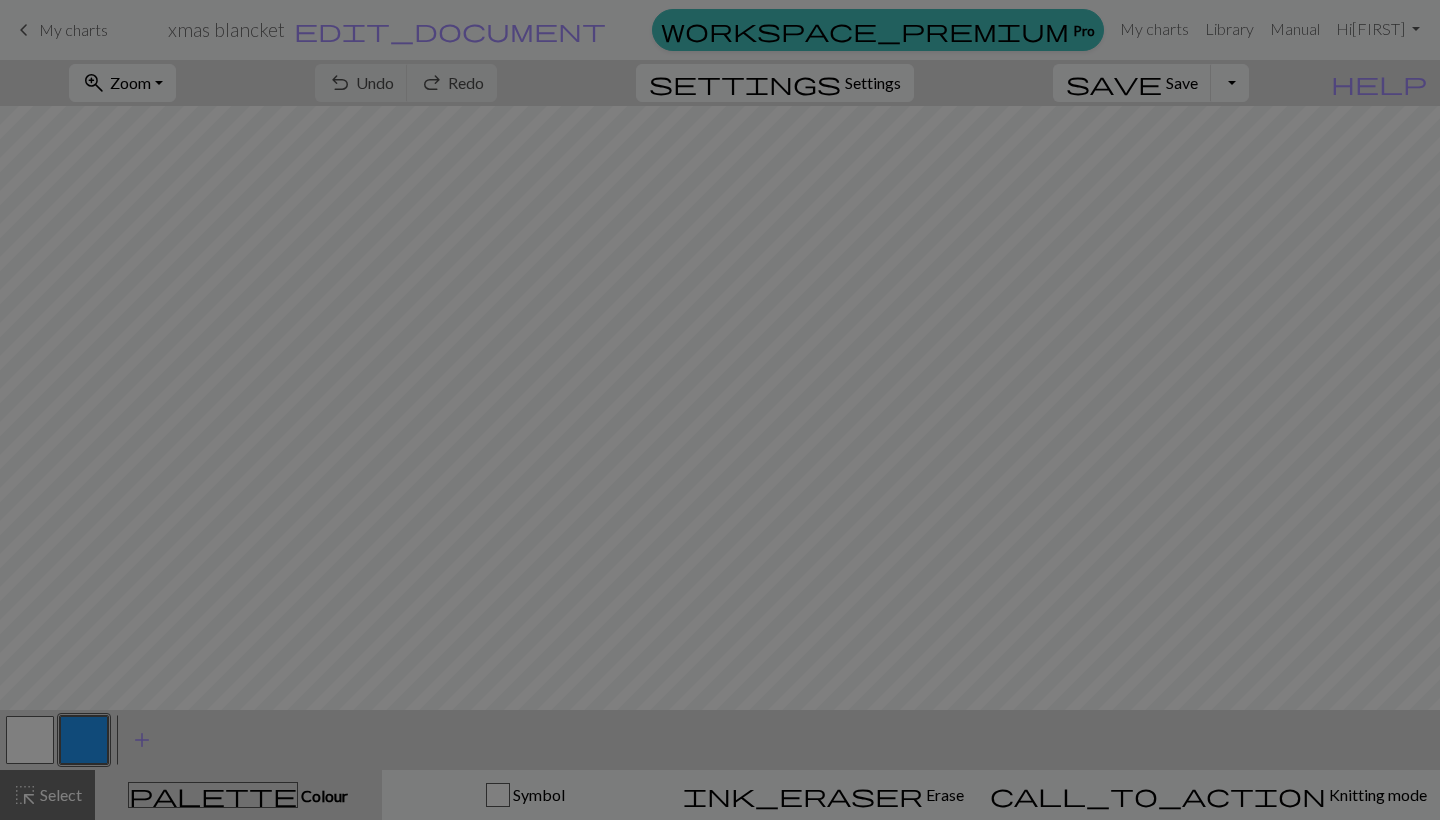 scroll, scrollTop: 0, scrollLeft: 0, axis: both 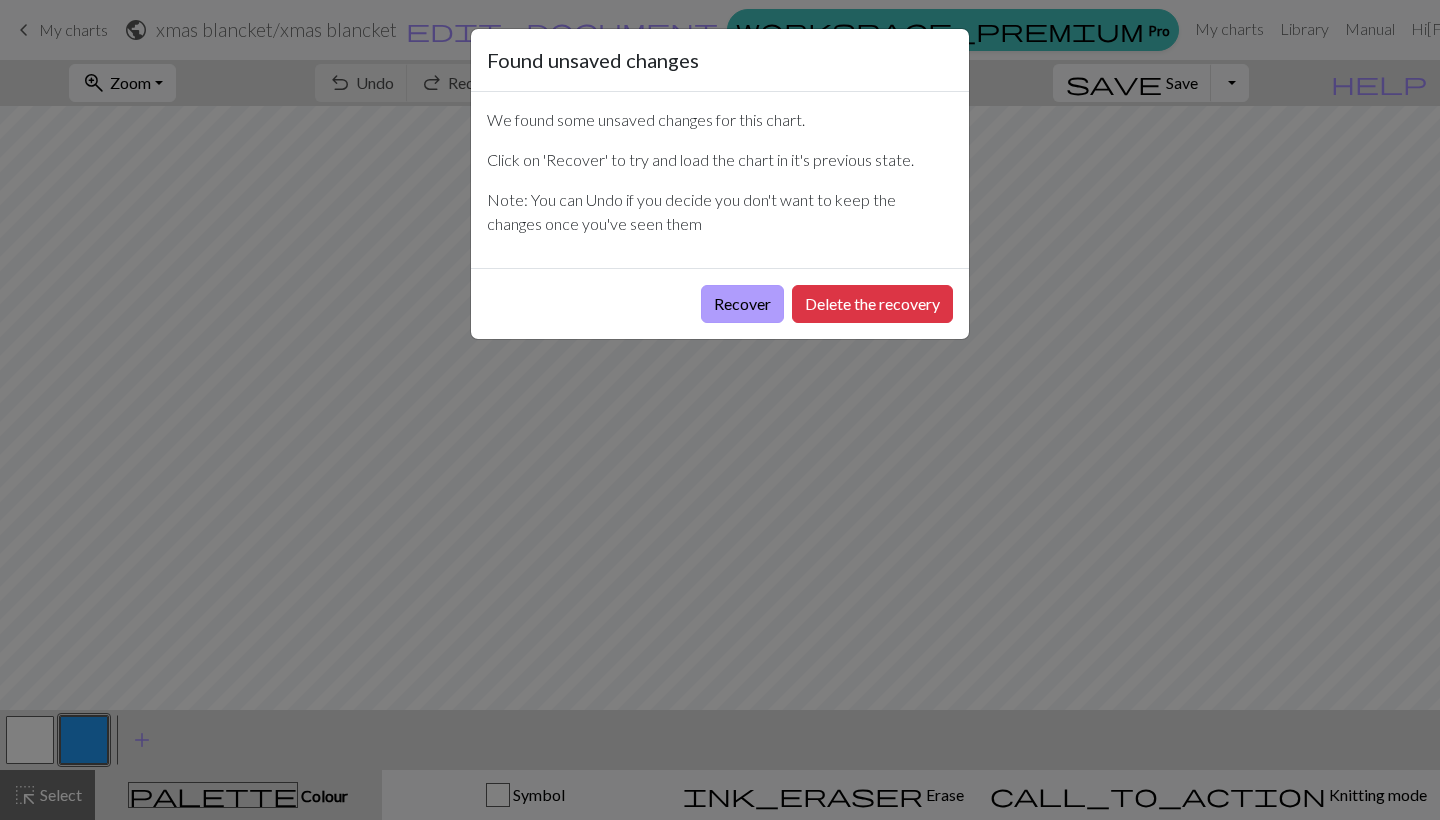 click on "Recover" at bounding box center (742, 304) 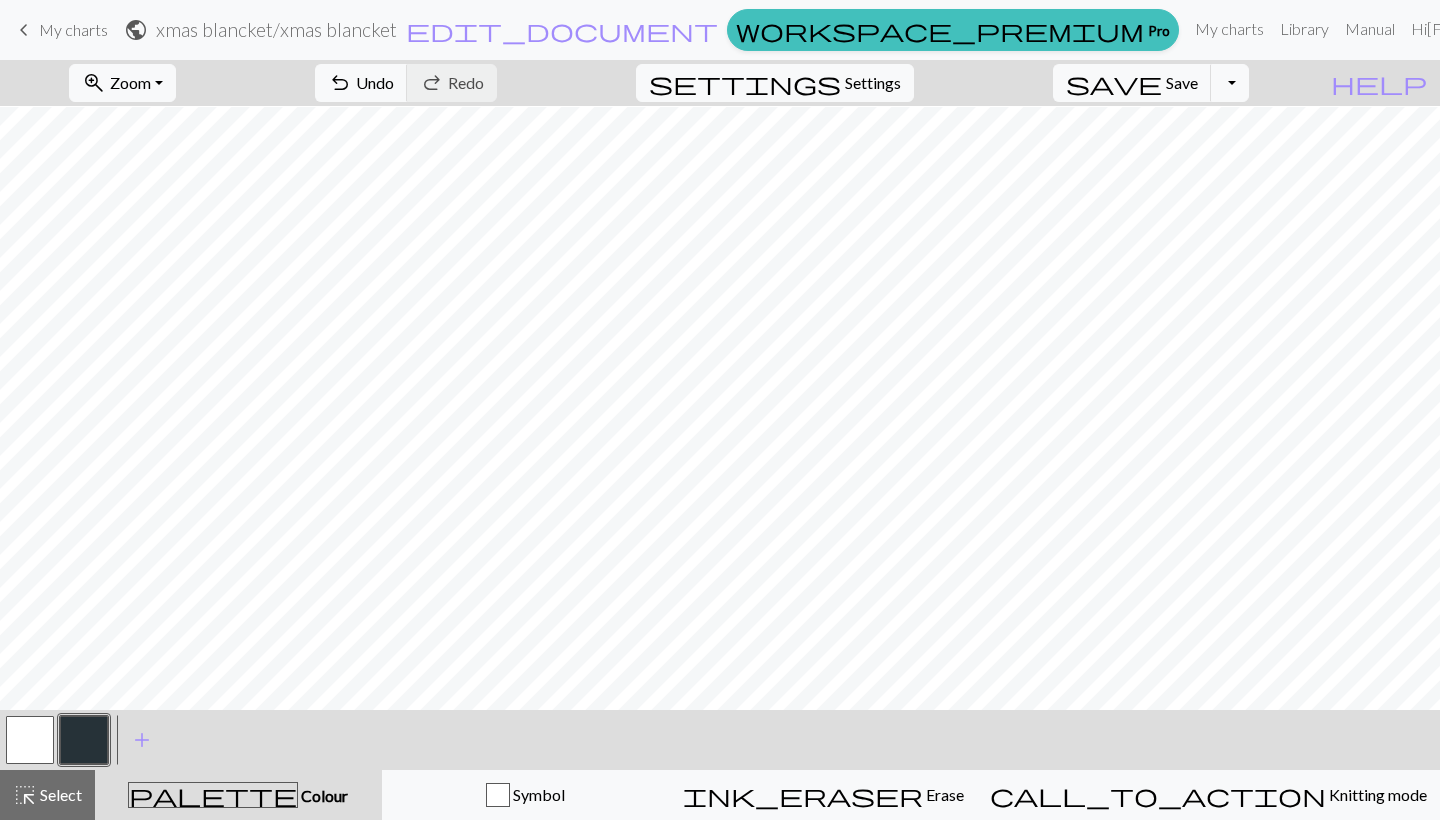 scroll, scrollTop: 726, scrollLeft: 0, axis: vertical 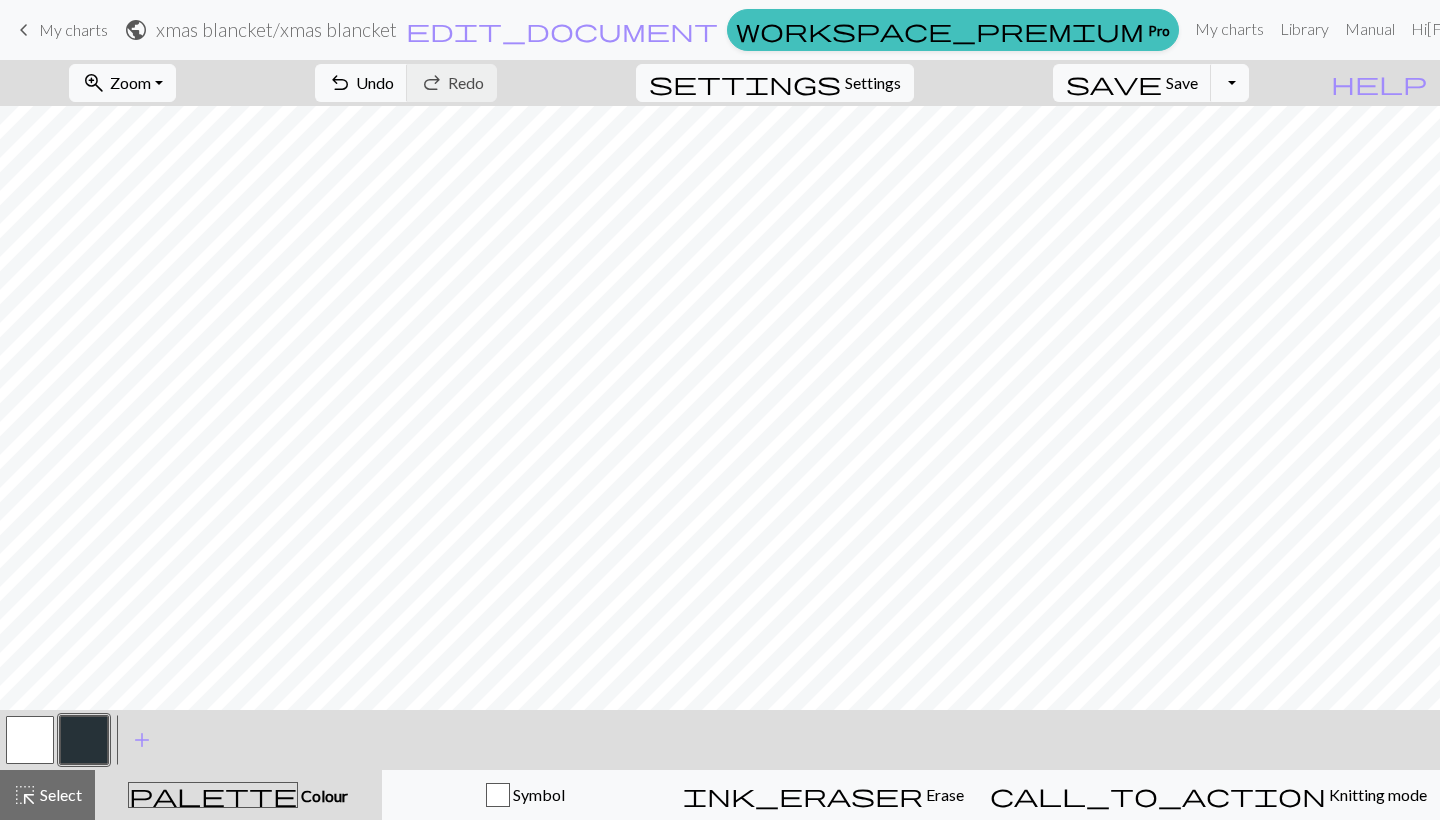 click at bounding box center (30, 740) 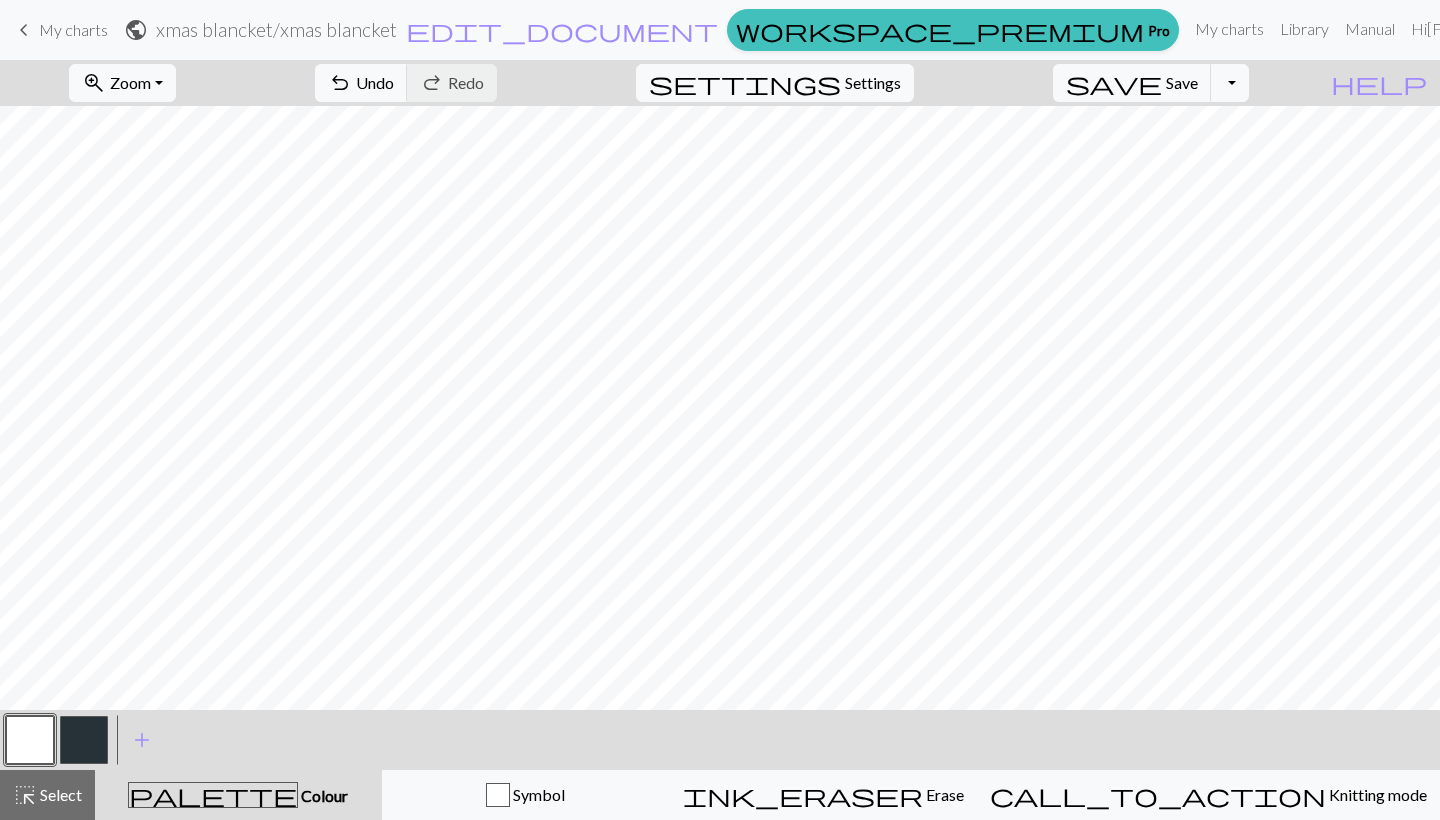 click at bounding box center (84, 740) 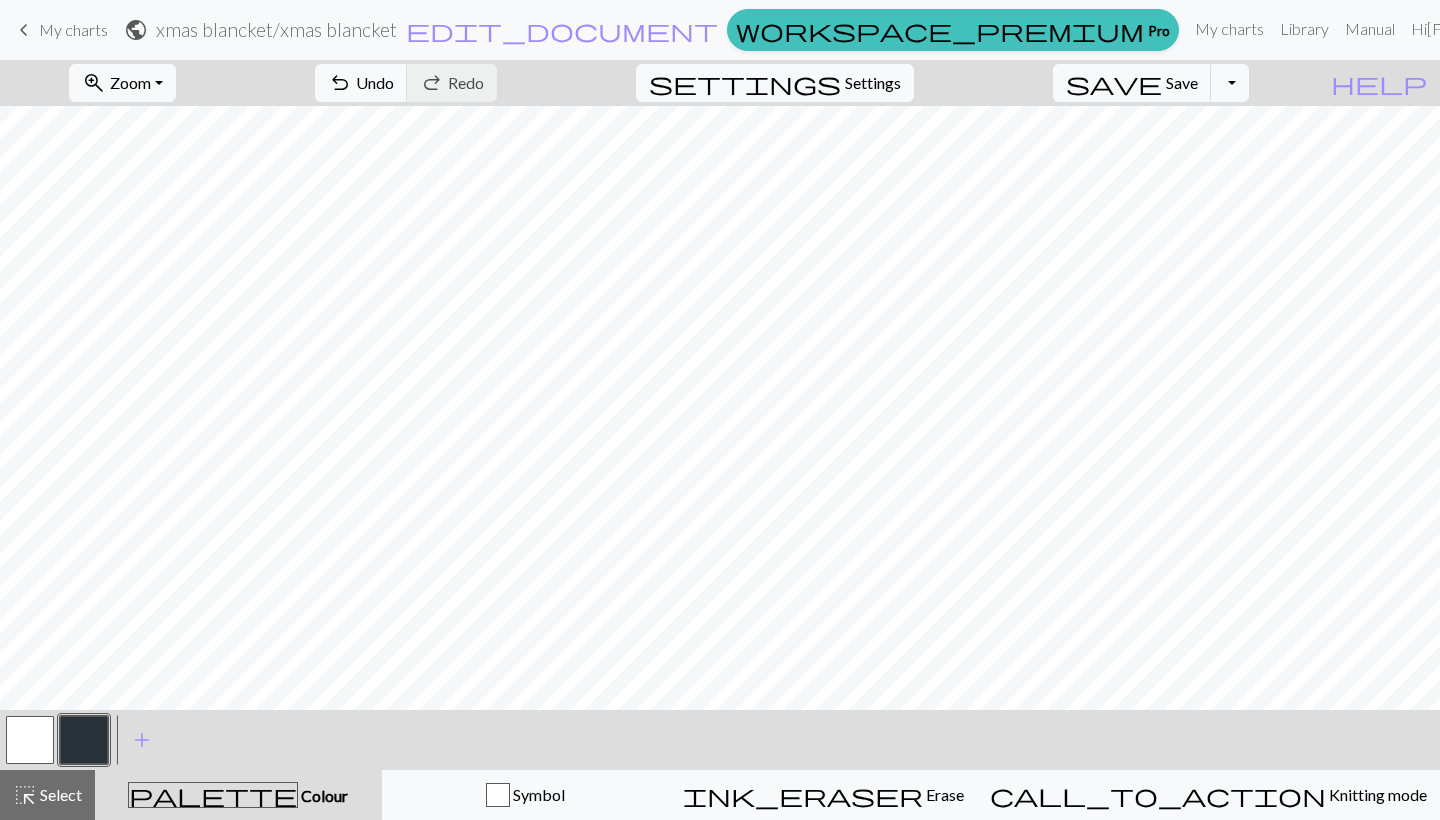 click at bounding box center [30, 740] 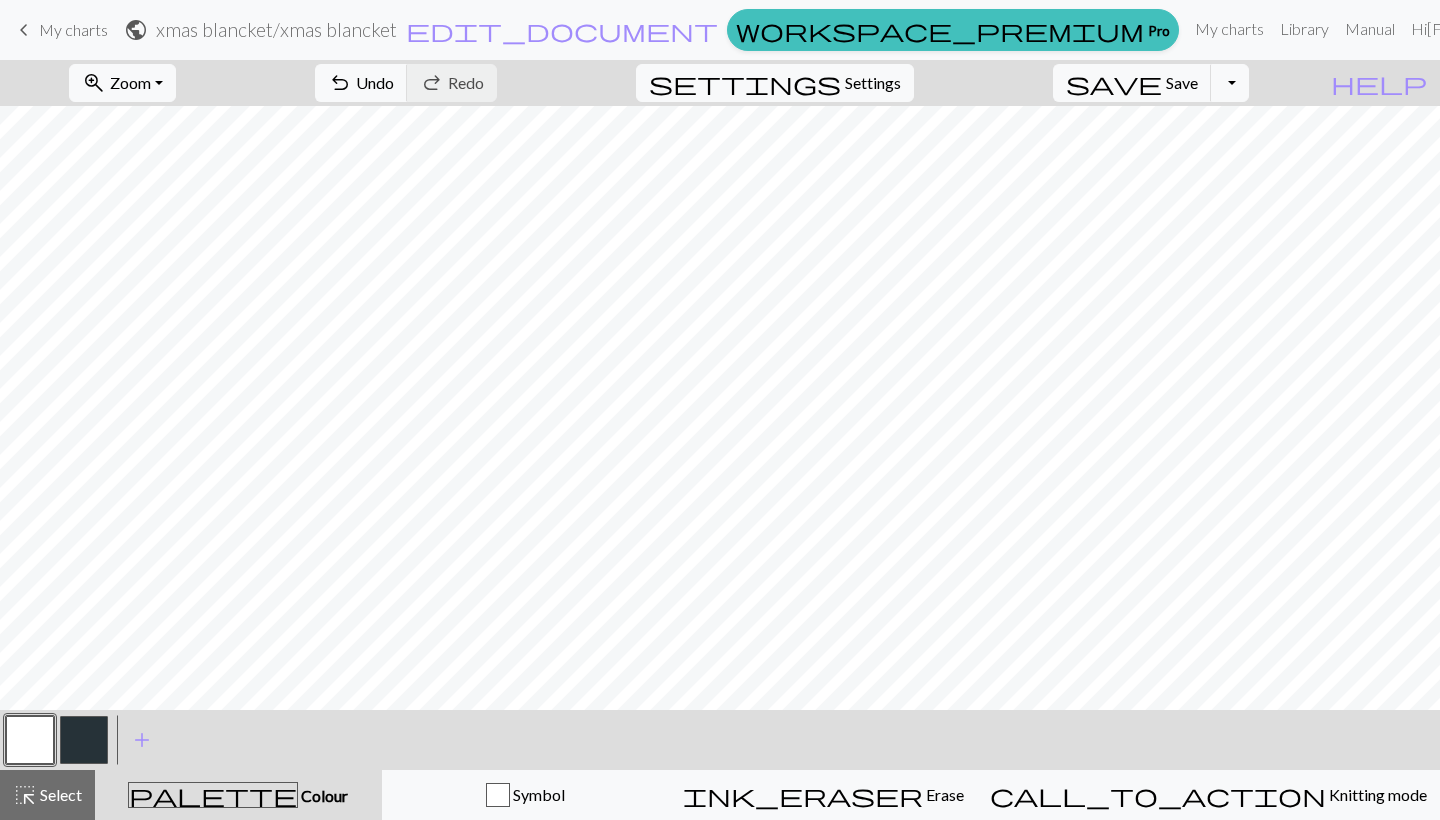 click at bounding box center (84, 740) 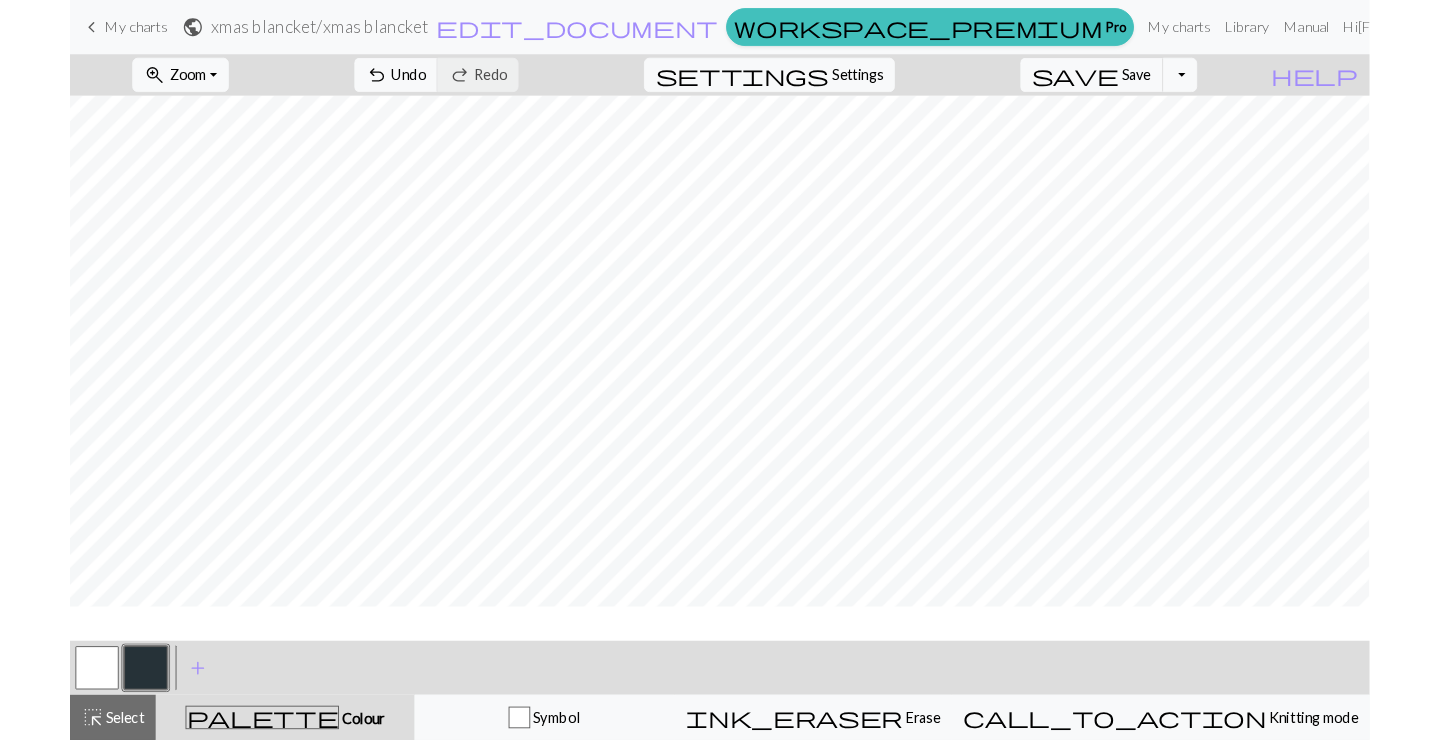 scroll, scrollTop: 414, scrollLeft: 0, axis: vertical 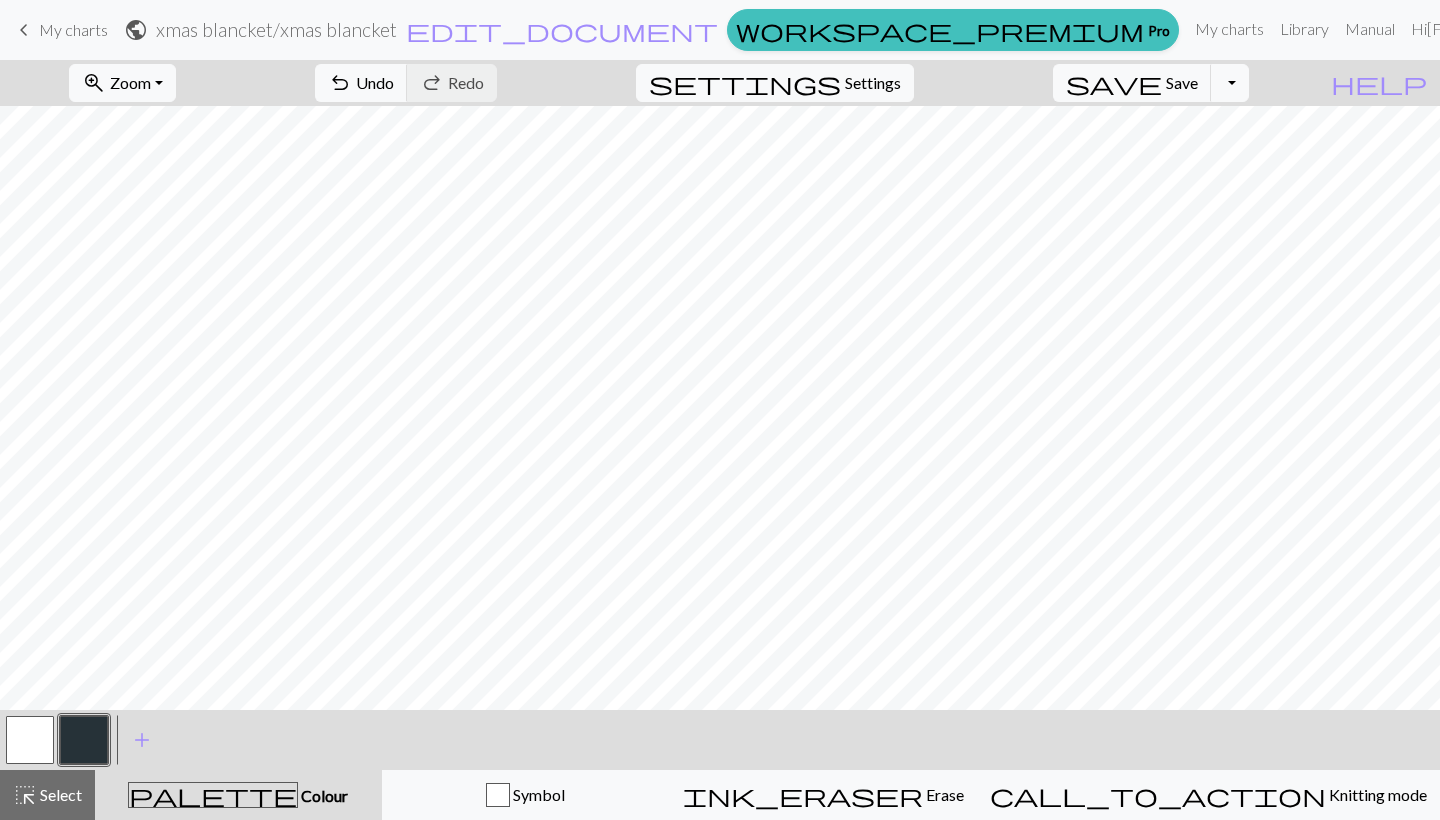 click at bounding box center (84, 740) 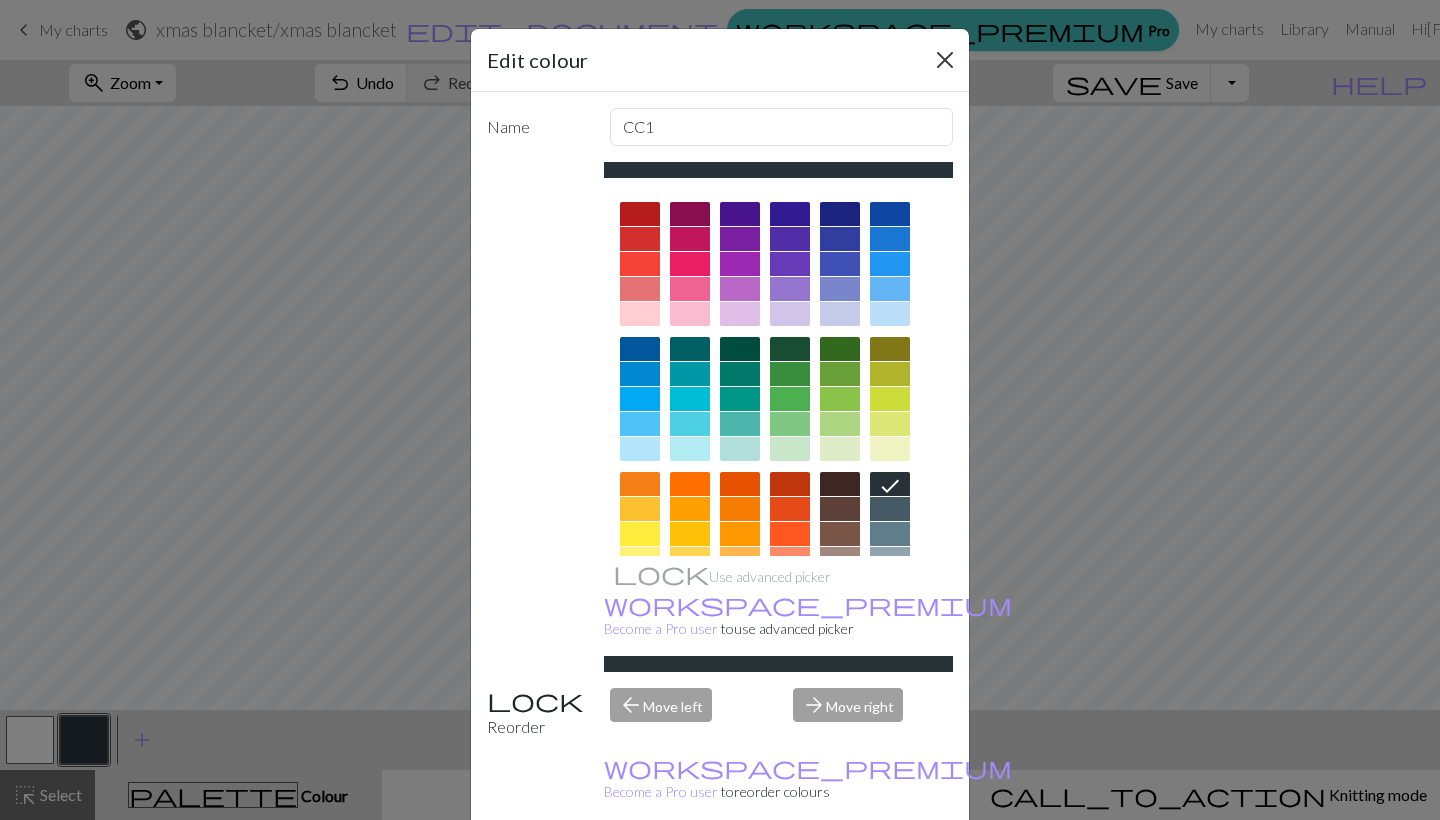 click at bounding box center (945, 60) 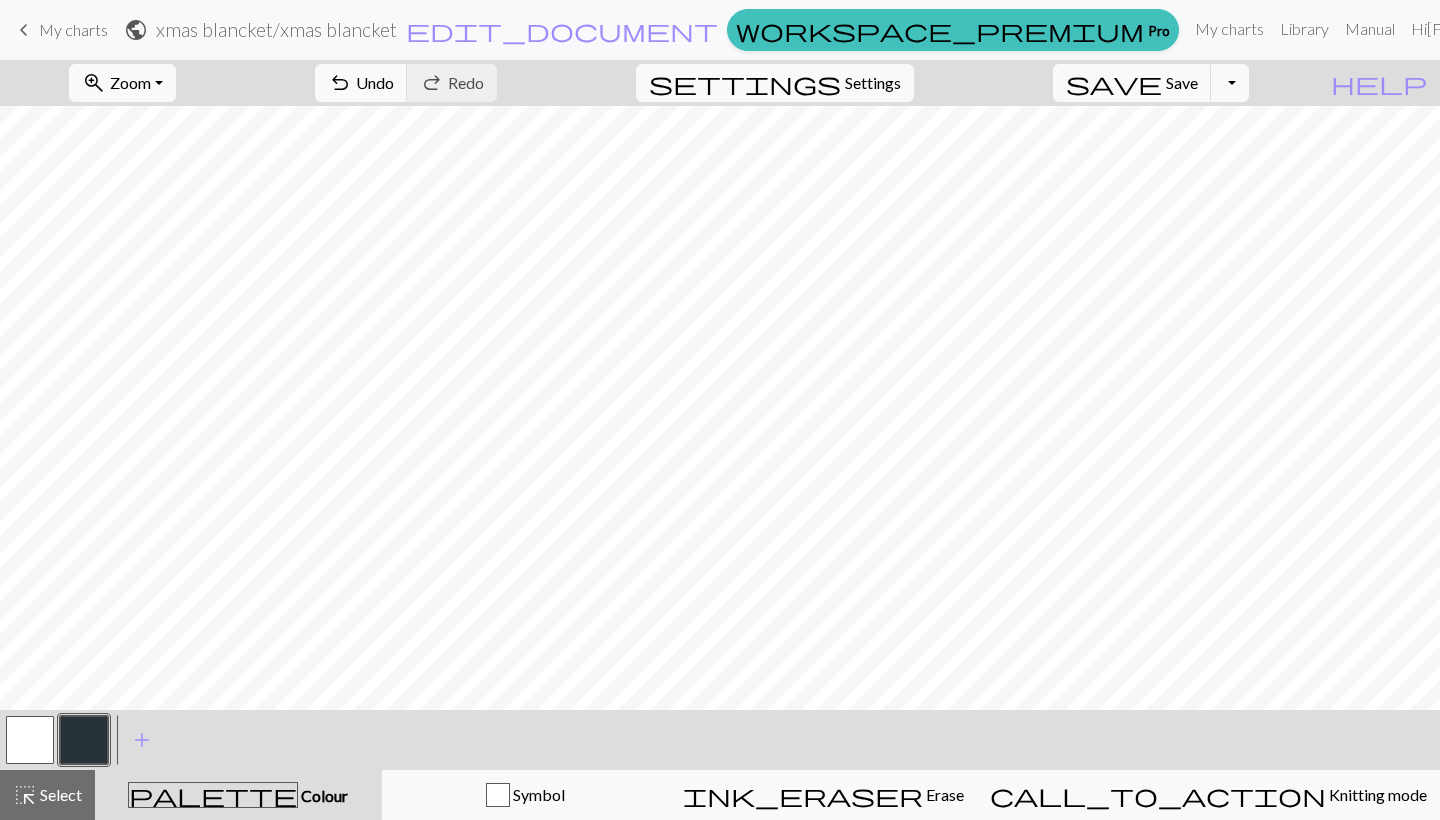 click at bounding box center (30, 740) 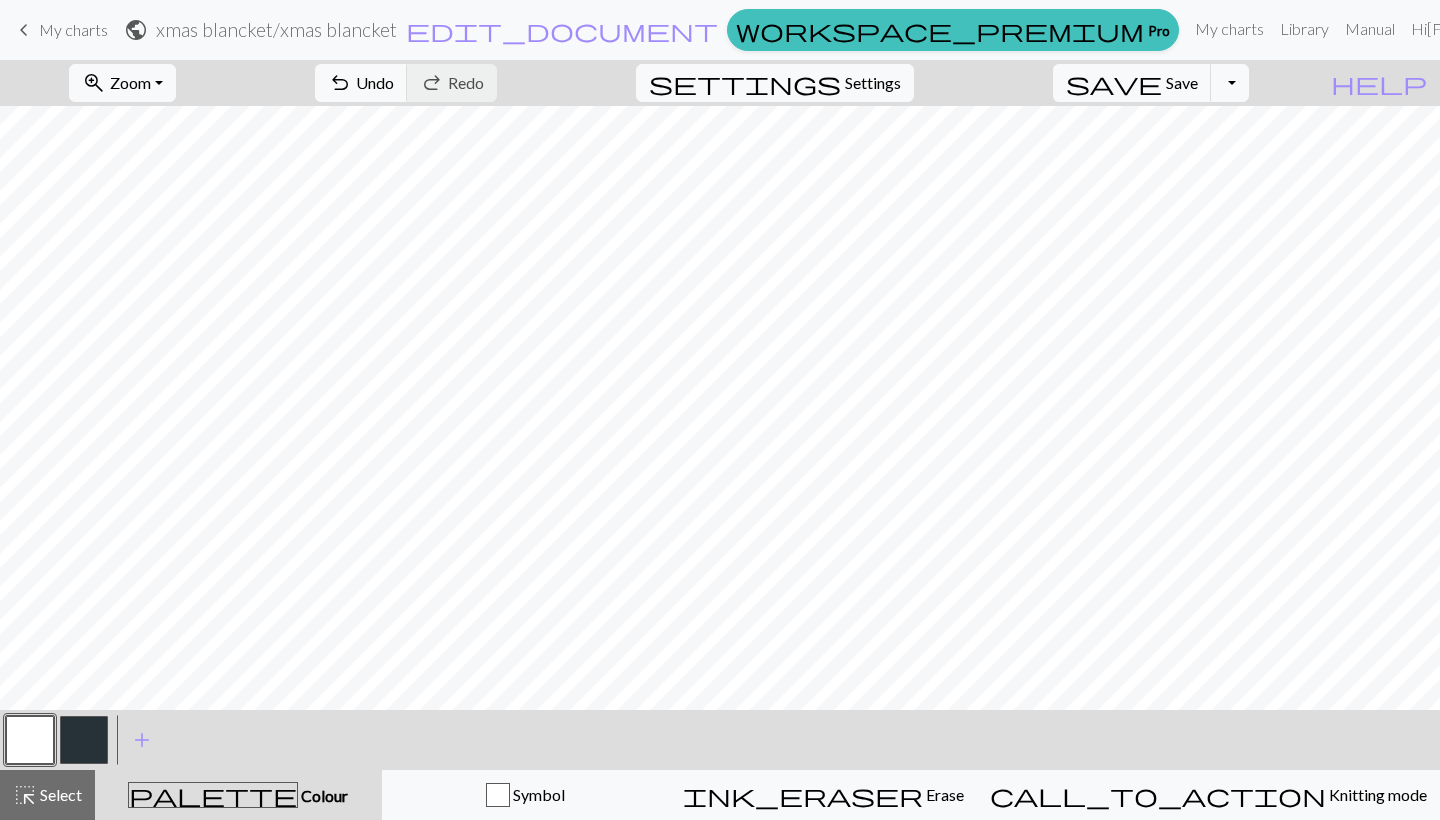 click at bounding box center [84, 740] 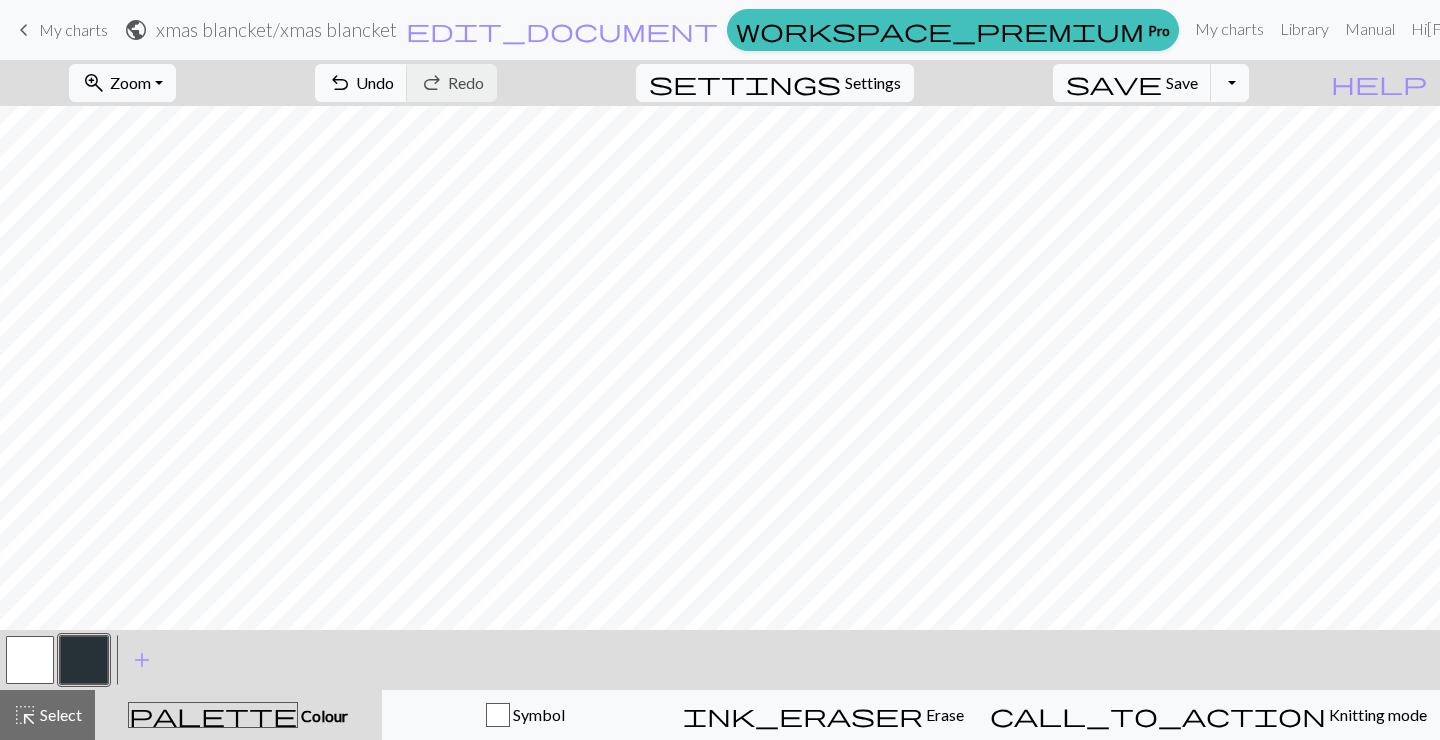 click at bounding box center (30, 660) 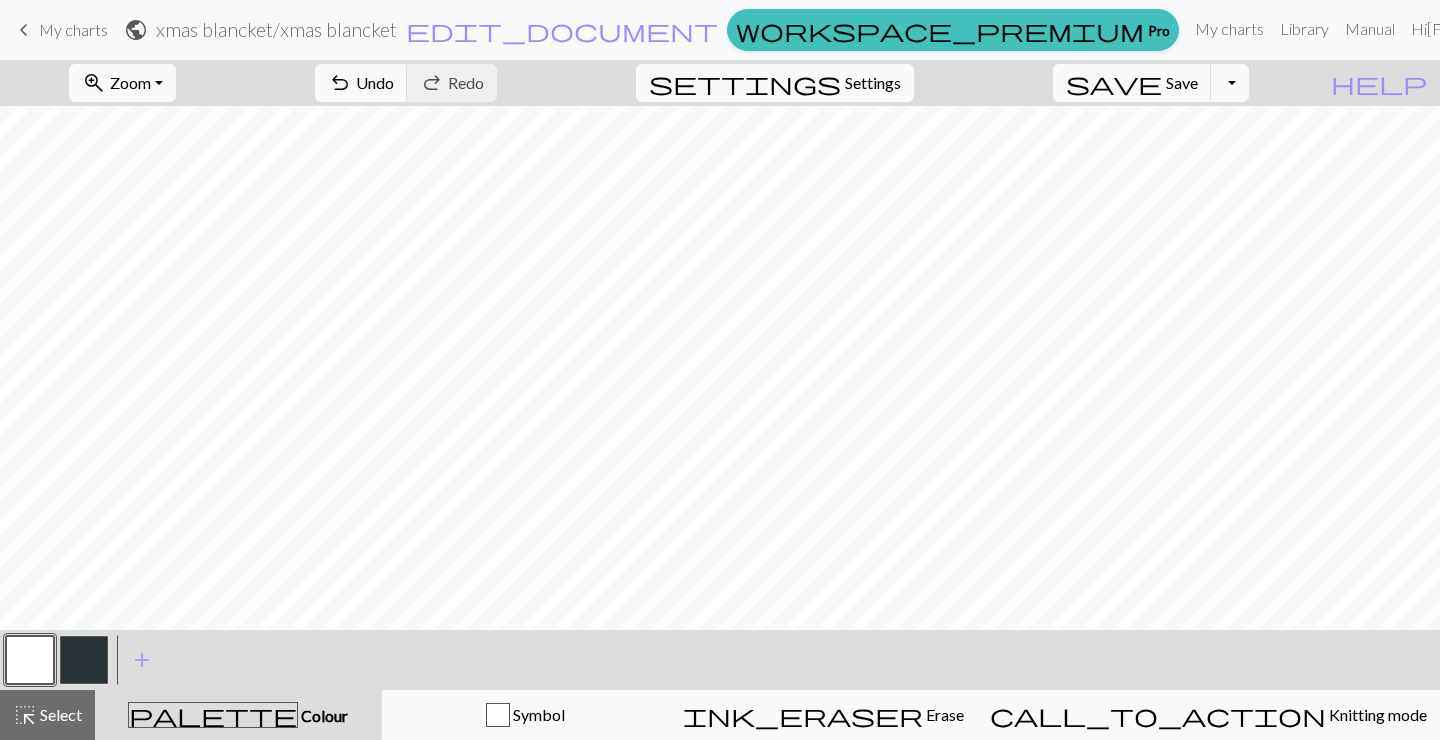 click at bounding box center [84, 660] 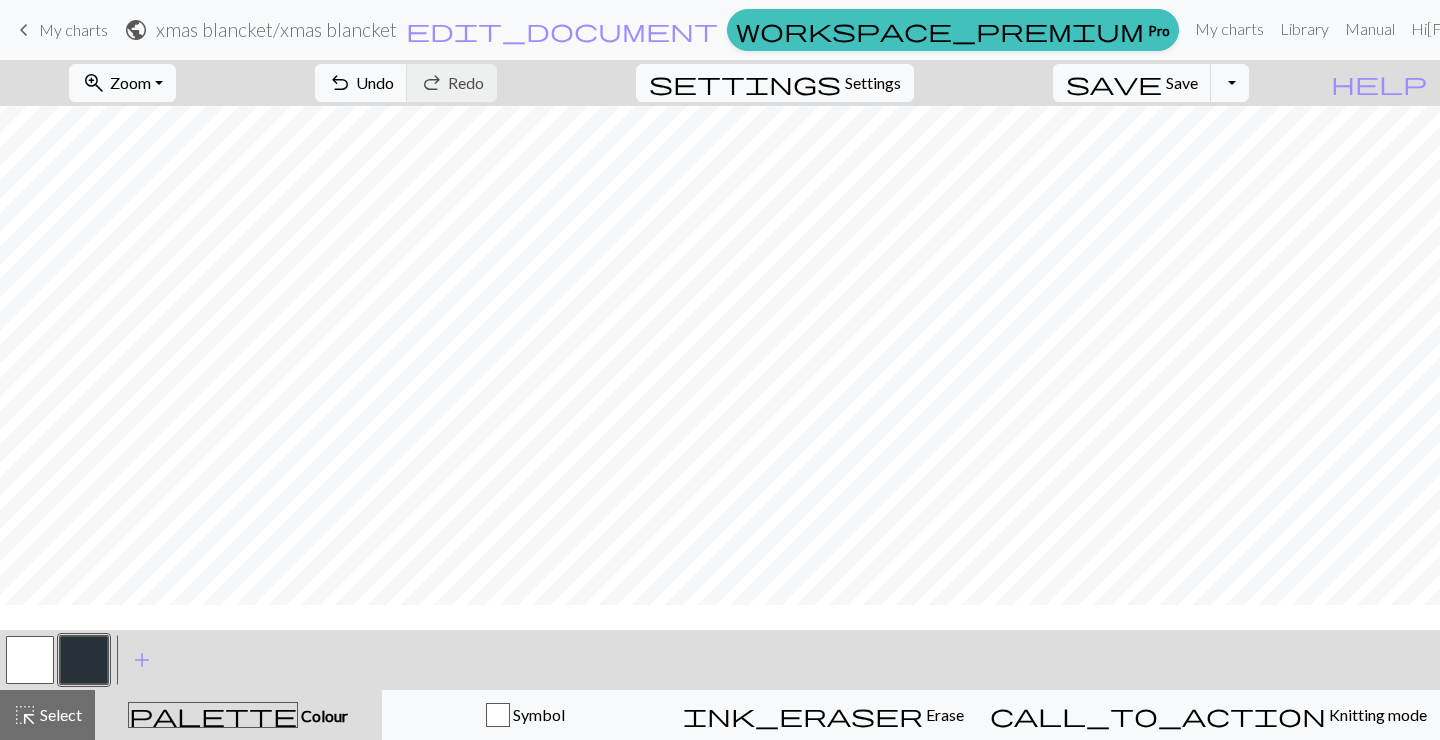 scroll, scrollTop: 134, scrollLeft: 0, axis: vertical 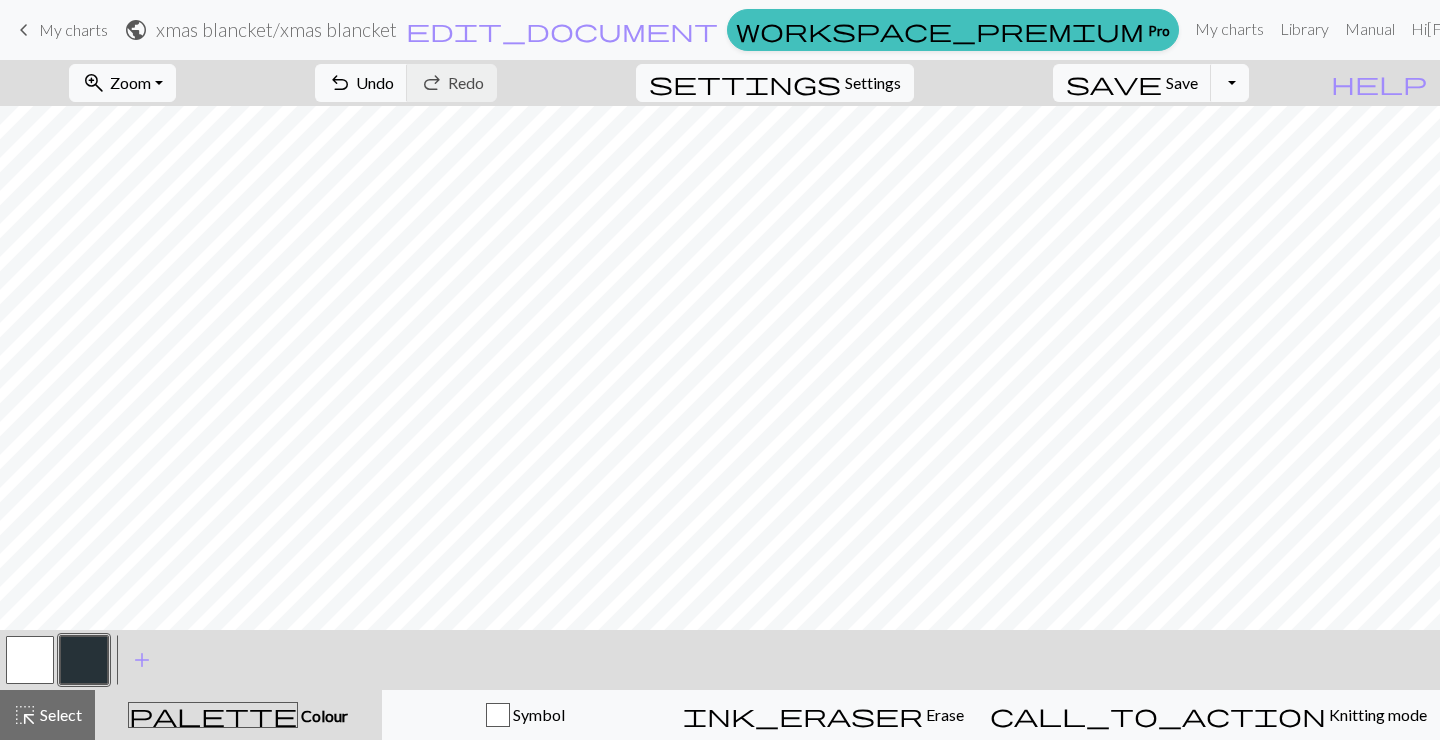click at bounding box center (30, 660) 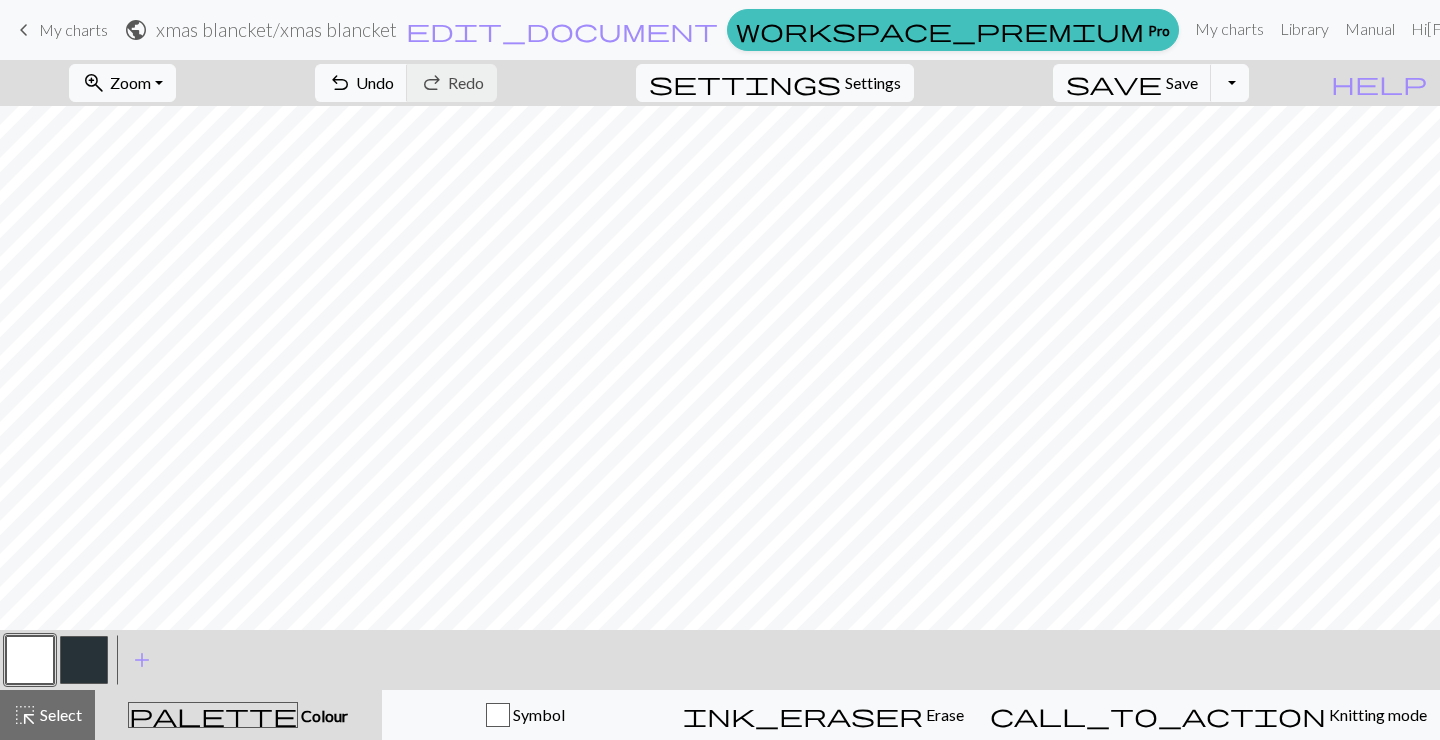 click at bounding box center (84, 660) 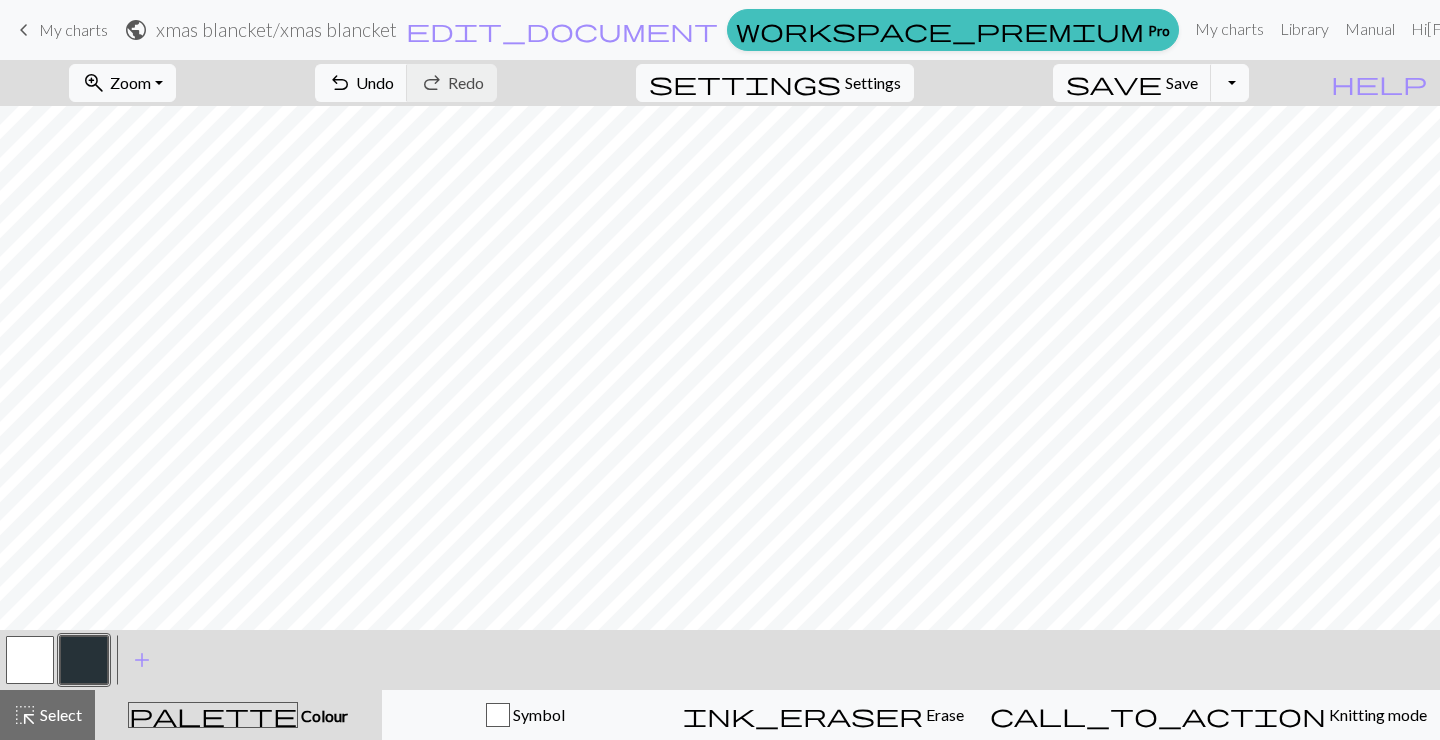 click at bounding box center (30, 660) 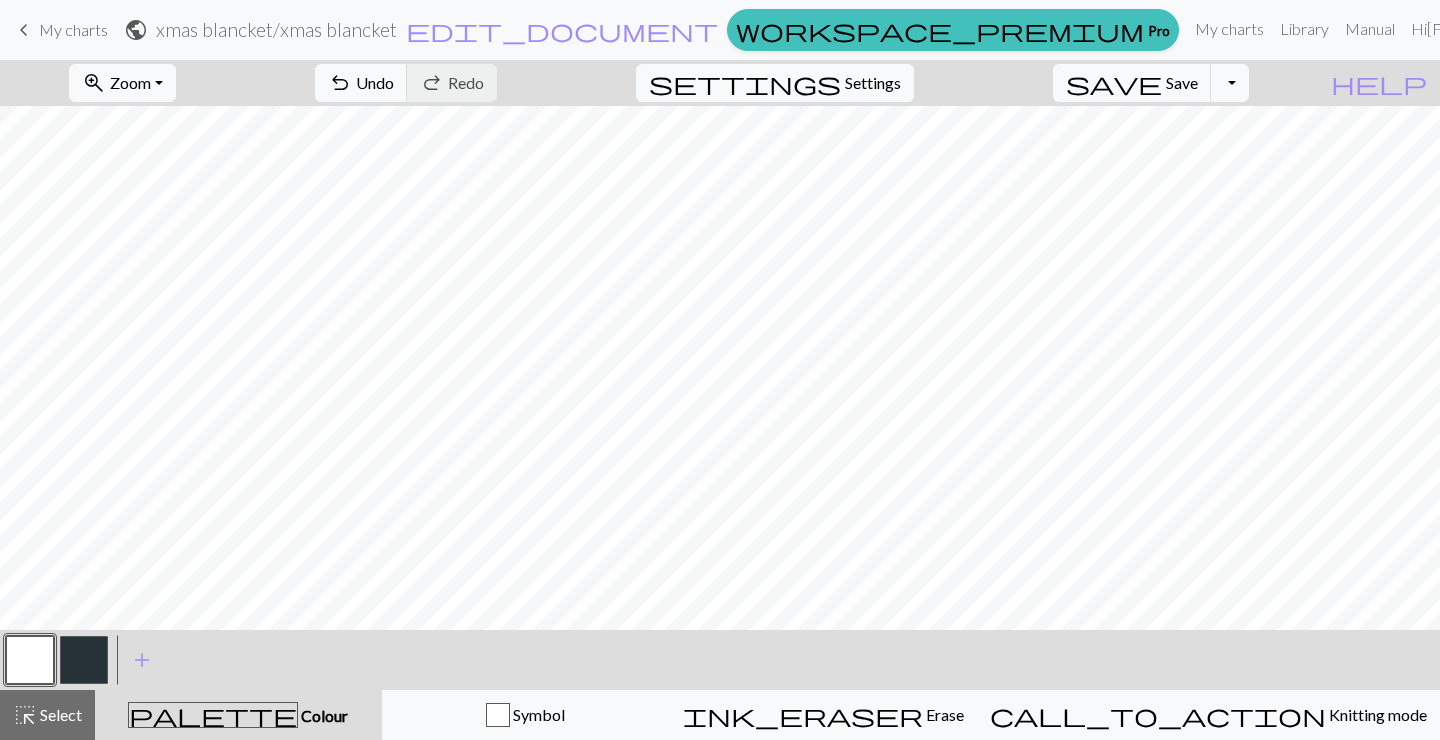 click at bounding box center [84, 660] 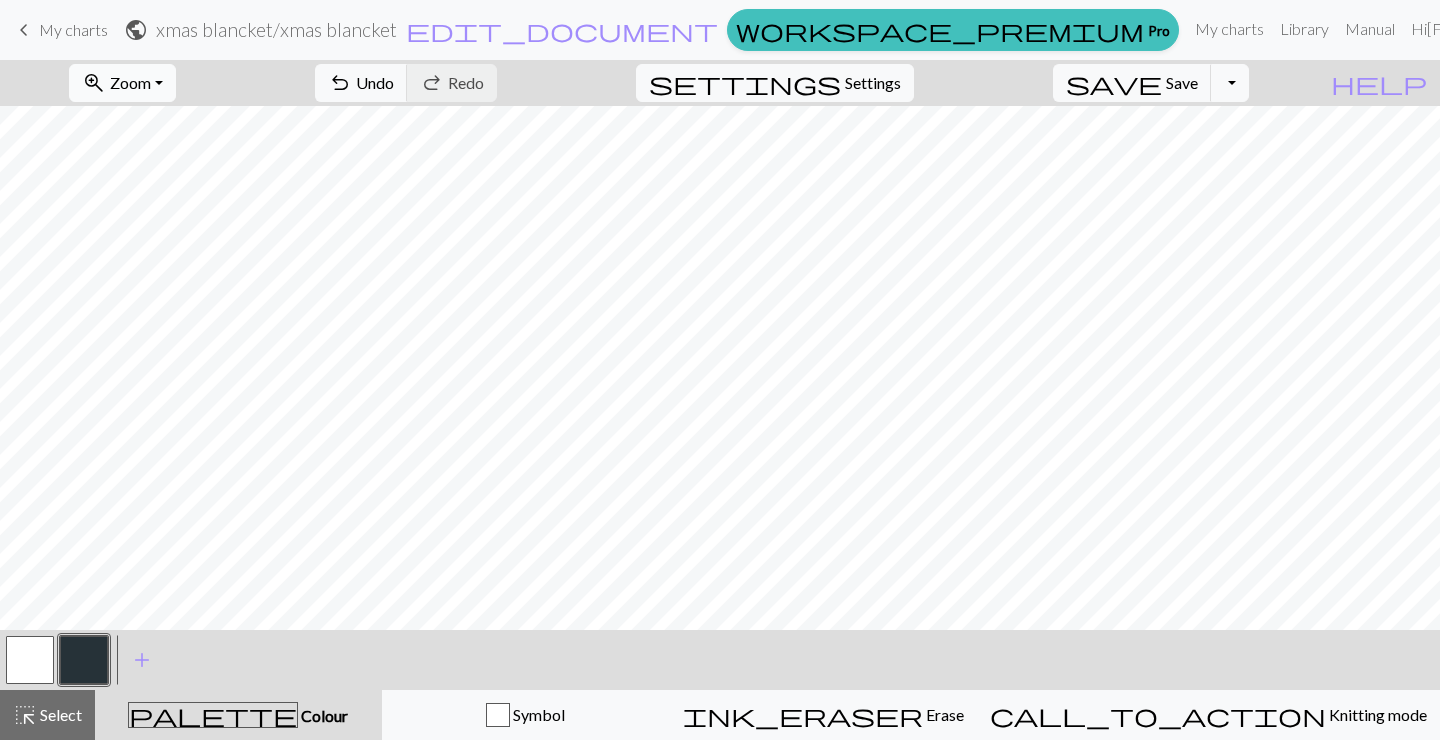 click on "zoom_in Zoom Zoom" at bounding box center [122, 83] 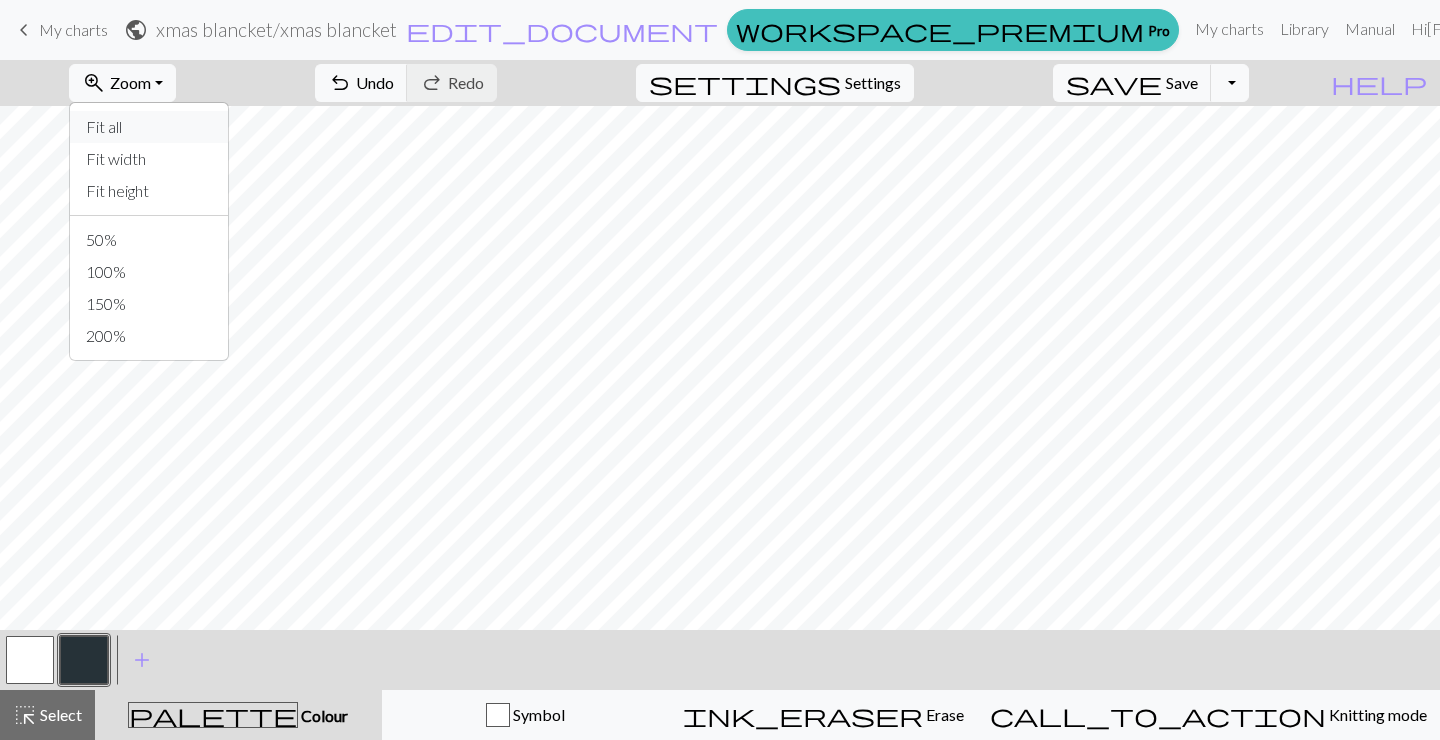 click on "Fit all" at bounding box center [149, 127] 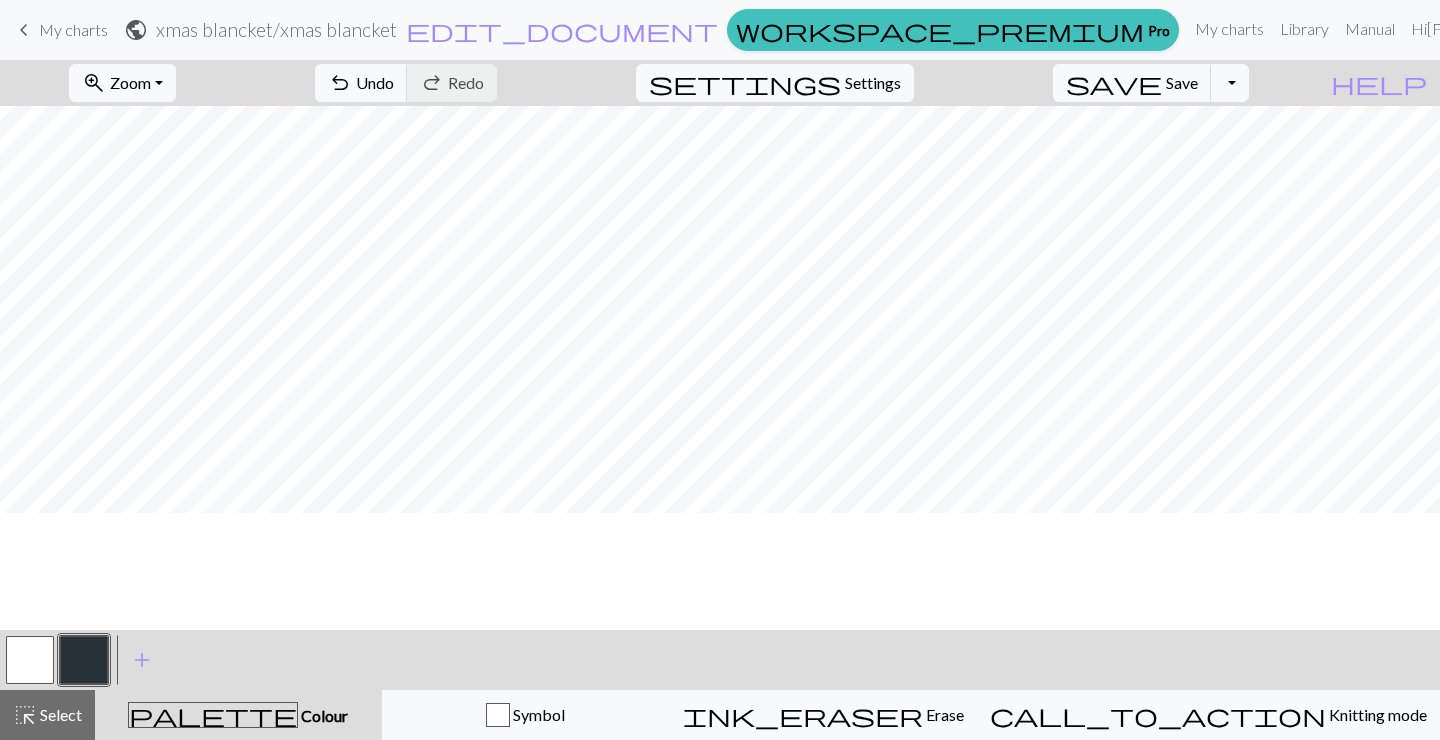 scroll, scrollTop: 0, scrollLeft: 0, axis: both 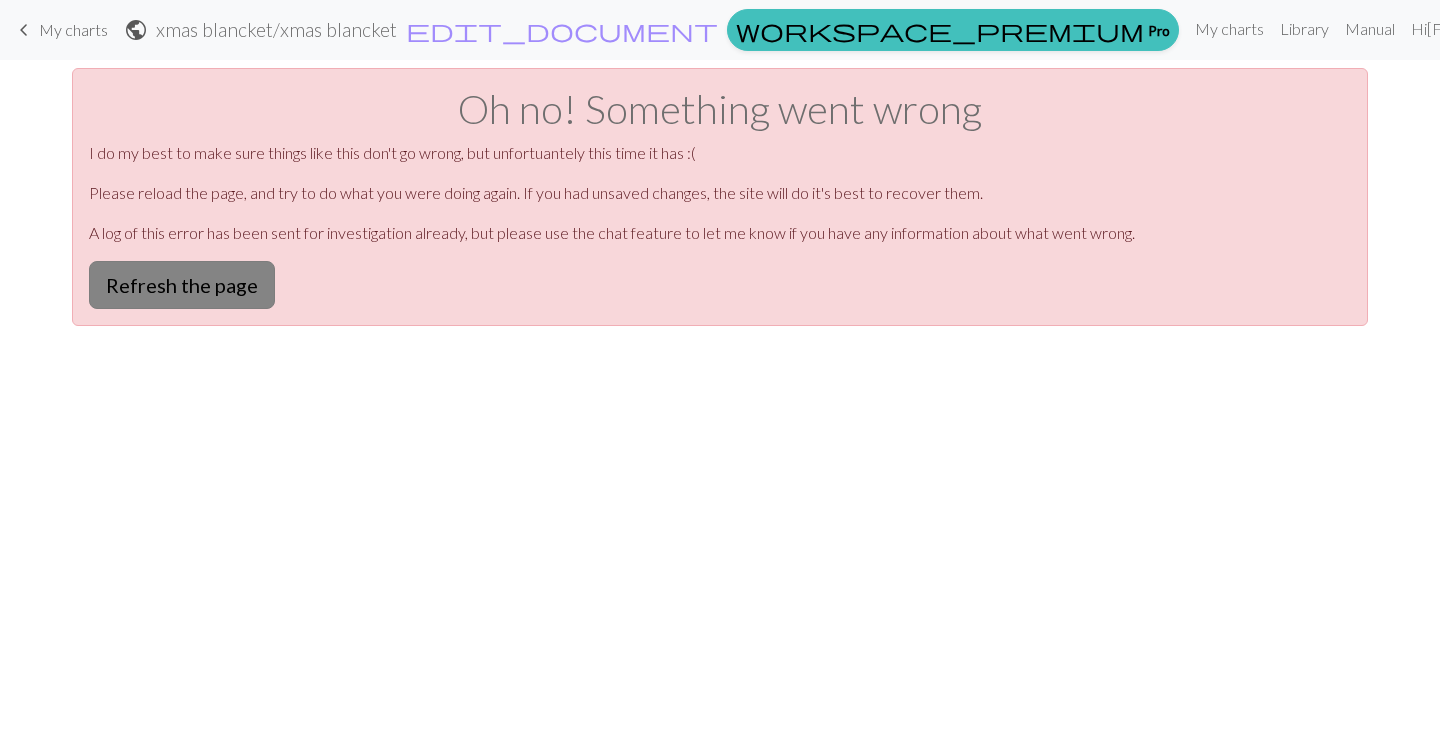 click on "Refresh the page" at bounding box center (182, 285) 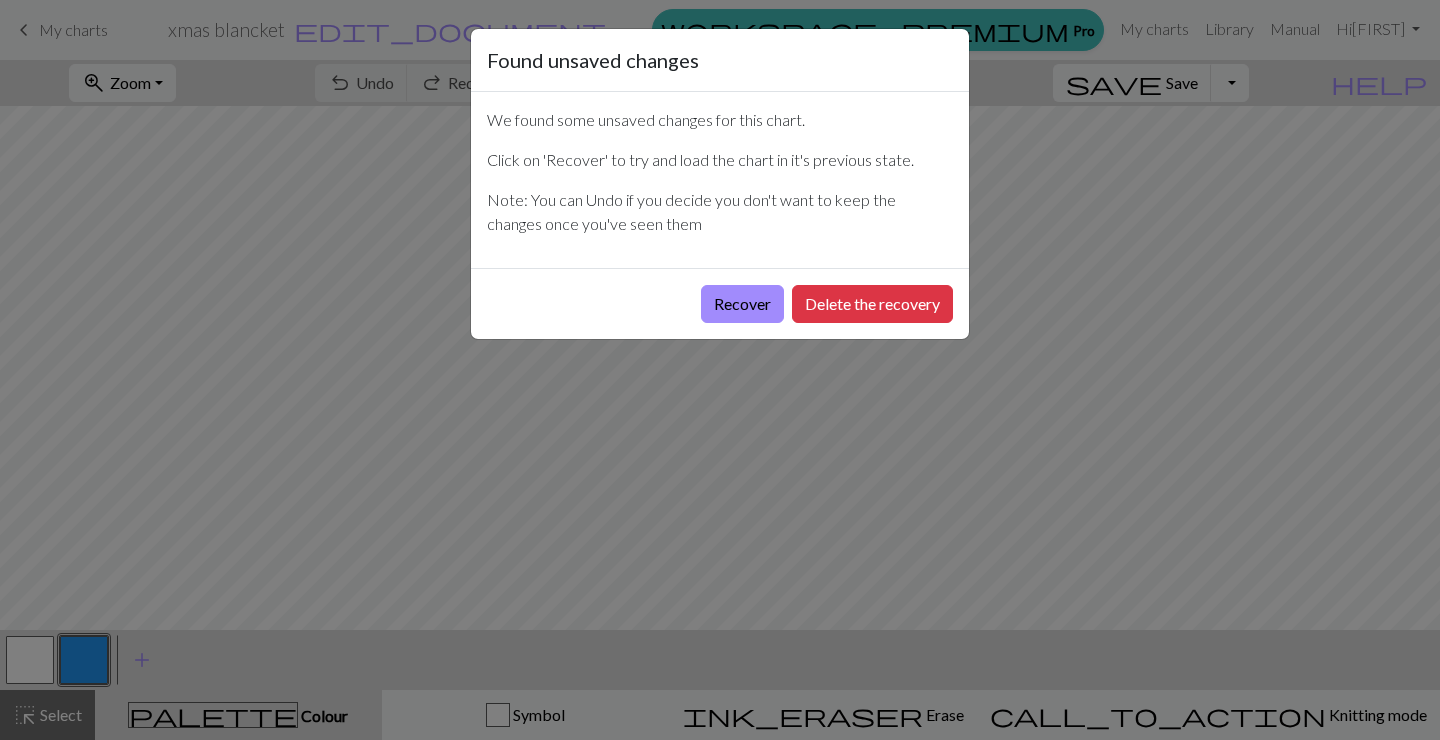 scroll, scrollTop: 0, scrollLeft: 0, axis: both 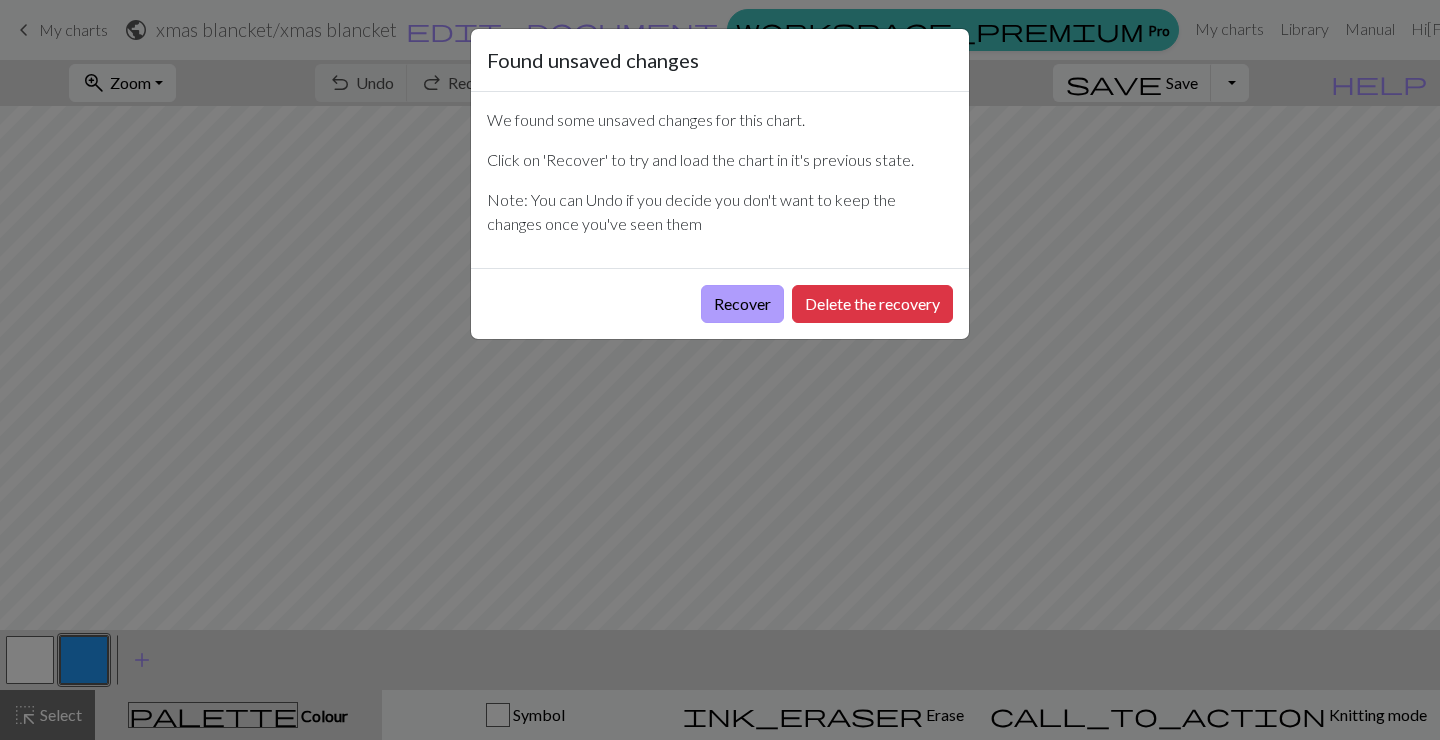 click on "Recover" at bounding box center (742, 304) 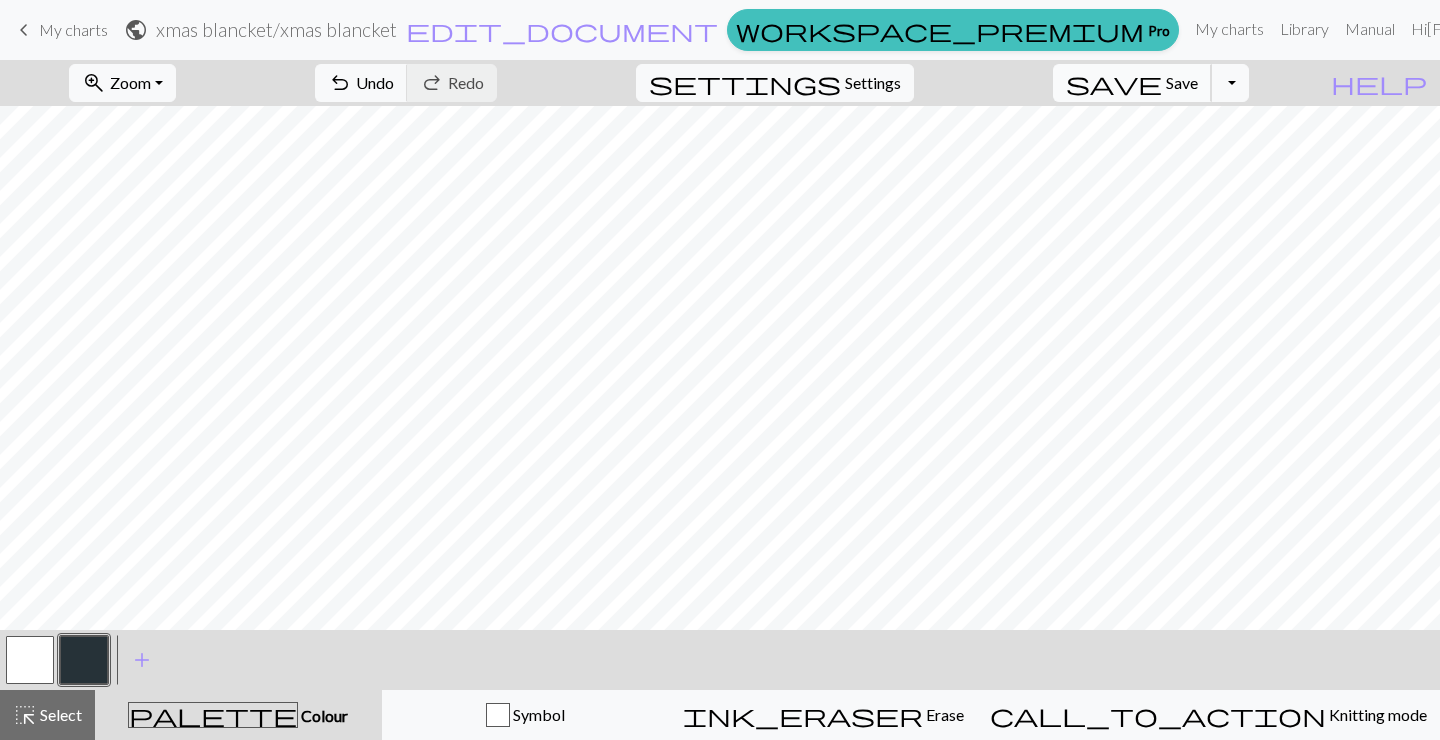 click on "Save" at bounding box center [1182, 82] 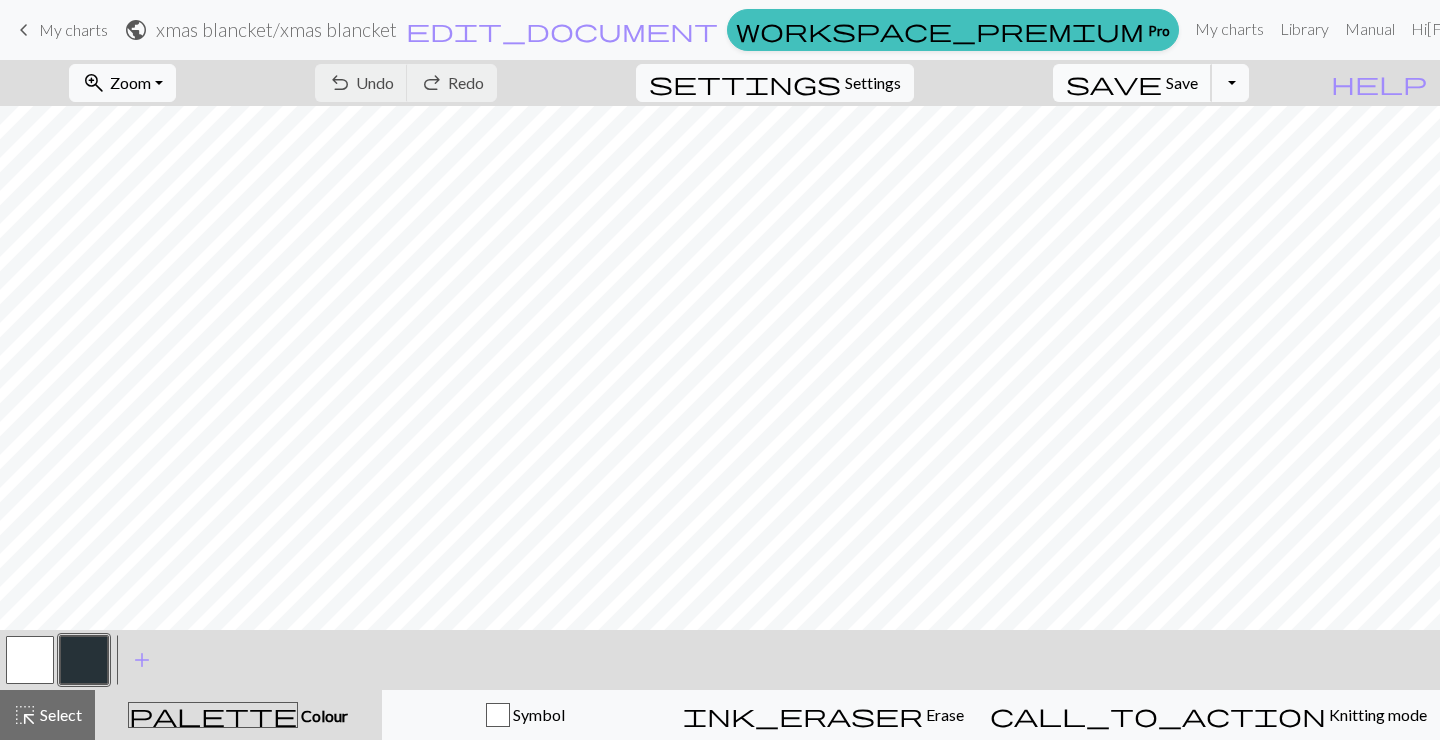 click on "save" at bounding box center [1114, 83] 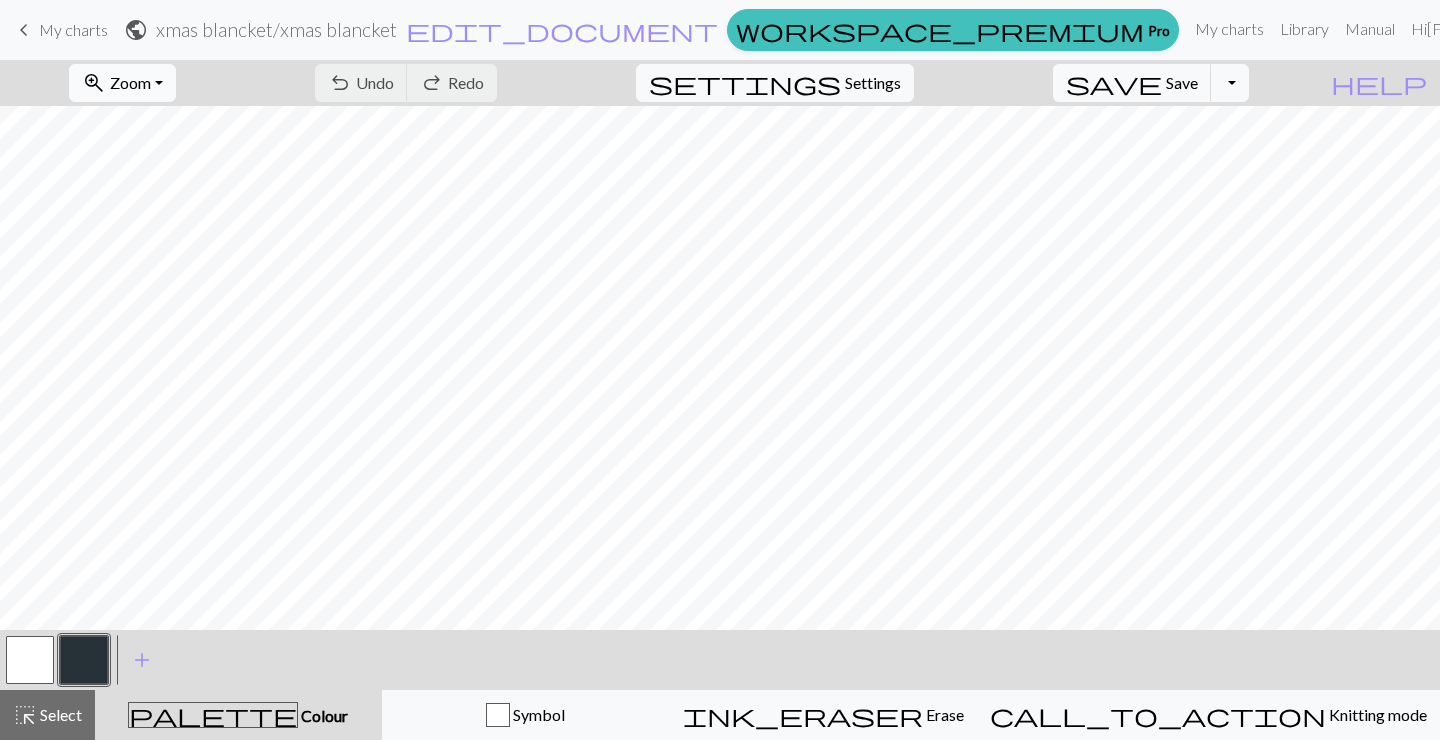click on "zoom_in Zoom Zoom" at bounding box center [122, 83] 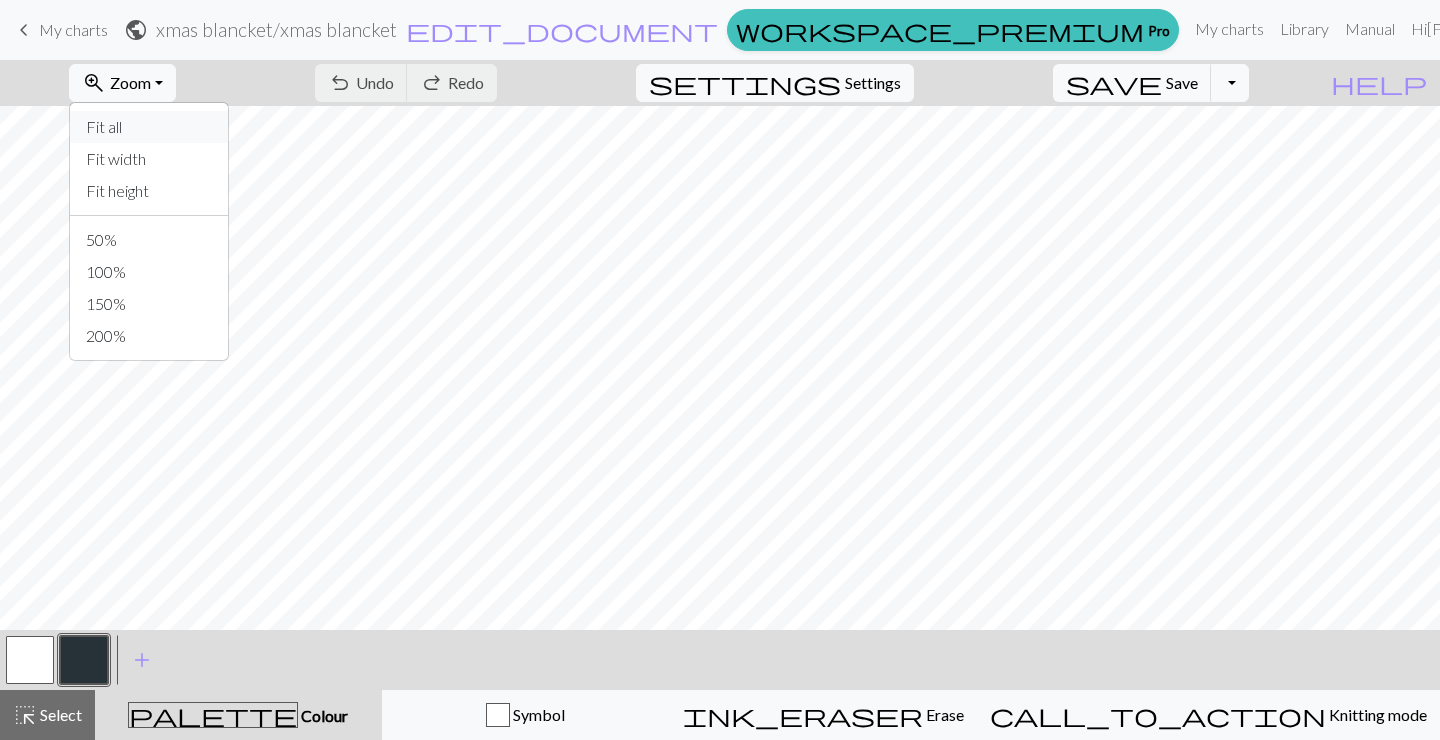 click on "Fit all" at bounding box center (149, 127) 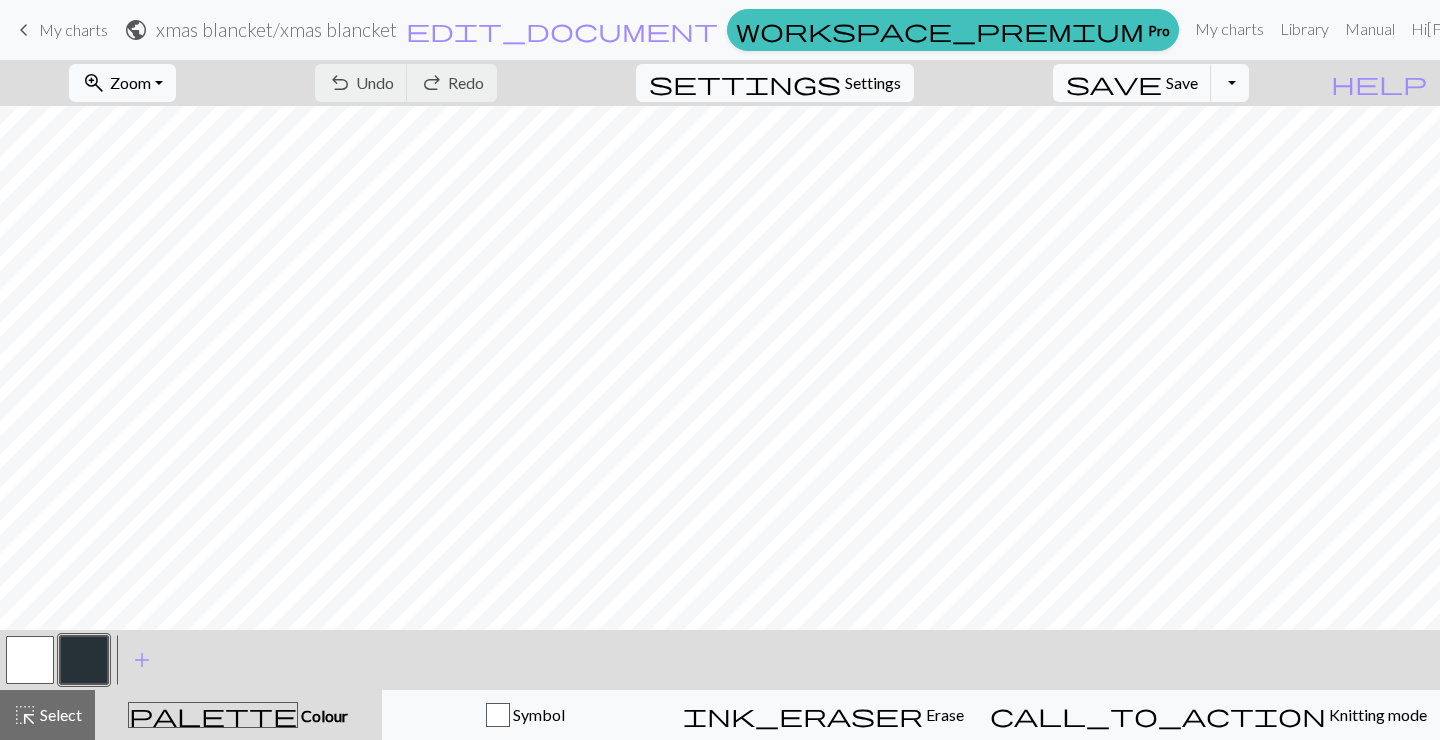 scroll, scrollTop: 166, scrollLeft: 0, axis: vertical 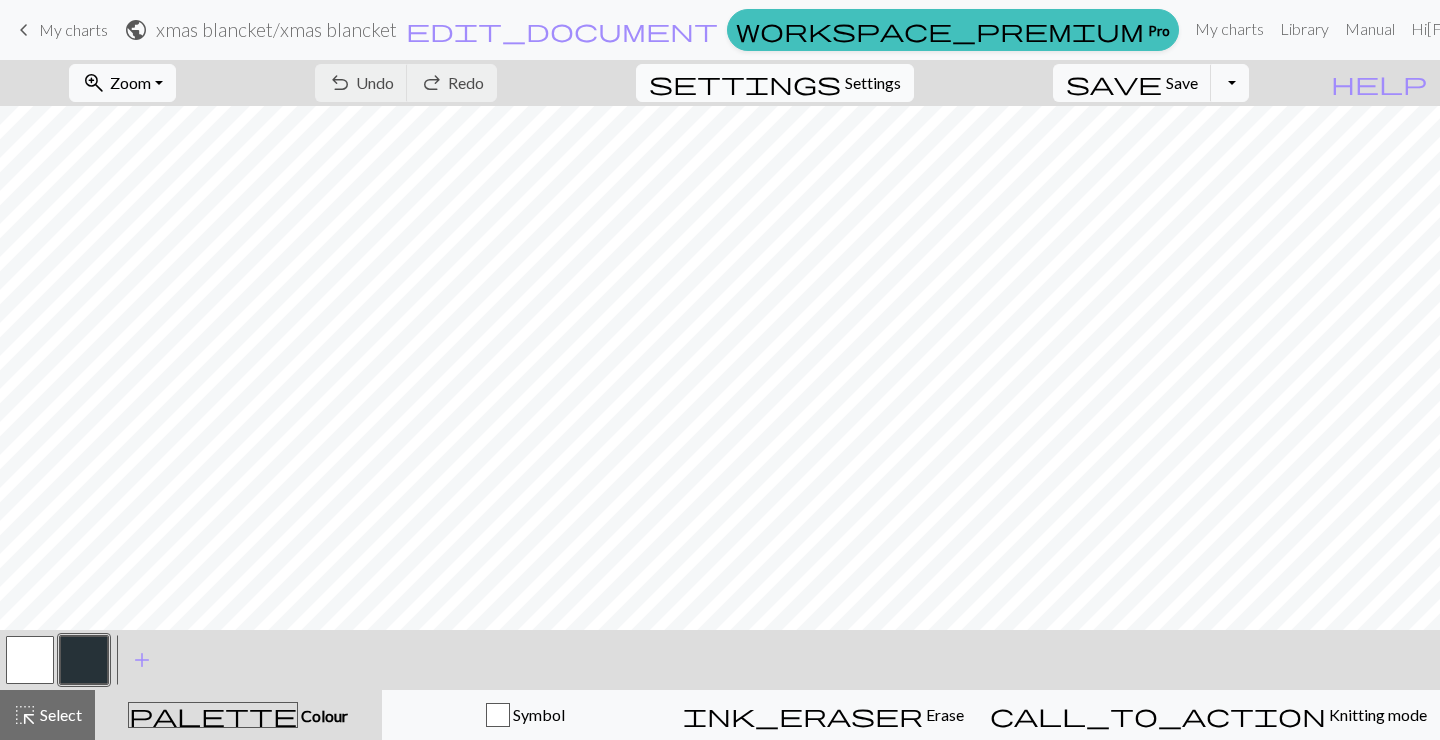 click on "Settings" at bounding box center (873, 83) 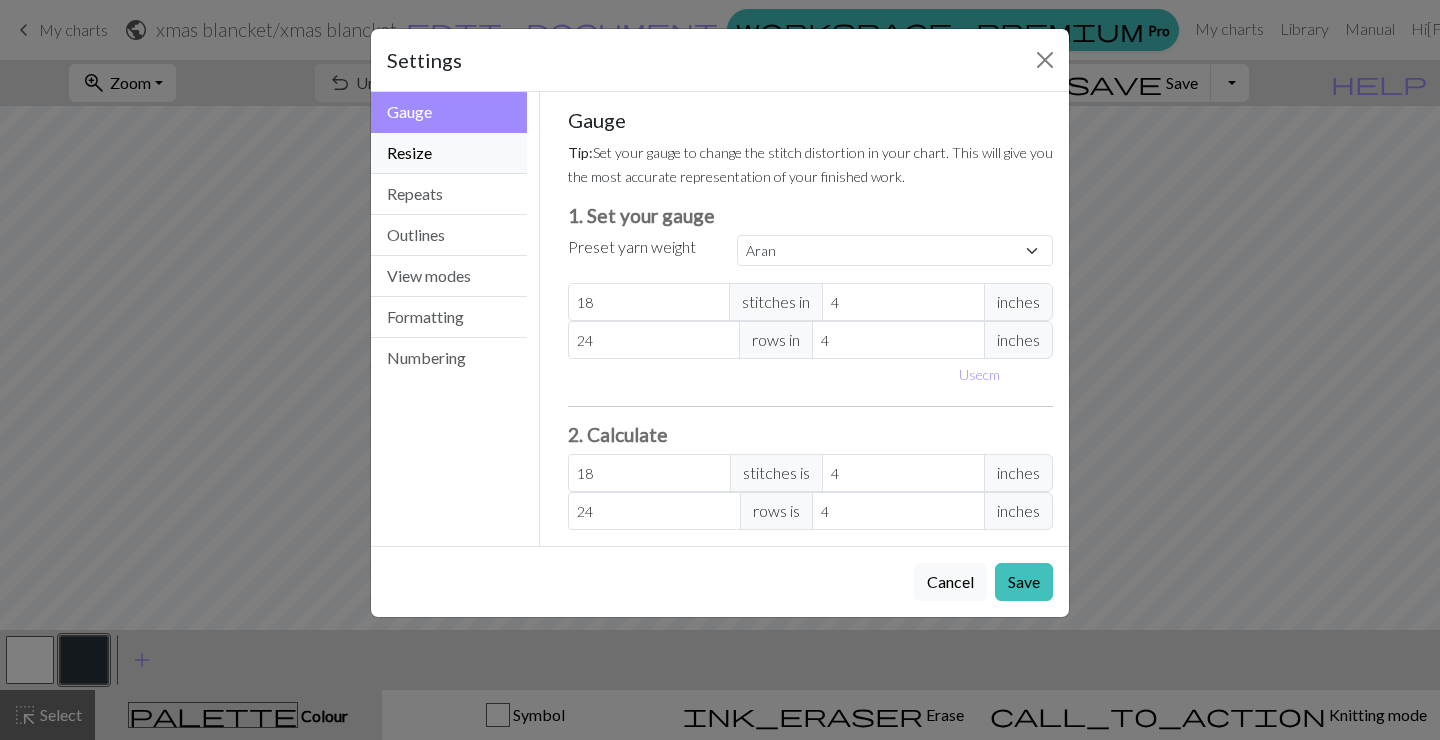 click on "Resize" at bounding box center [449, 153] 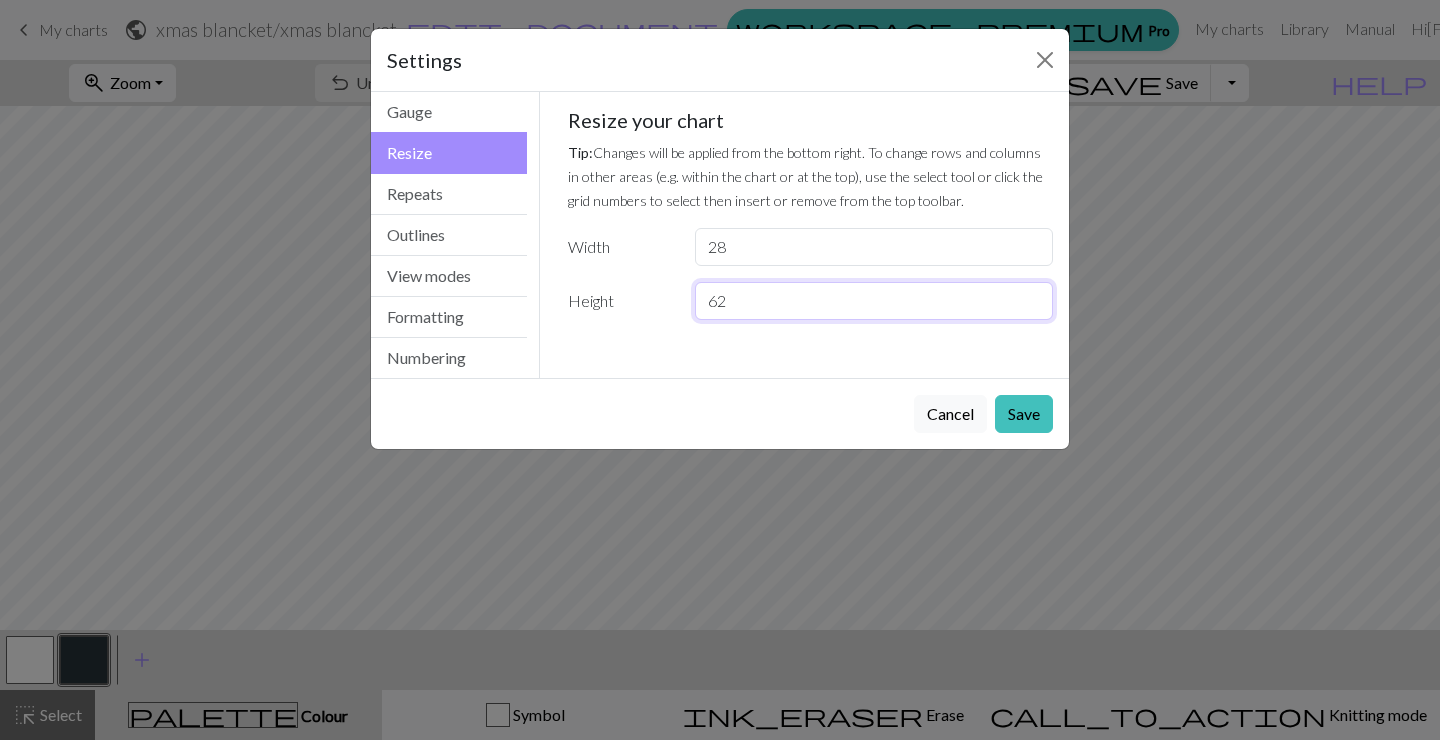 click on "62" at bounding box center (874, 301) 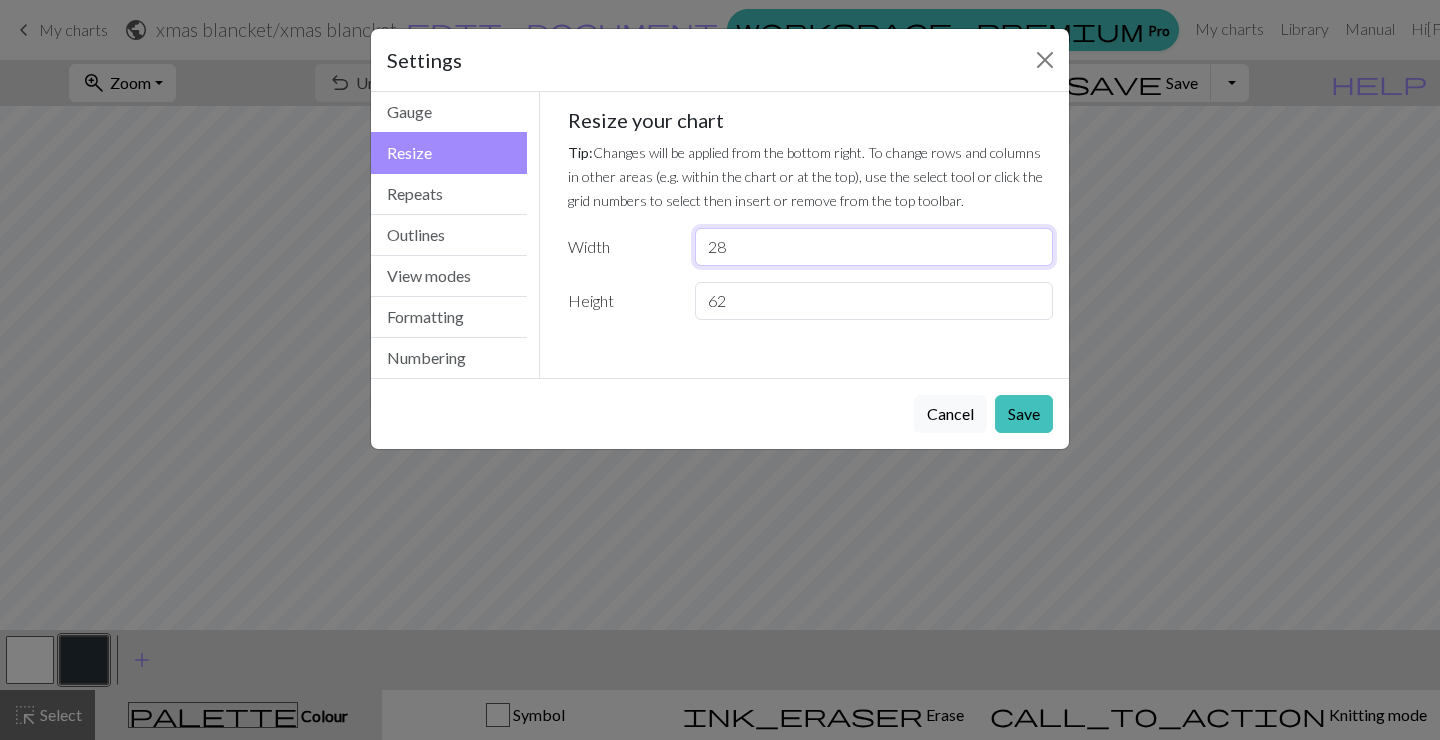 drag, startPoint x: 756, startPoint y: 245, endPoint x: 606, endPoint y: 234, distance: 150.40279 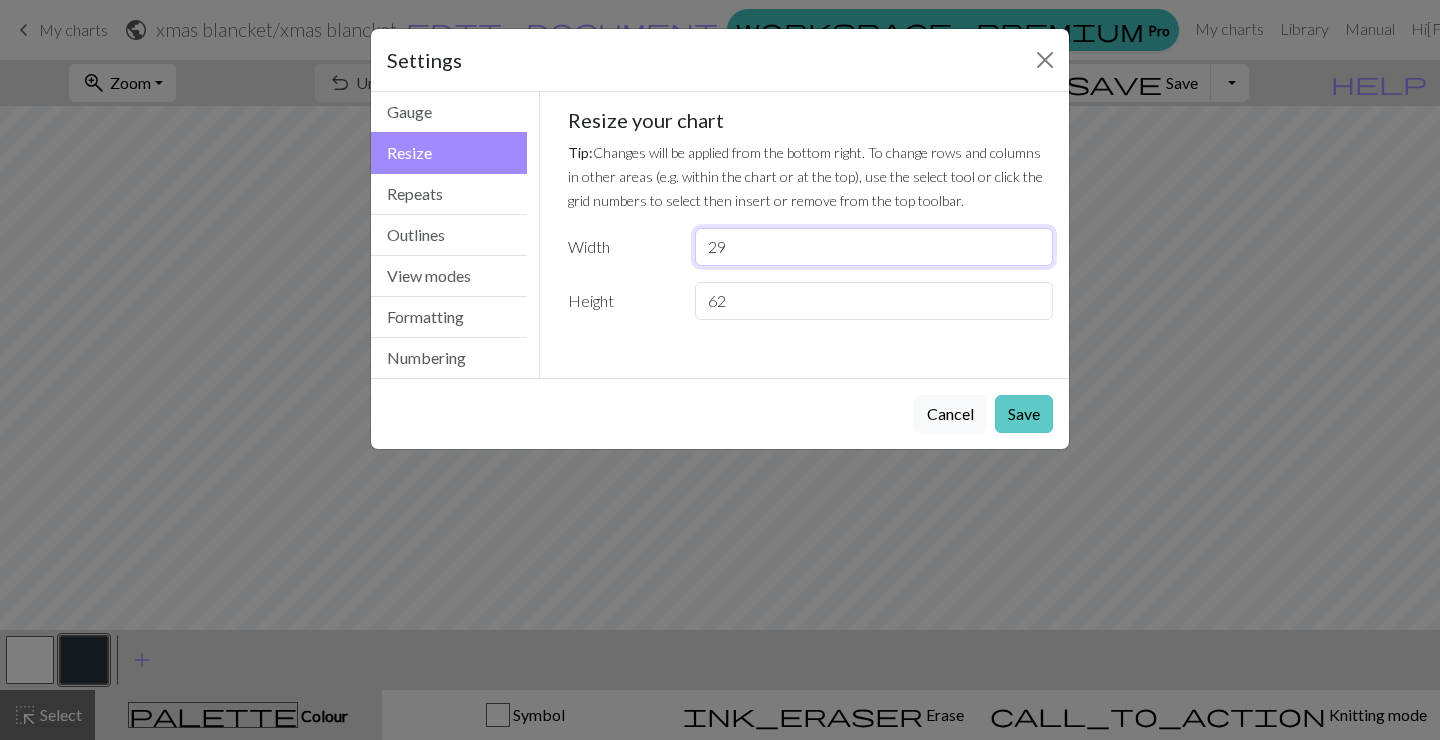 type on "29" 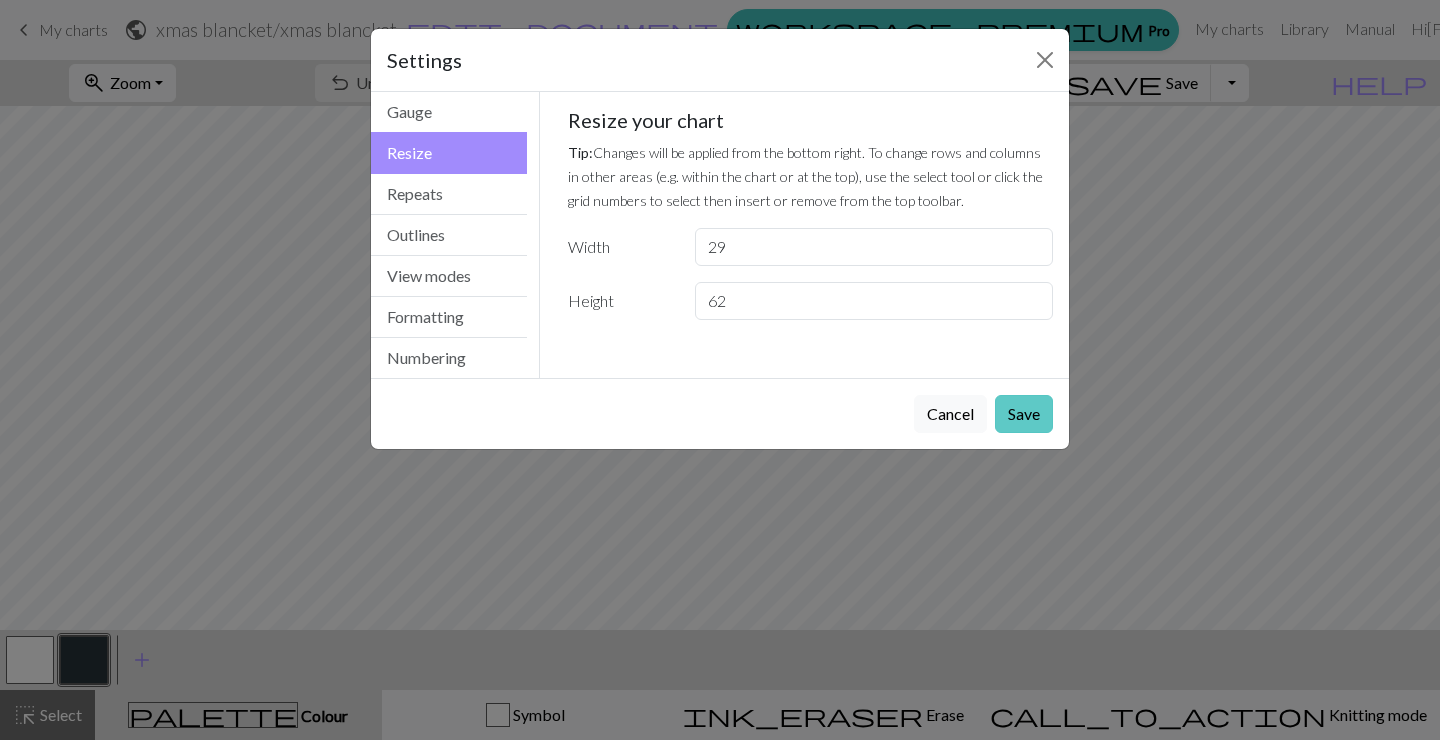 click on "Save" at bounding box center [1024, 414] 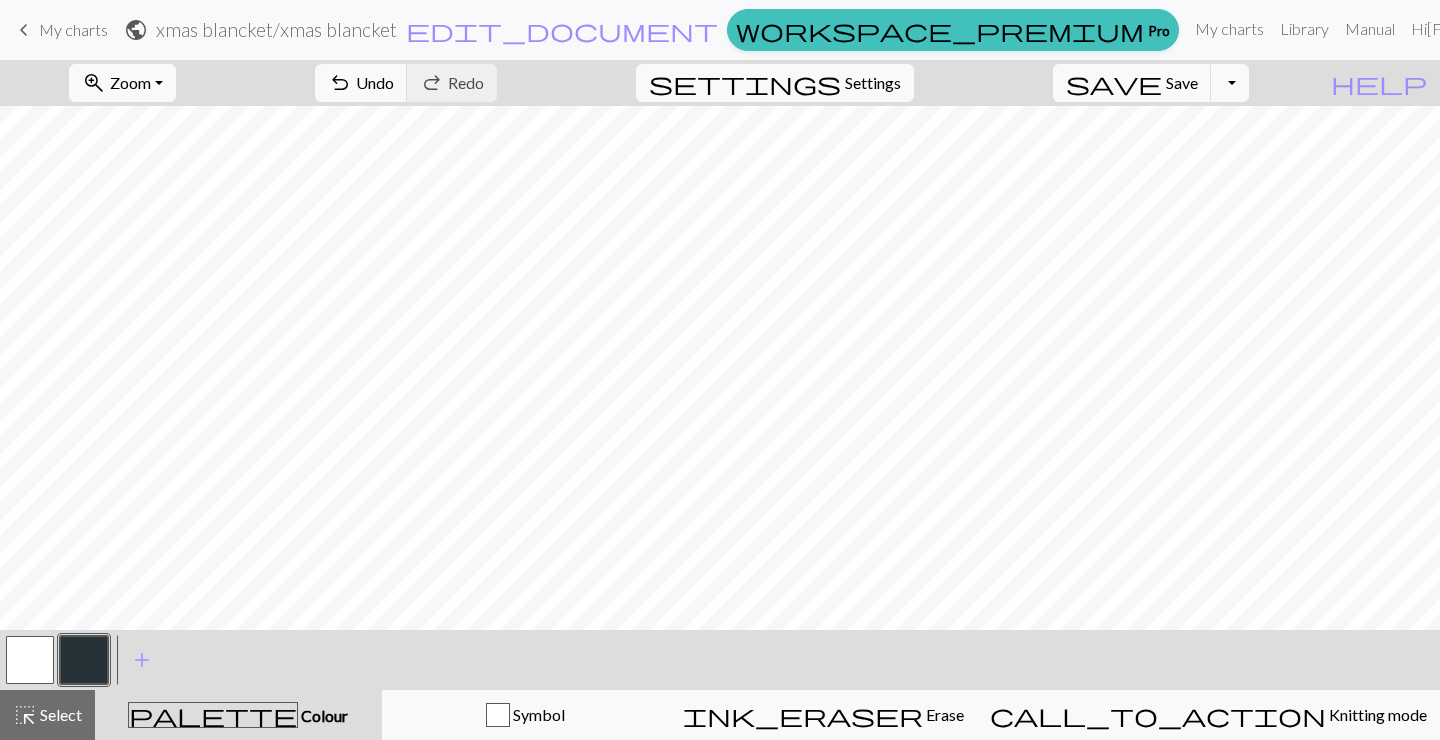 scroll, scrollTop: 0, scrollLeft: 0, axis: both 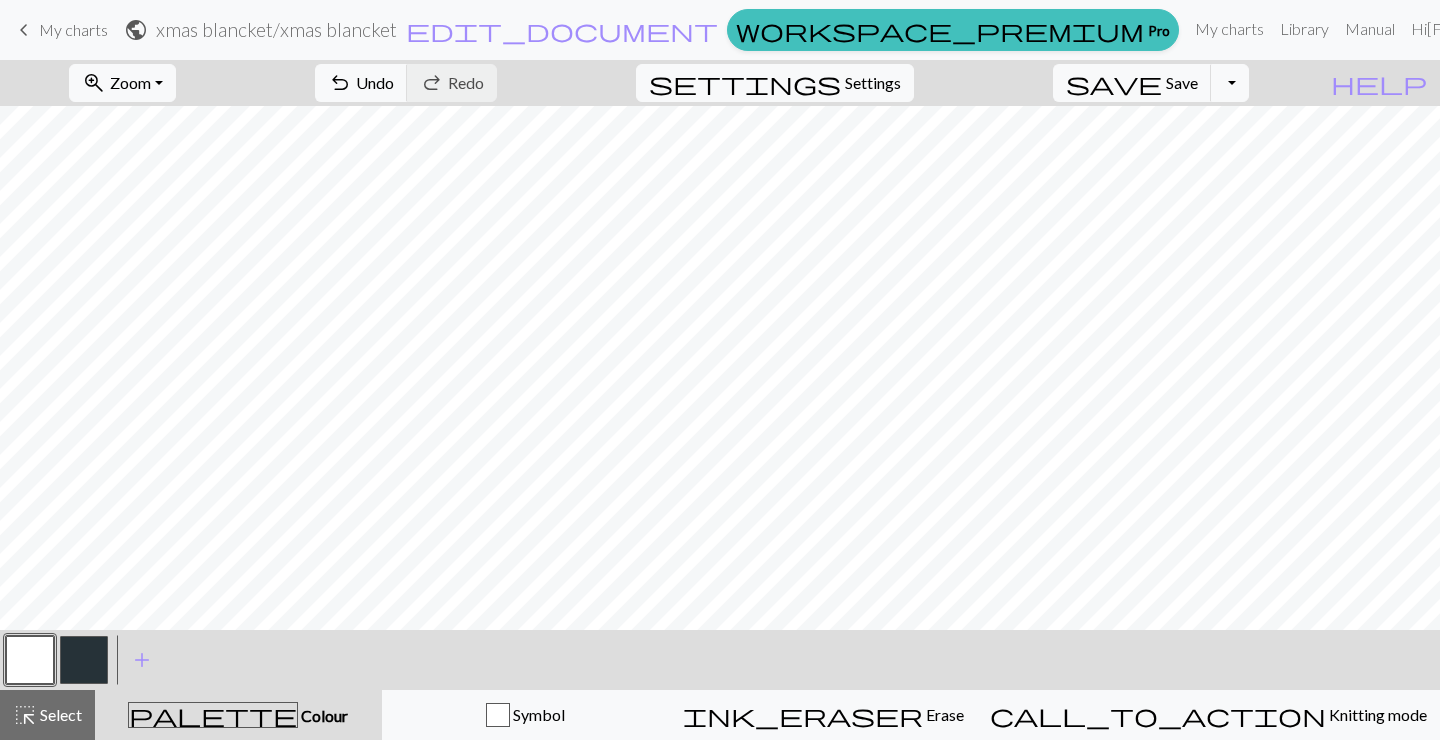 click at bounding box center [84, 660] 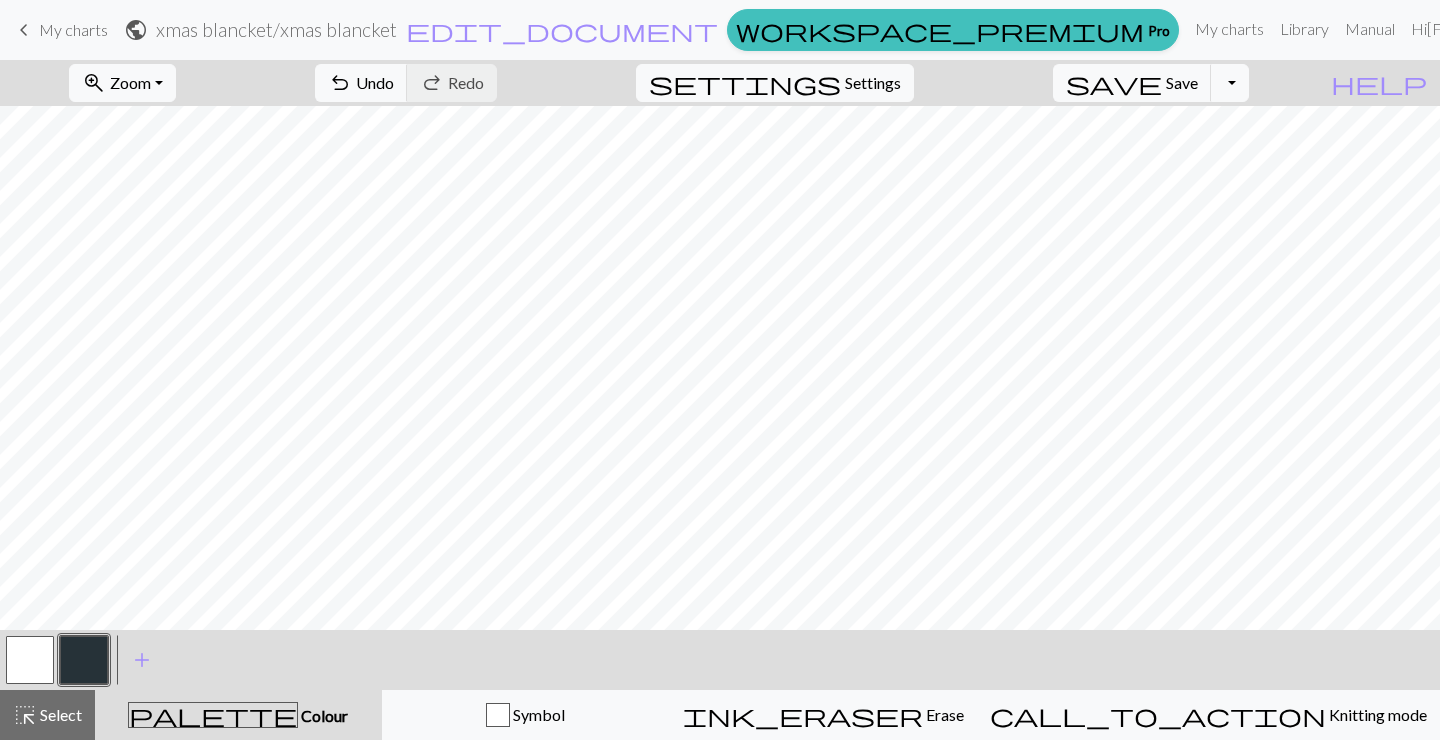 scroll, scrollTop: 75, scrollLeft: 0, axis: vertical 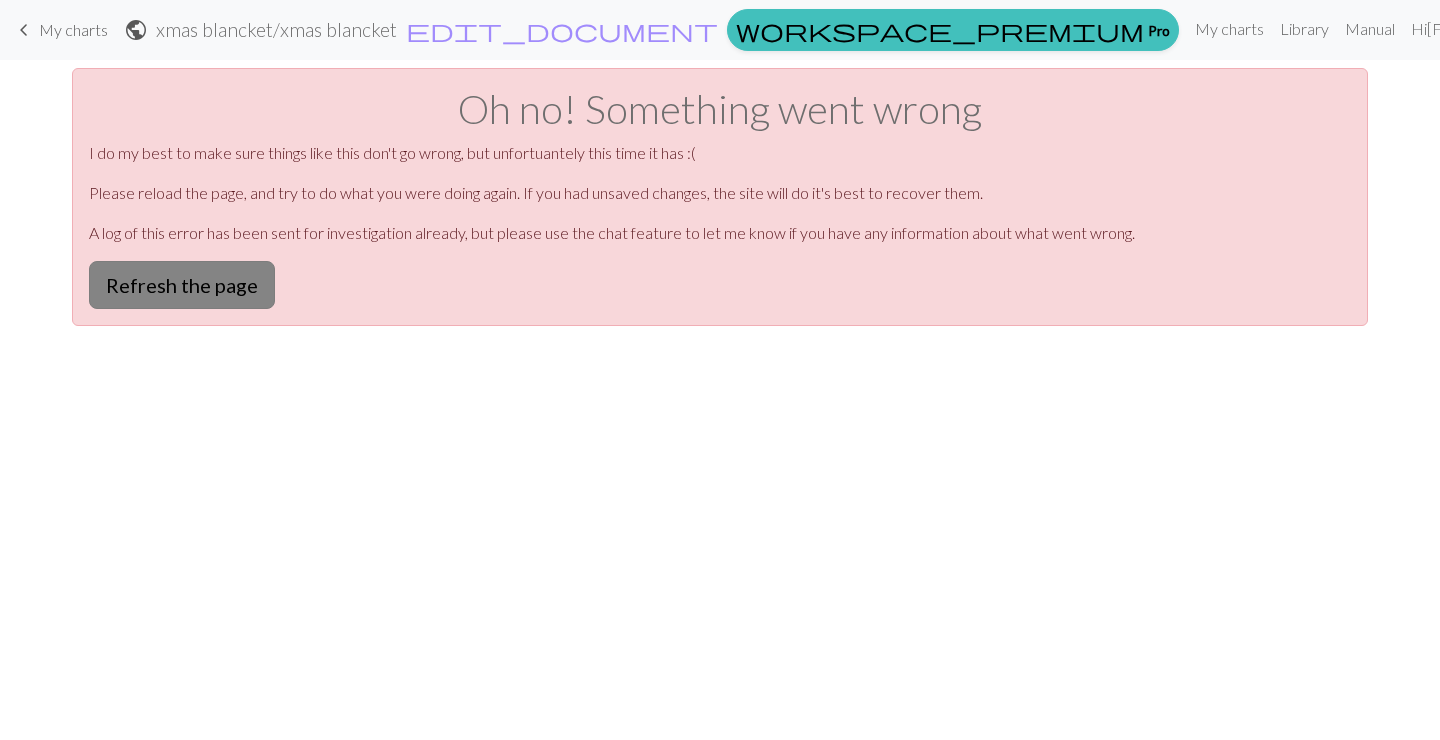 click on "Refresh the page" at bounding box center [182, 285] 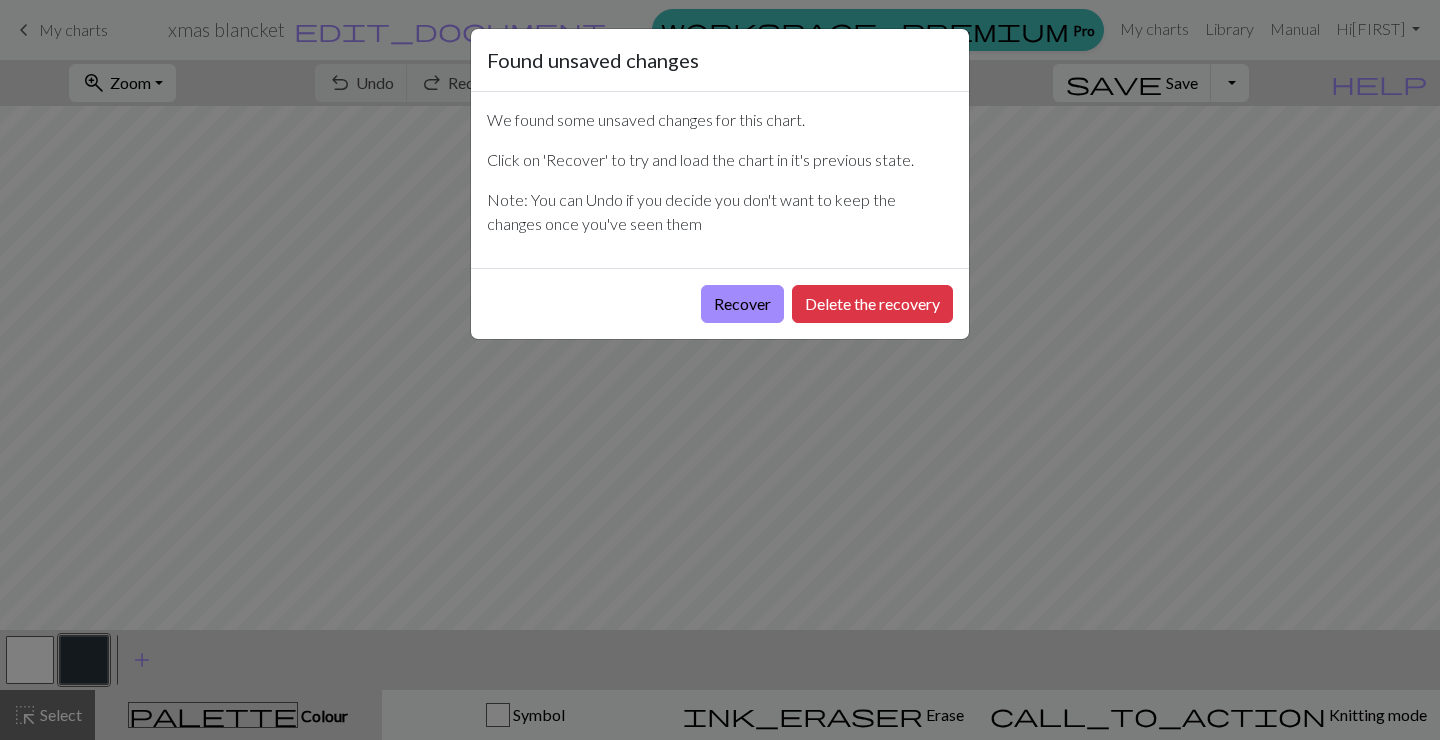 scroll, scrollTop: 0, scrollLeft: 0, axis: both 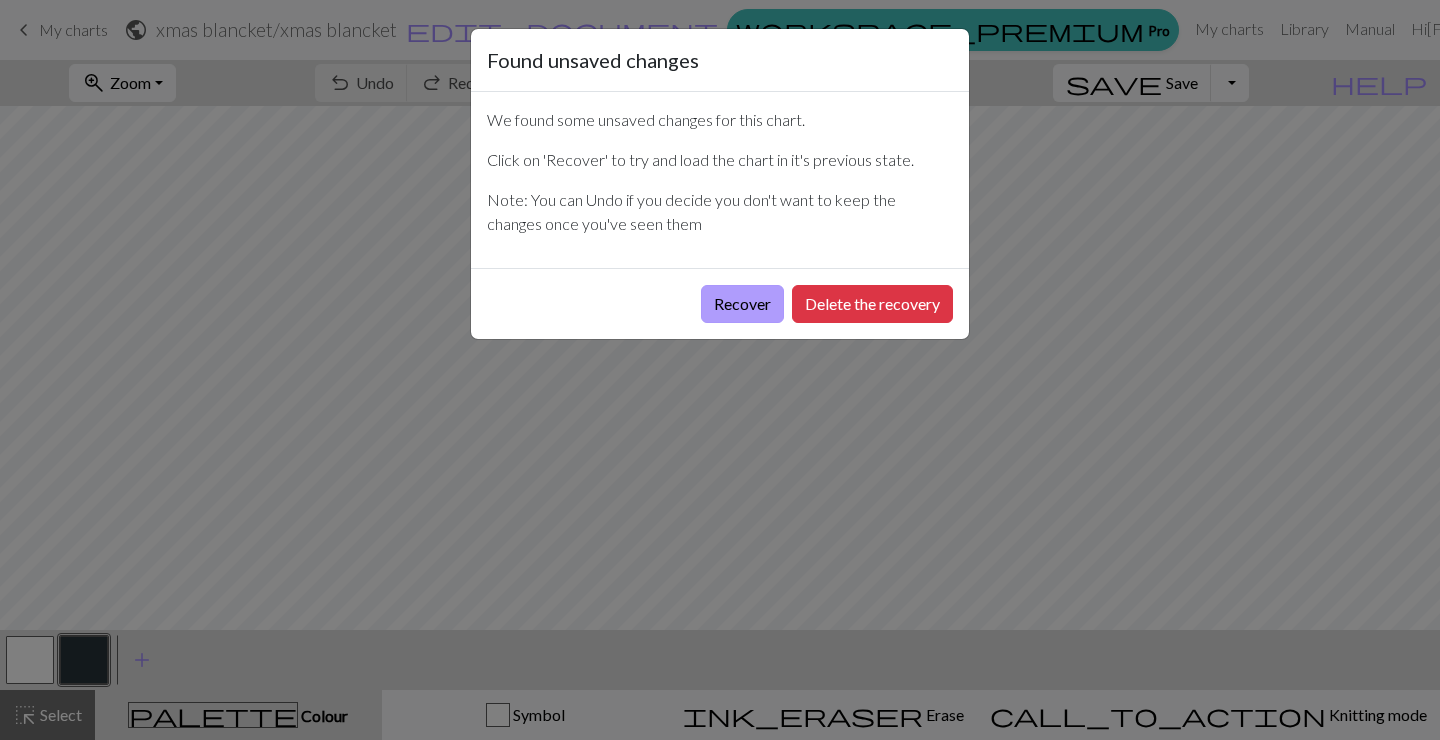 click on "Recover" at bounding box center (742, 304) 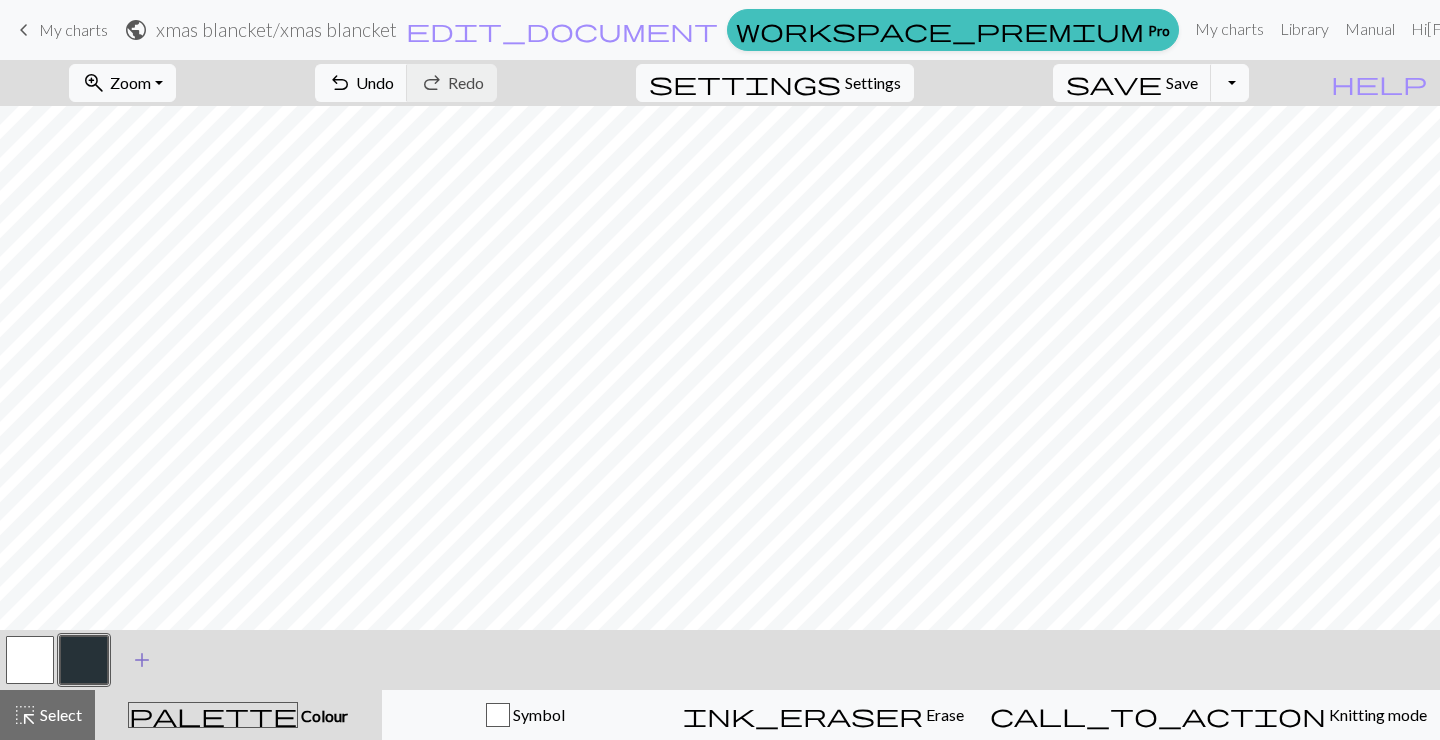 click on "add" at bounding box center [142, 660] 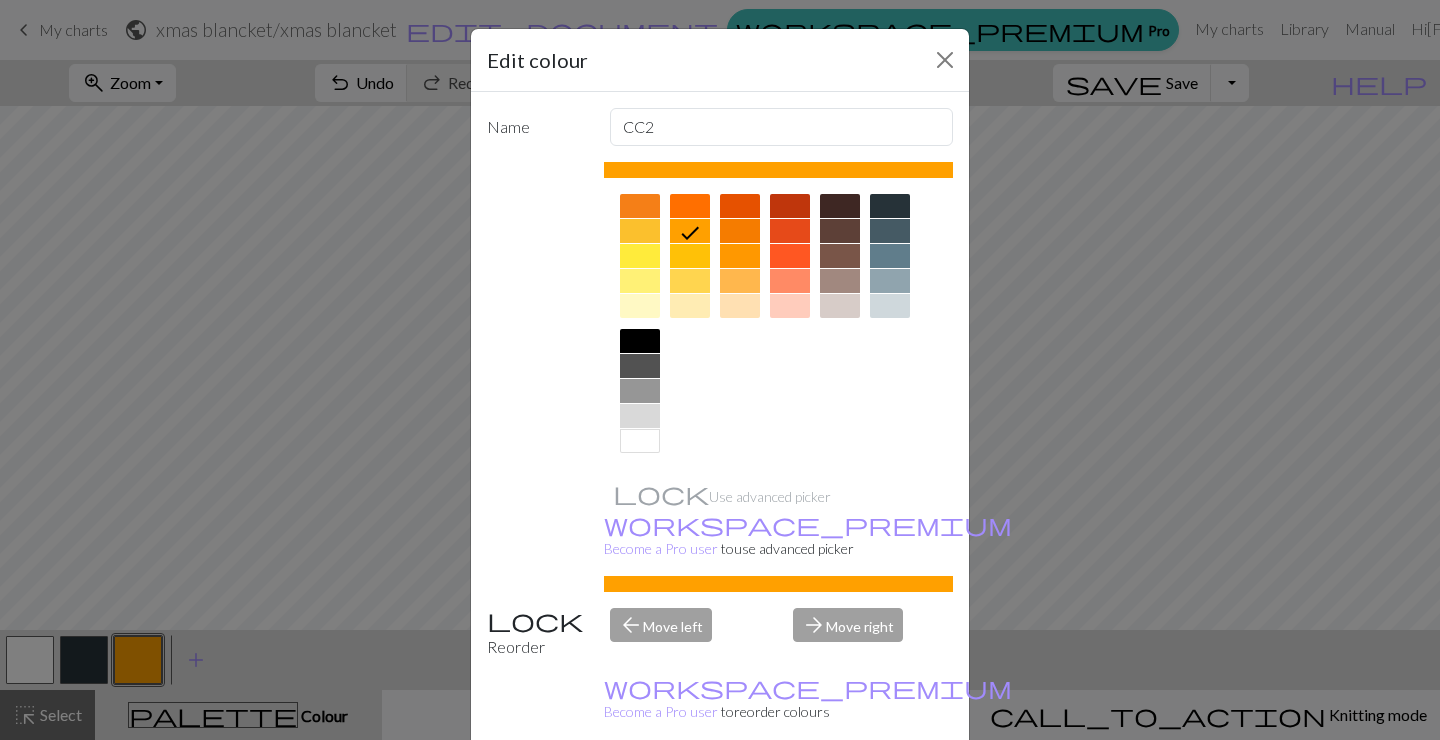 scroll, scrollTop: 278, scrollLeft: 0, axis: vertical 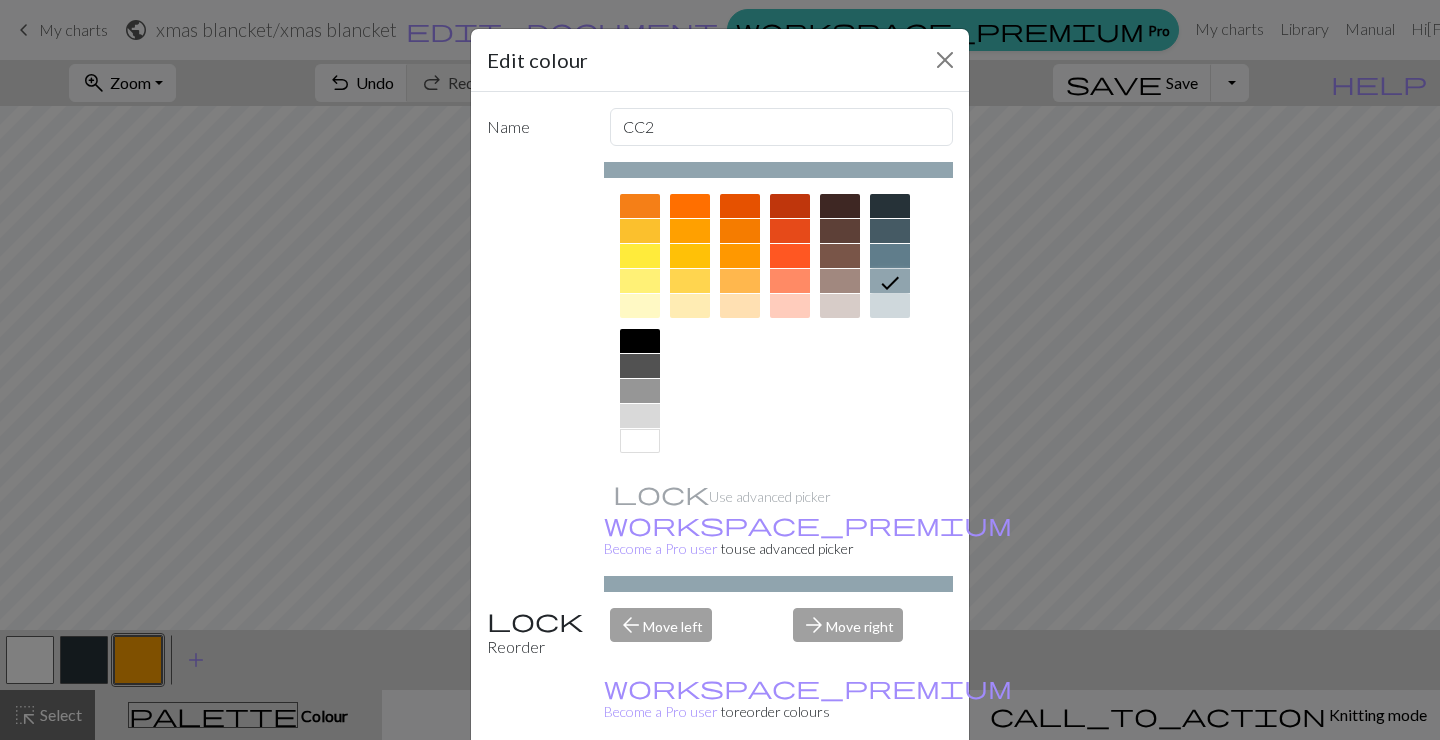 click on "Done" at bounding box center [840, 791] 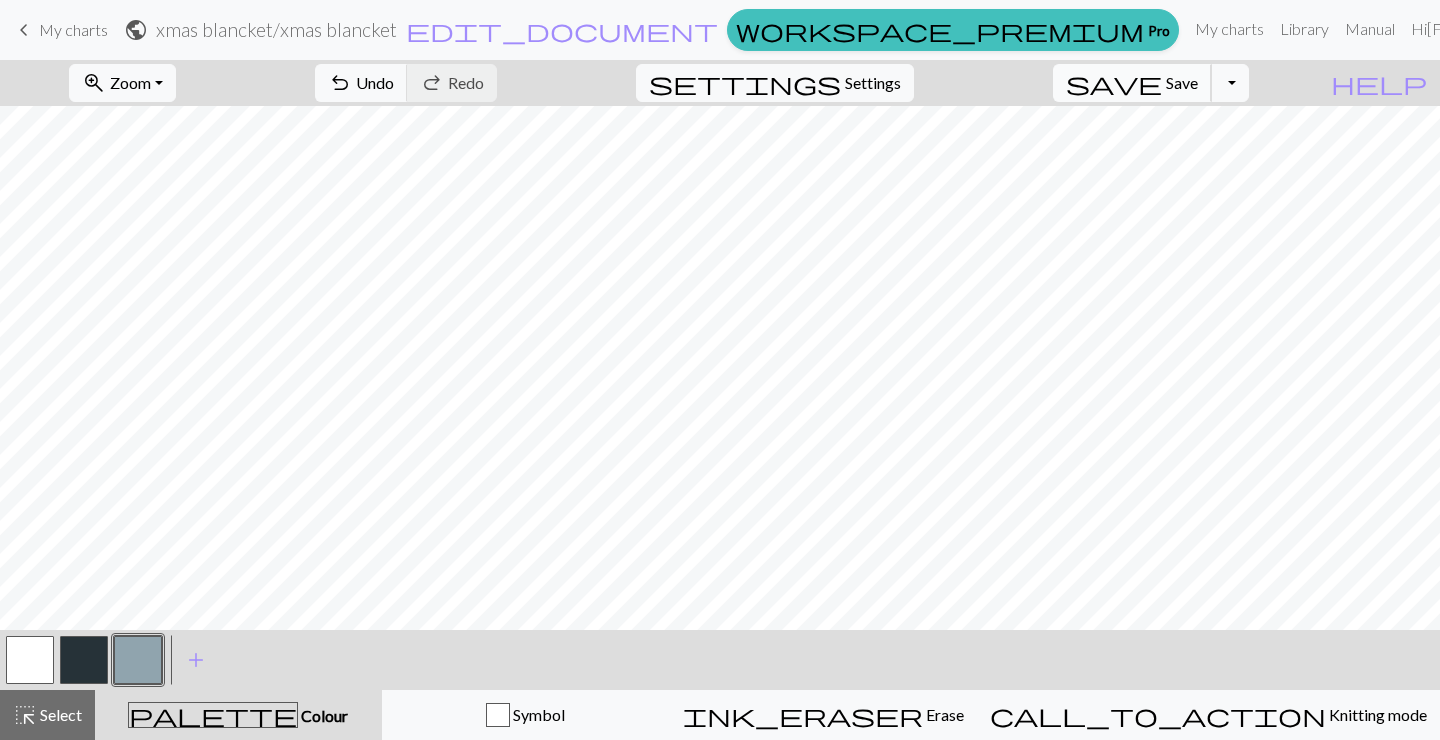 click on "save" at bounding box center (1114, 83) 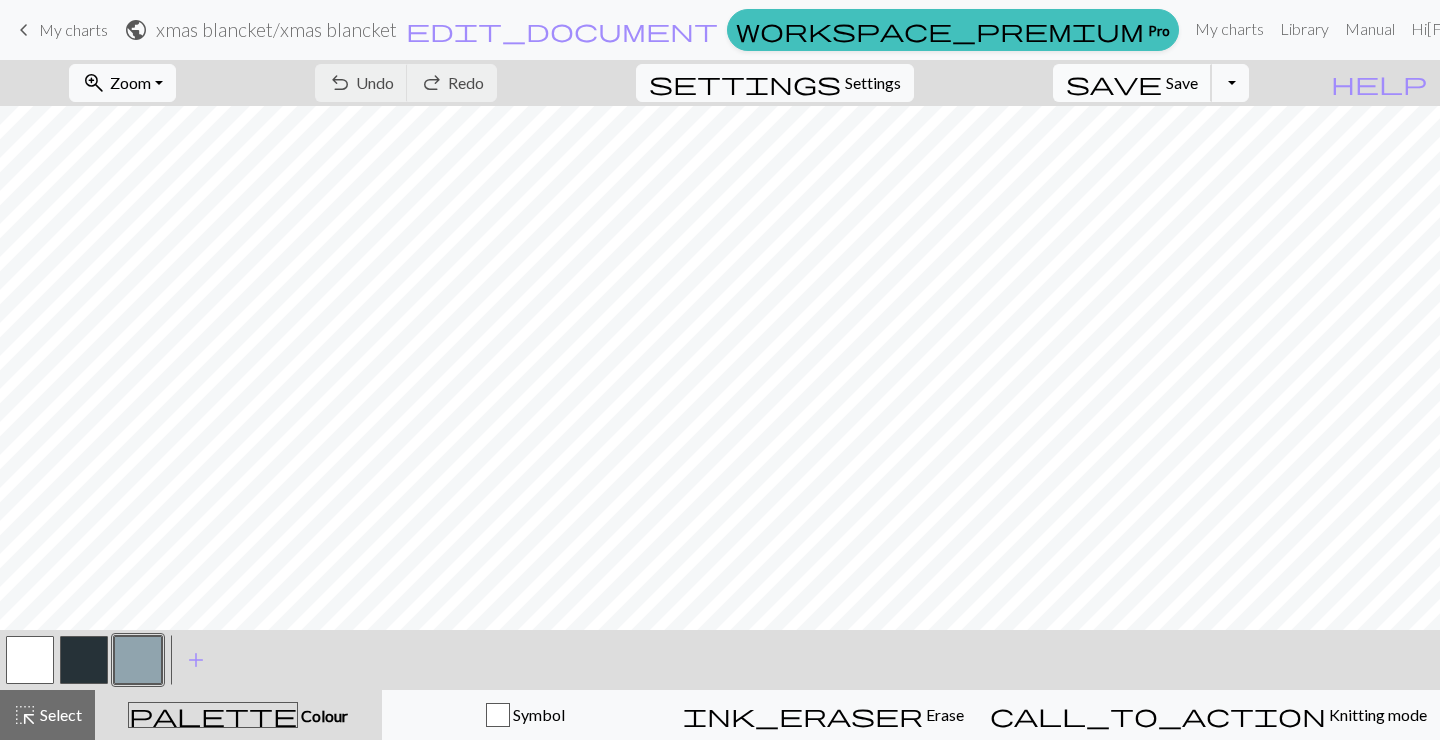scroll, scrollTop: 806, scrollLeft: 0, axis: vertical 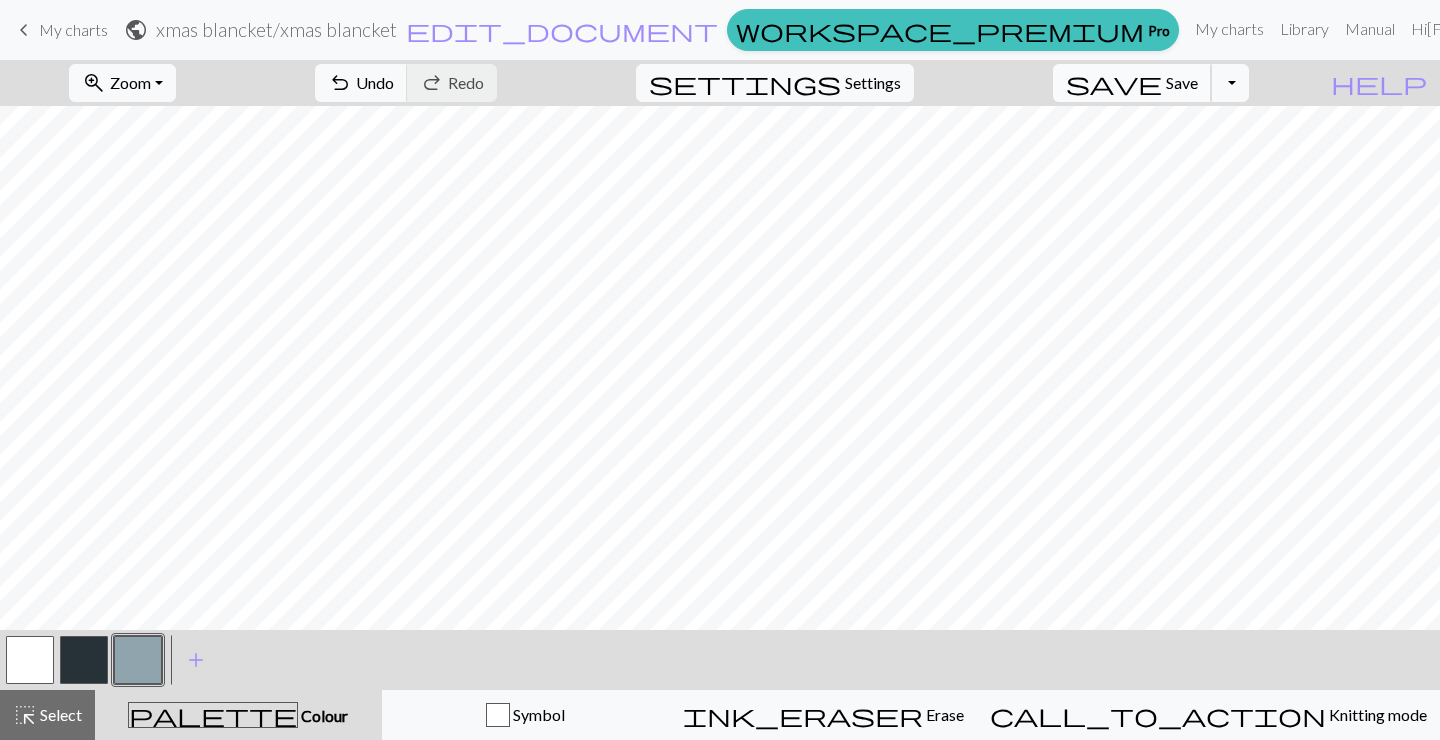 click on "Save" at bounding box center (1182, 82) 